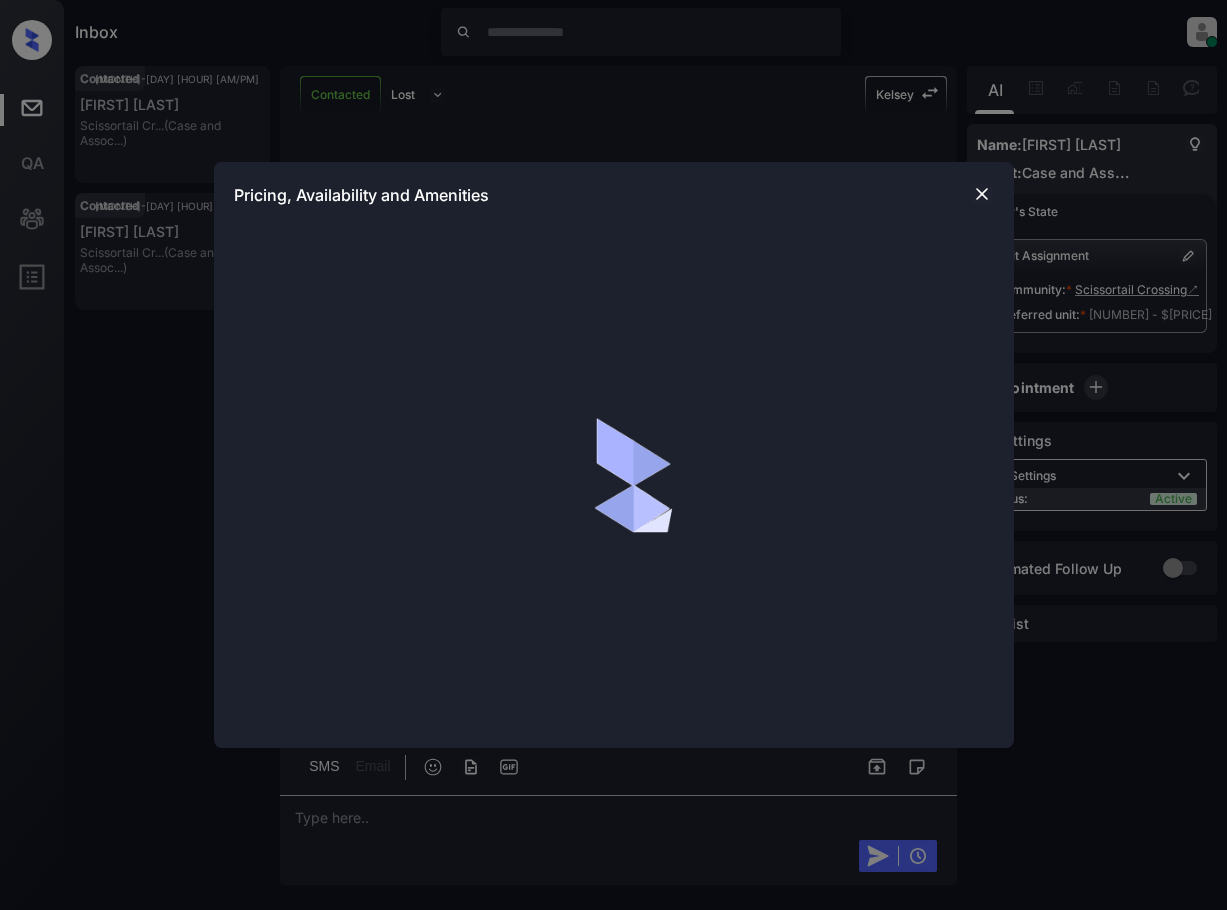 scroll, scrollTop: 0, scrollLeft: 0, axis: both 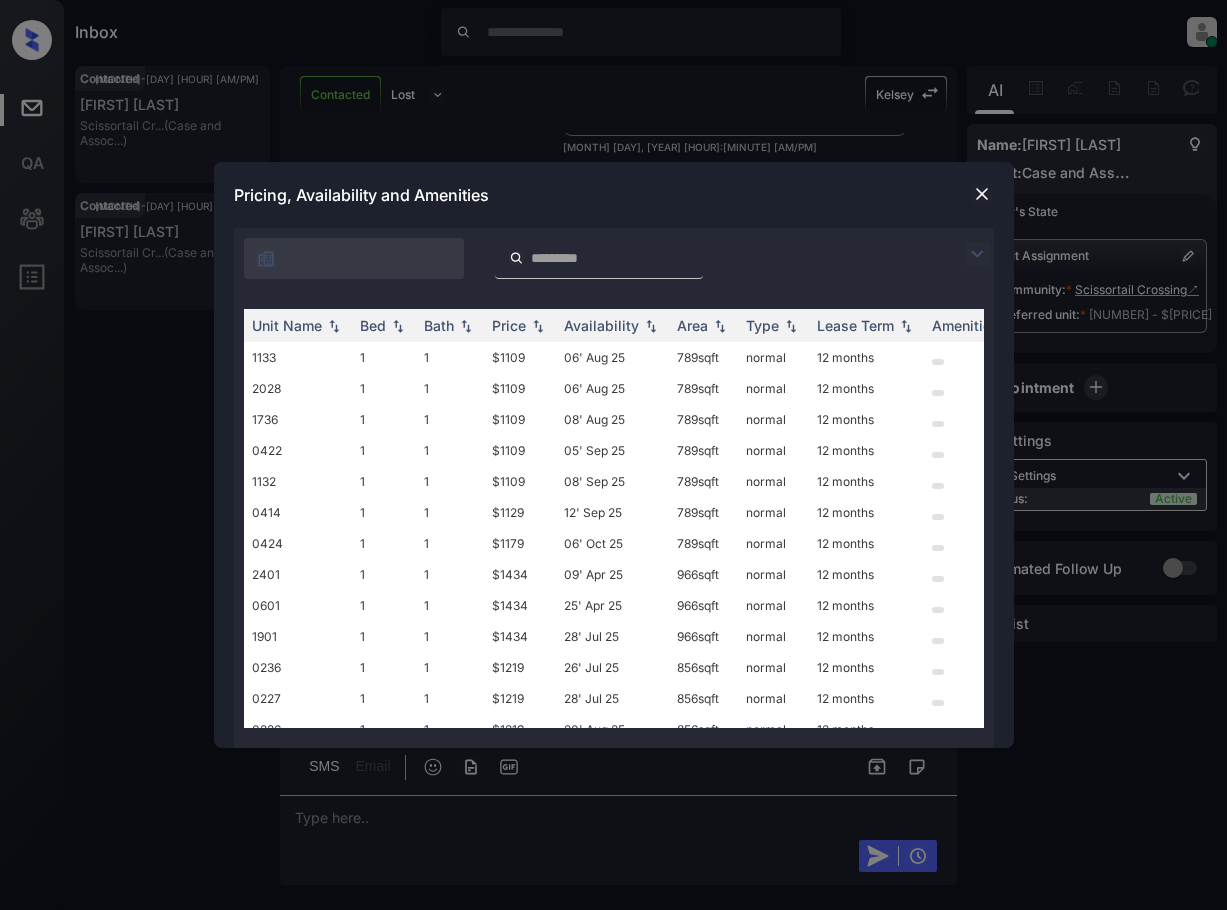 click at bounding box center [982, 194] 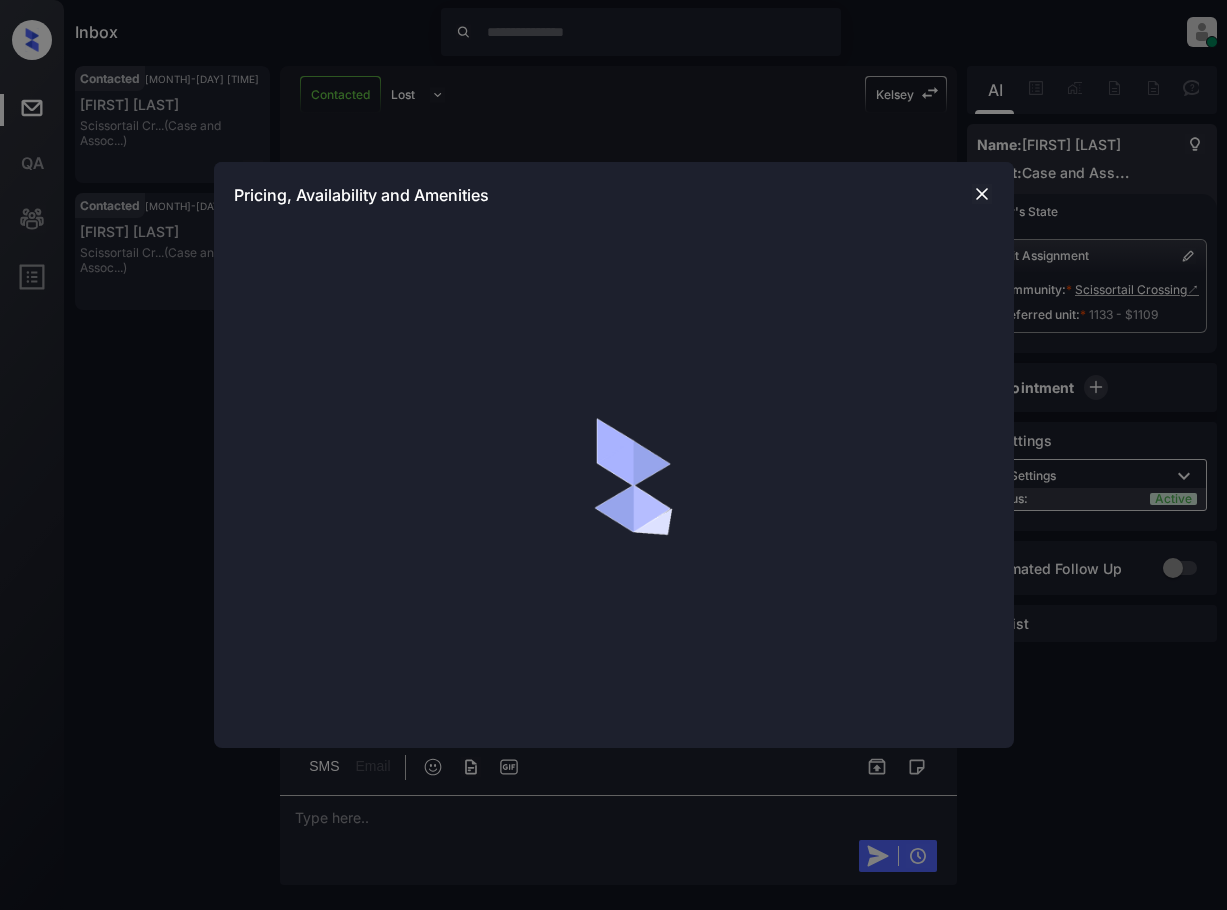 scroll, scrollTop: 0, scrollLeft: 0, axis: both 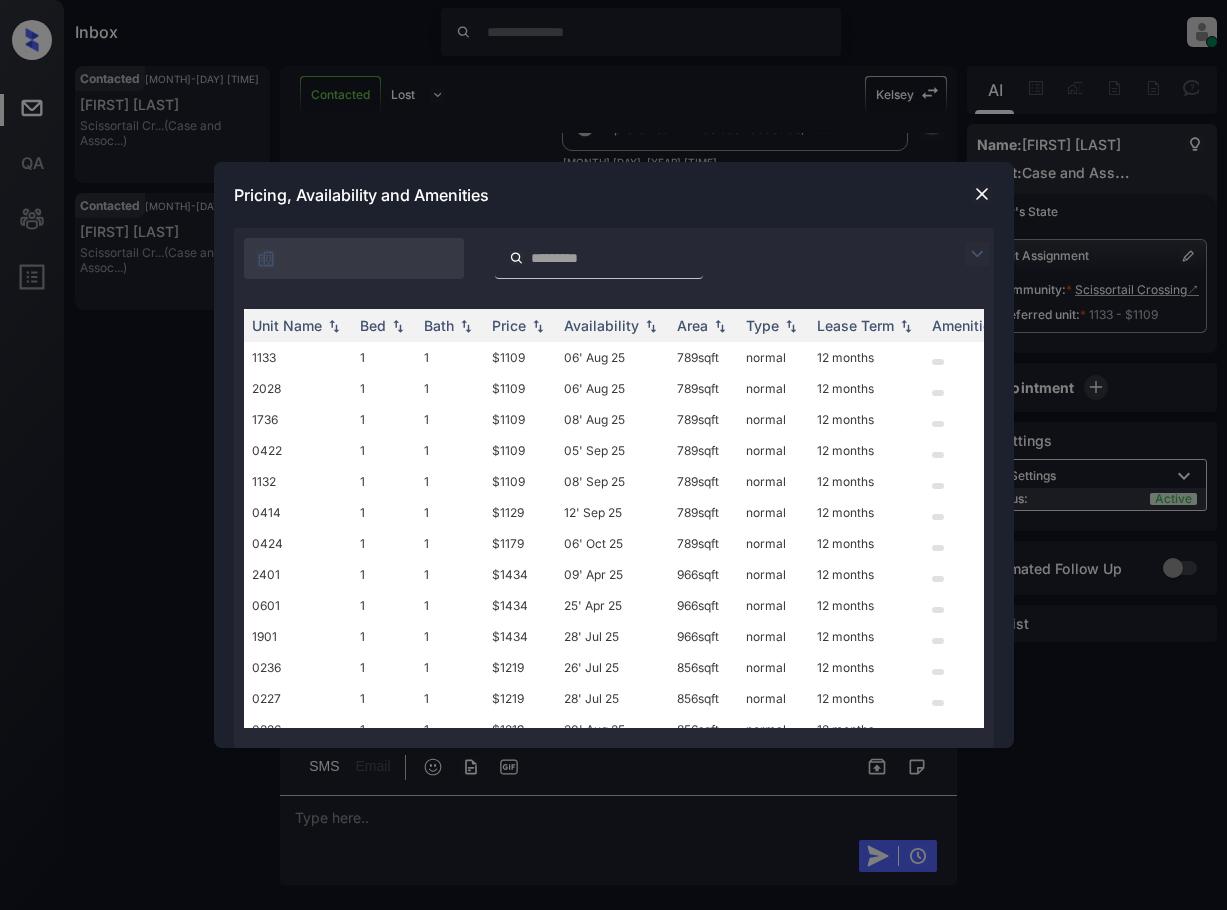 click at bounding box center [977, 254] 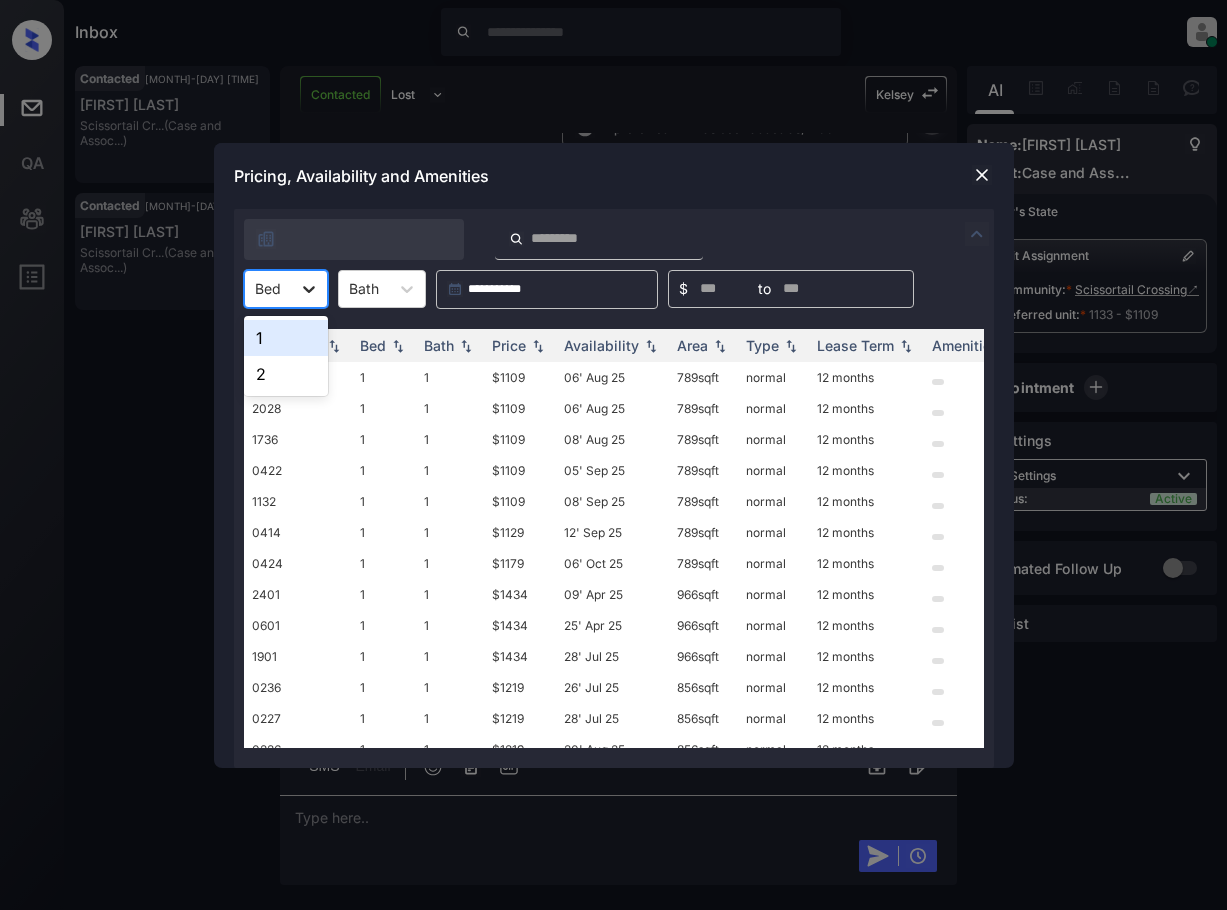 click 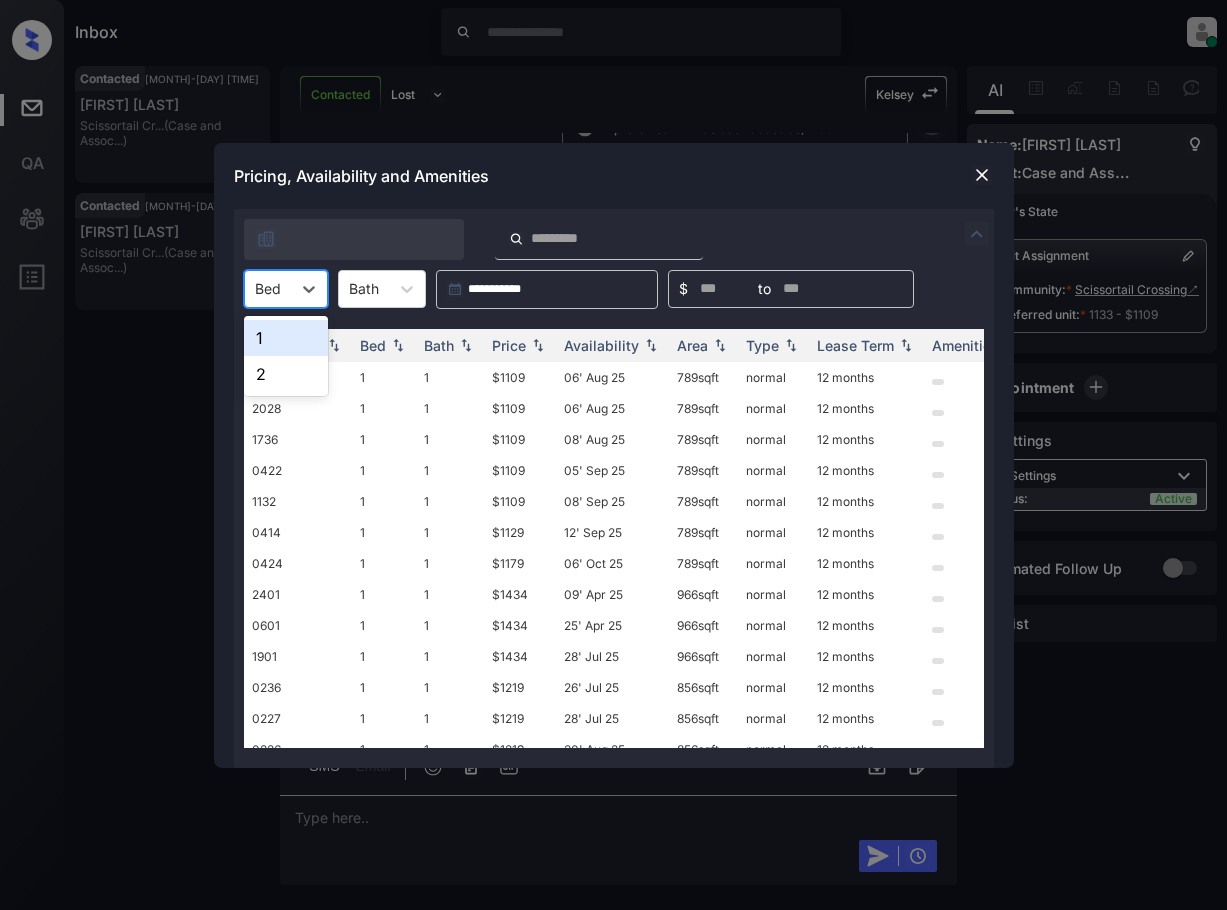 click on "1" at bounding box center [286, 338] 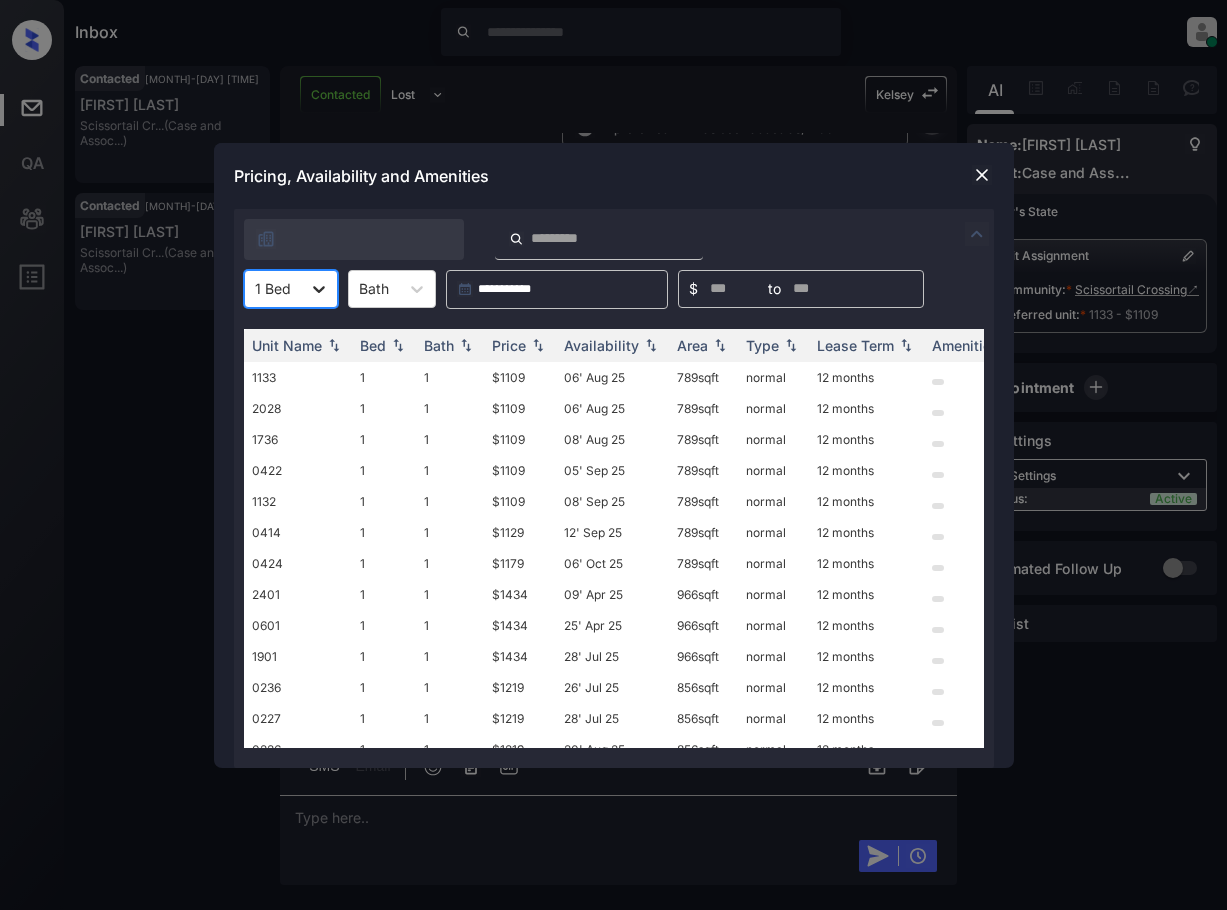 click 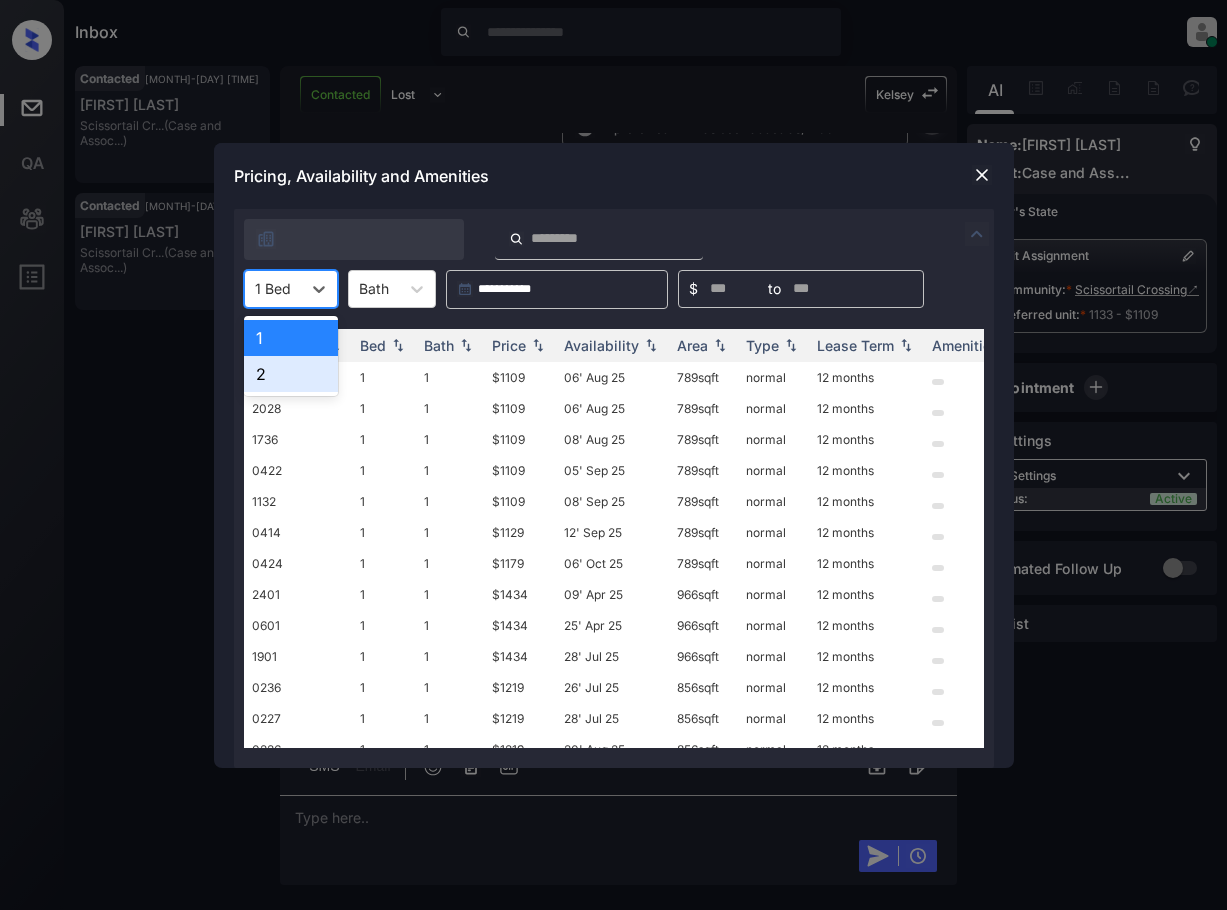 click on "2" at bounding box center [291, 374] 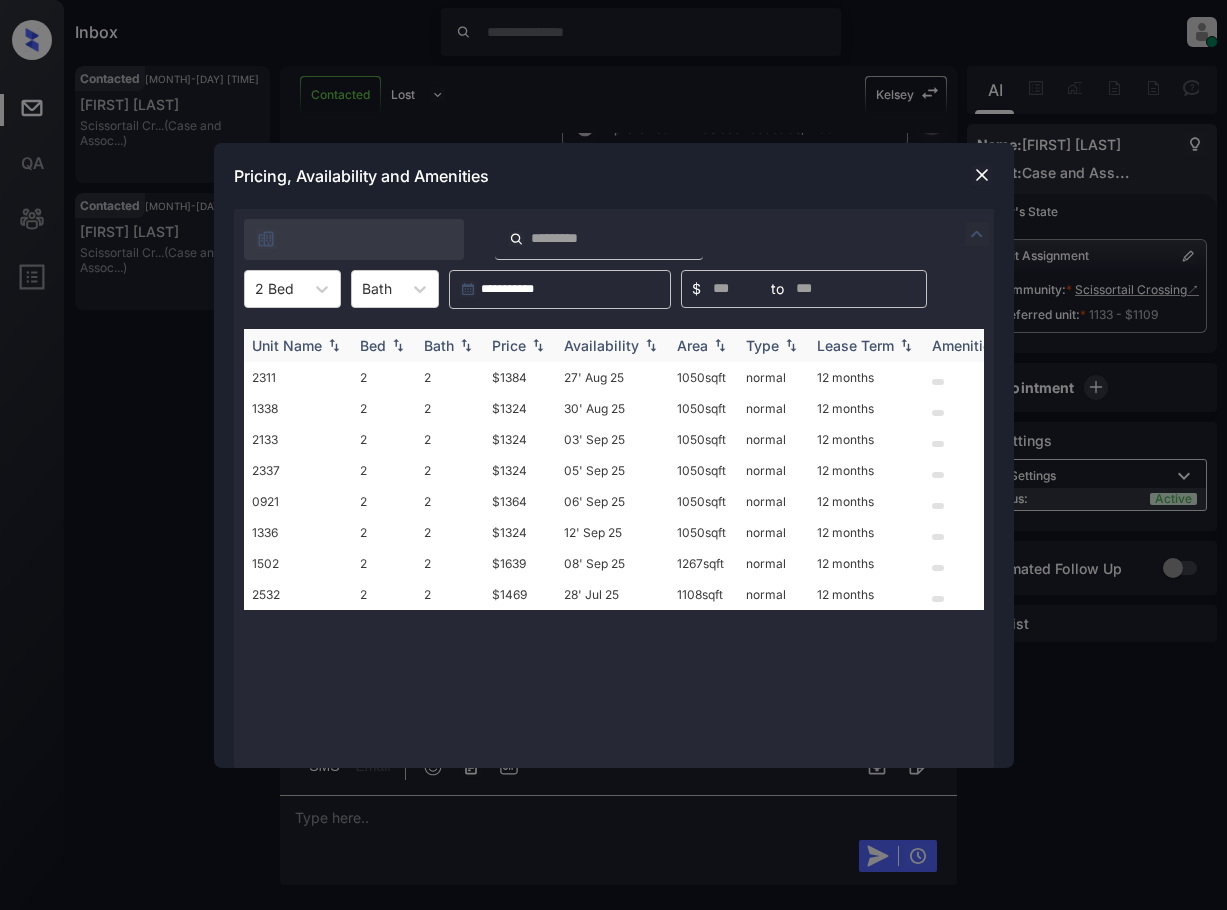 click at bounding box center (538, 345) 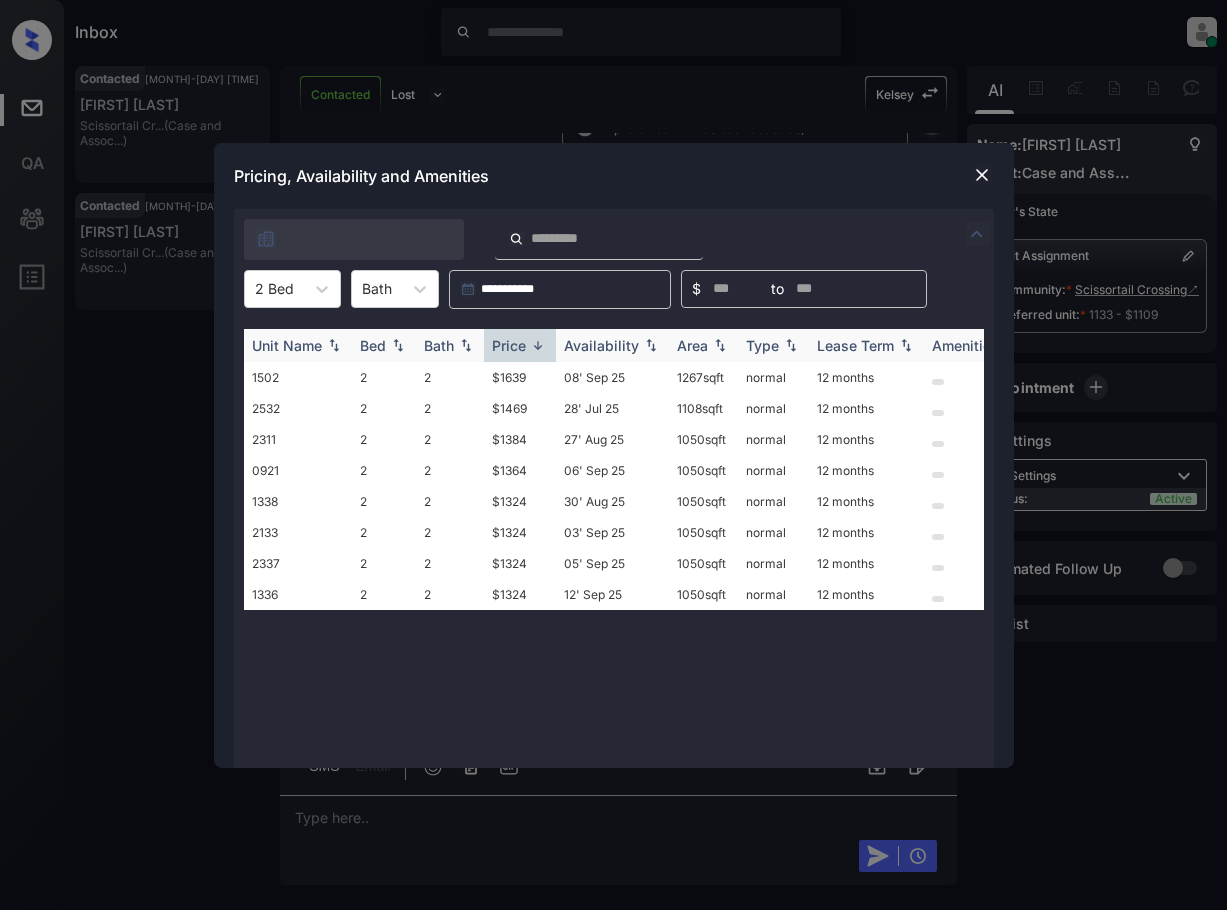 click at bounding box center (538, 345) 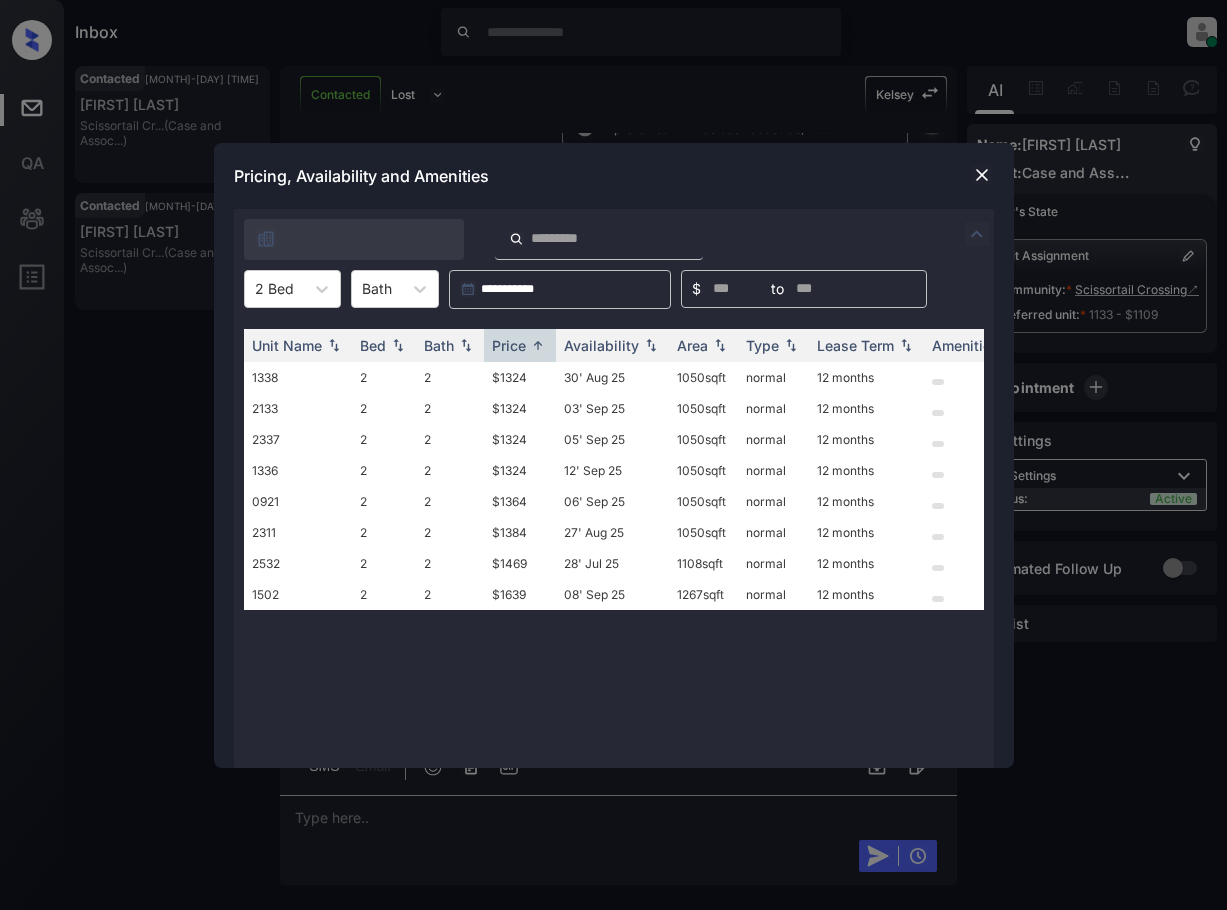 click at bounding box center (982, 175) 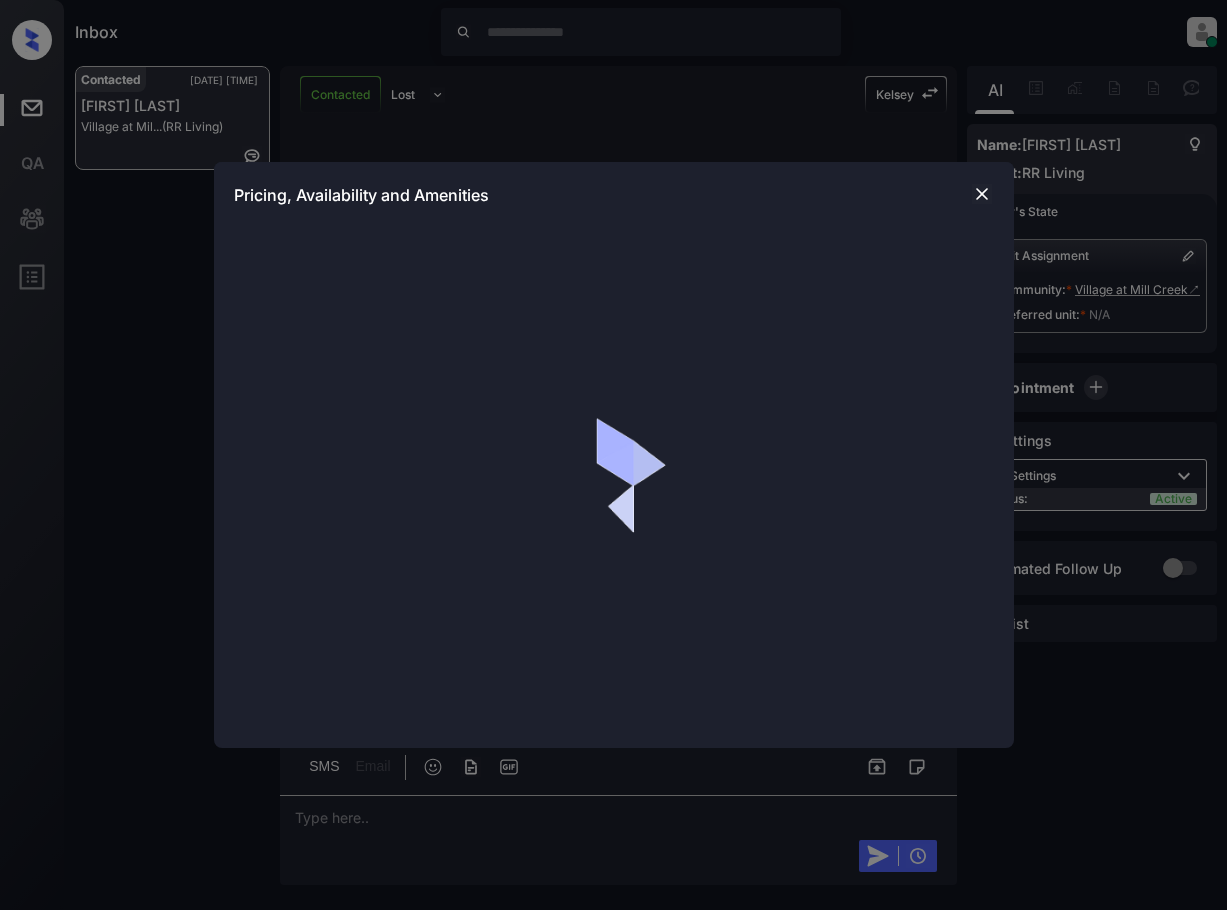 scroll, scrollTop: 0, scrollLeft: 0, axis: both 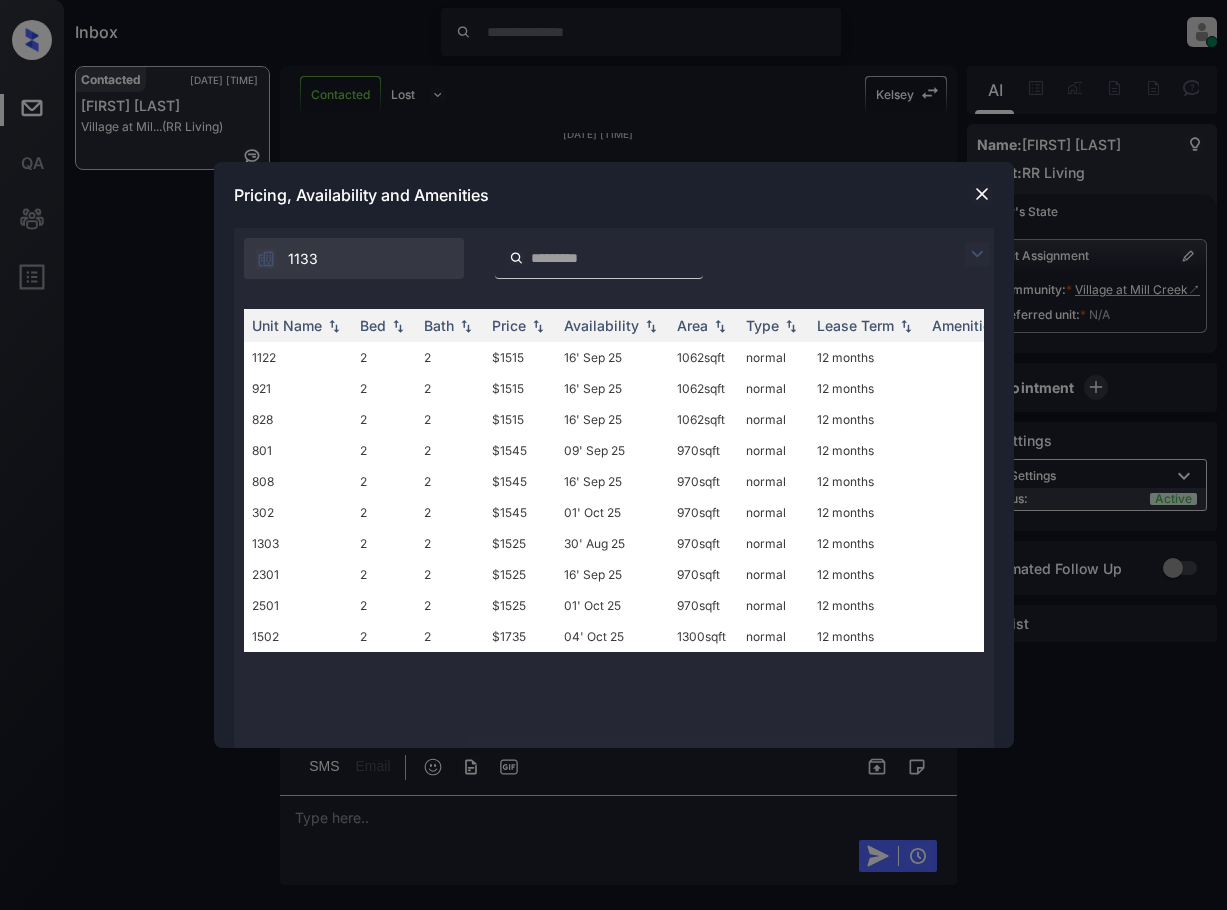 click at bounding box center (982, 194) 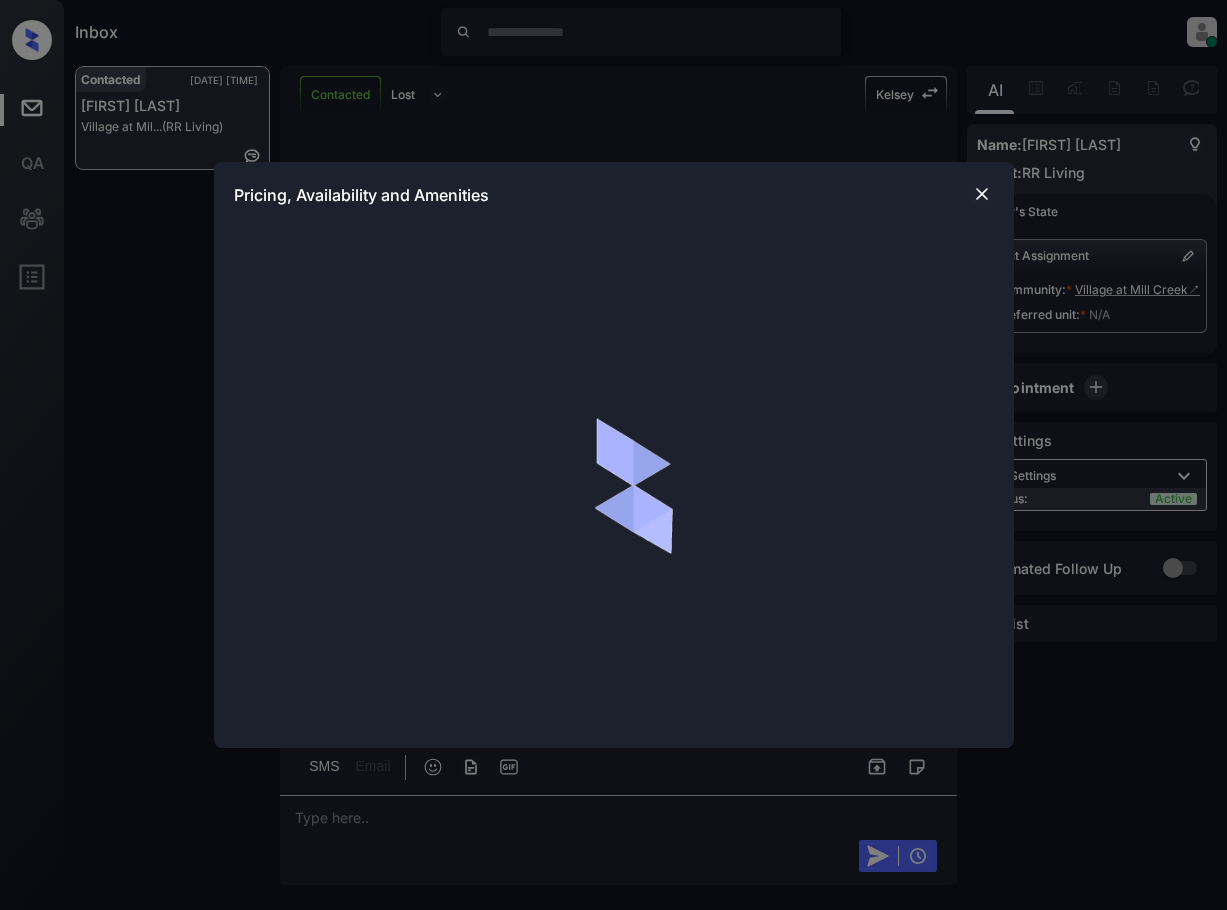 scroll, scrollTop: 0, scrollLeft: 0, axis: both 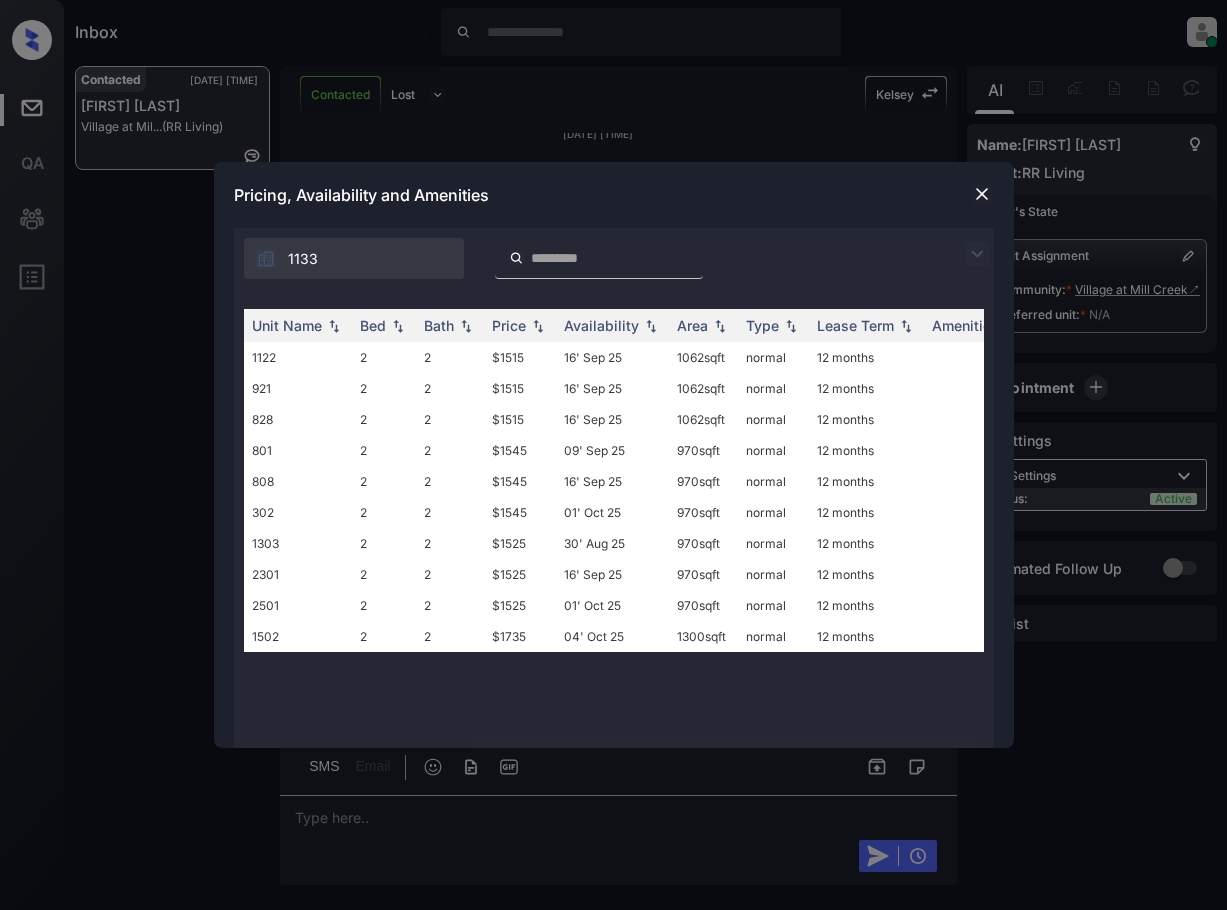 click at bounding box center (977, 254) 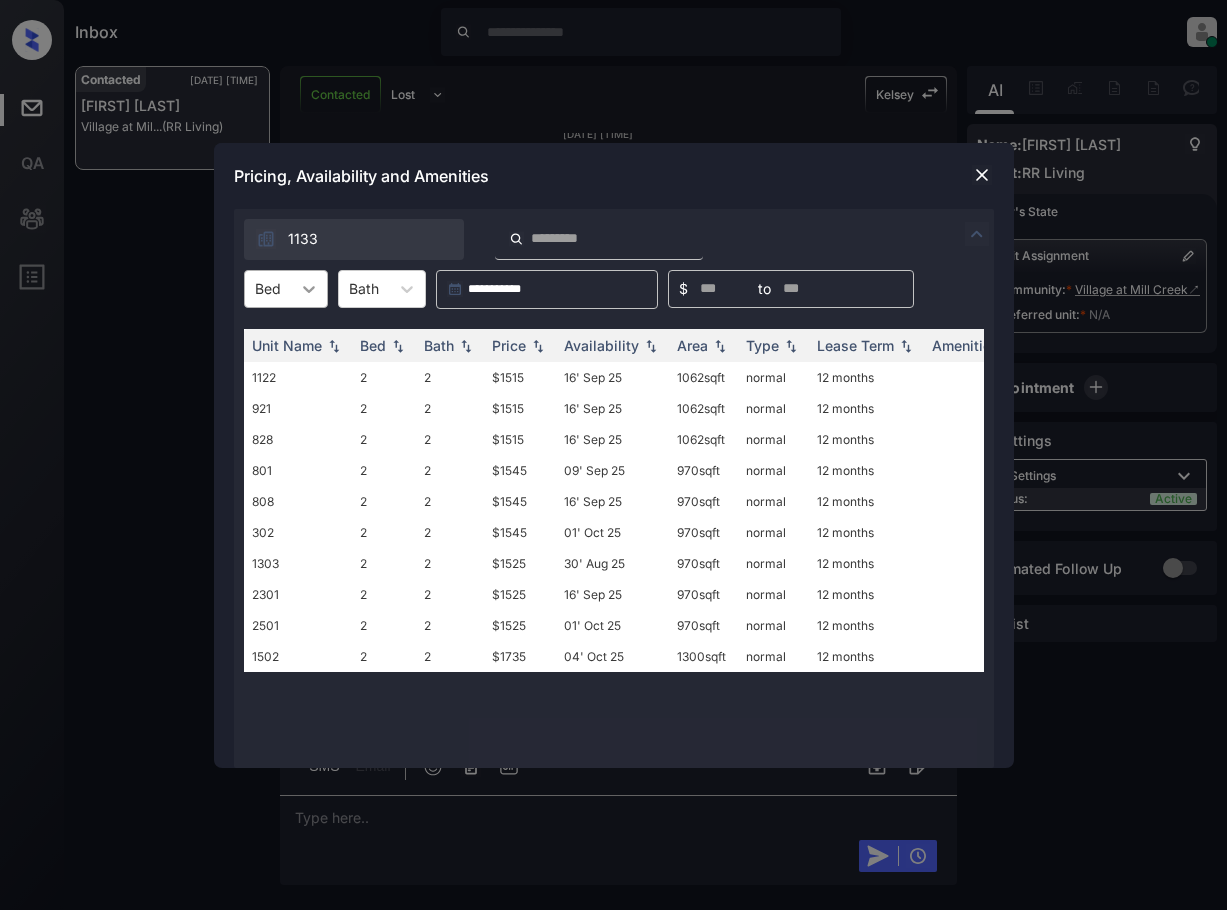 click 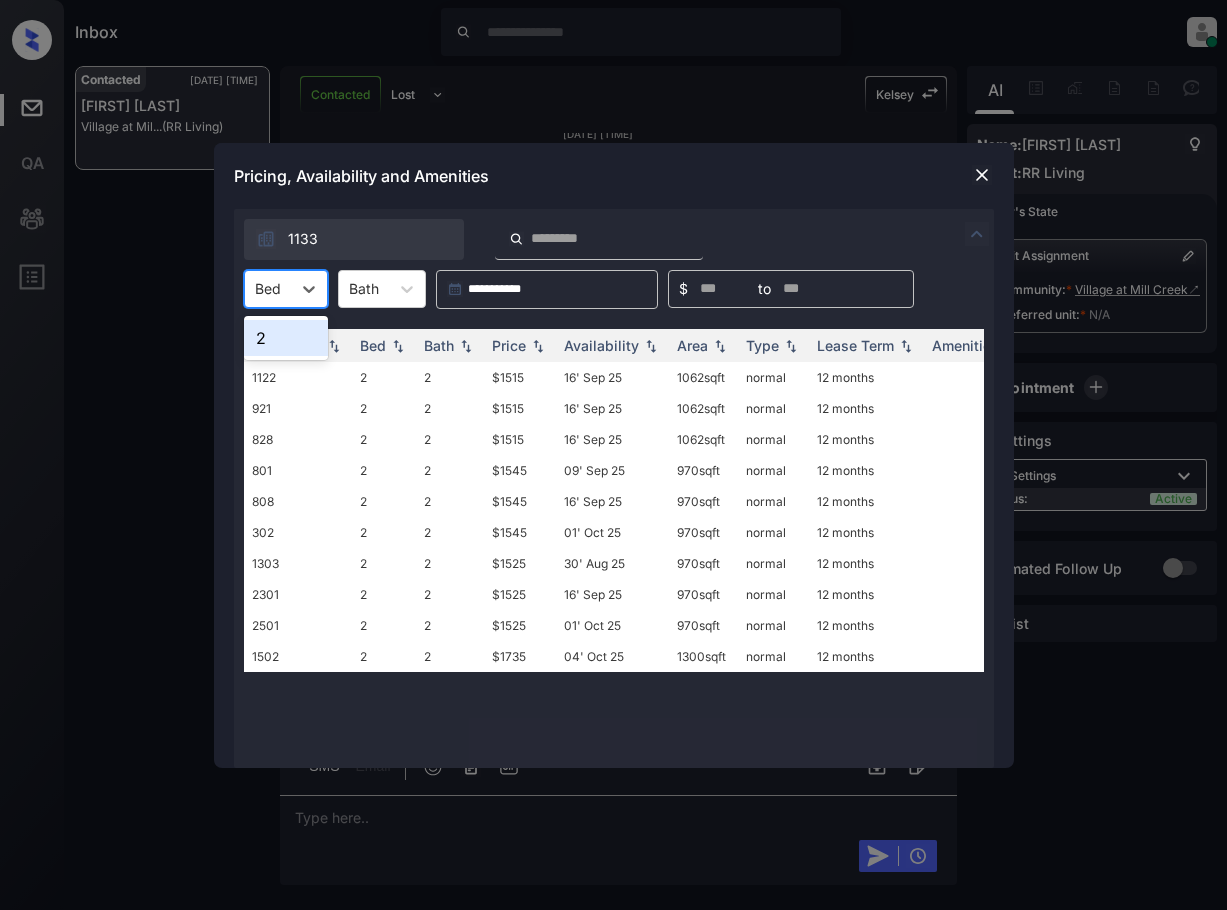click on "2" at bounding box center [286, 338] 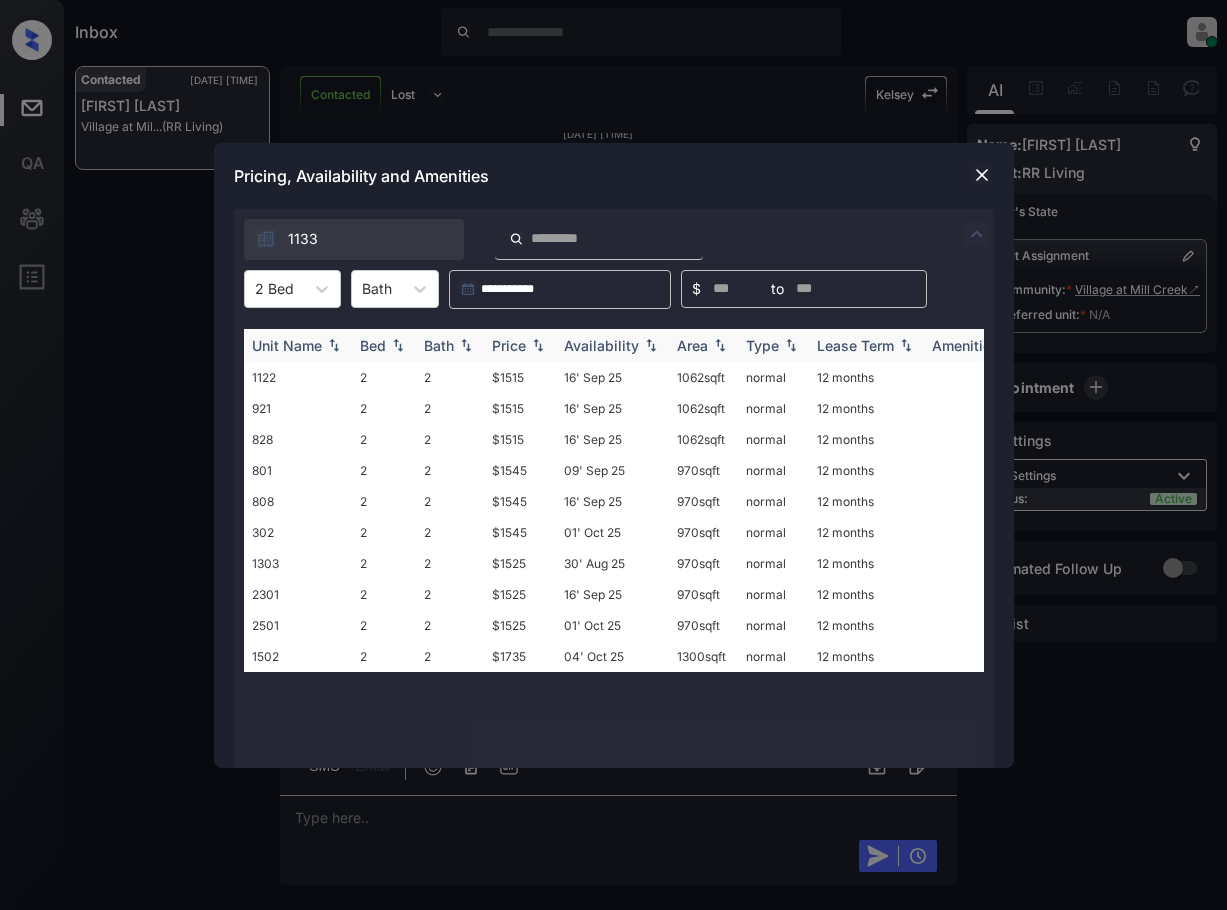 click on "Price" at bounding box center (509, 345) 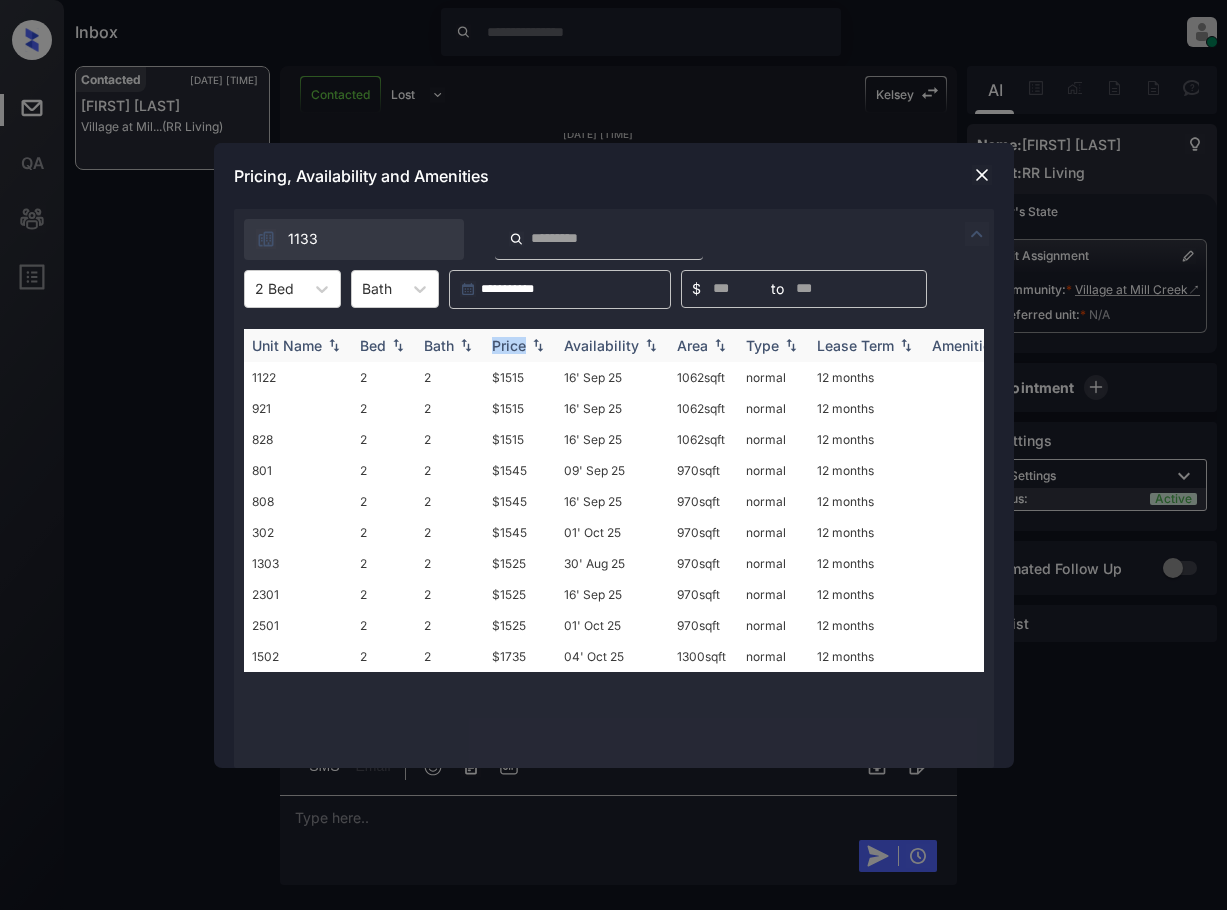 click on "Price" at bounding box center [509, 345] 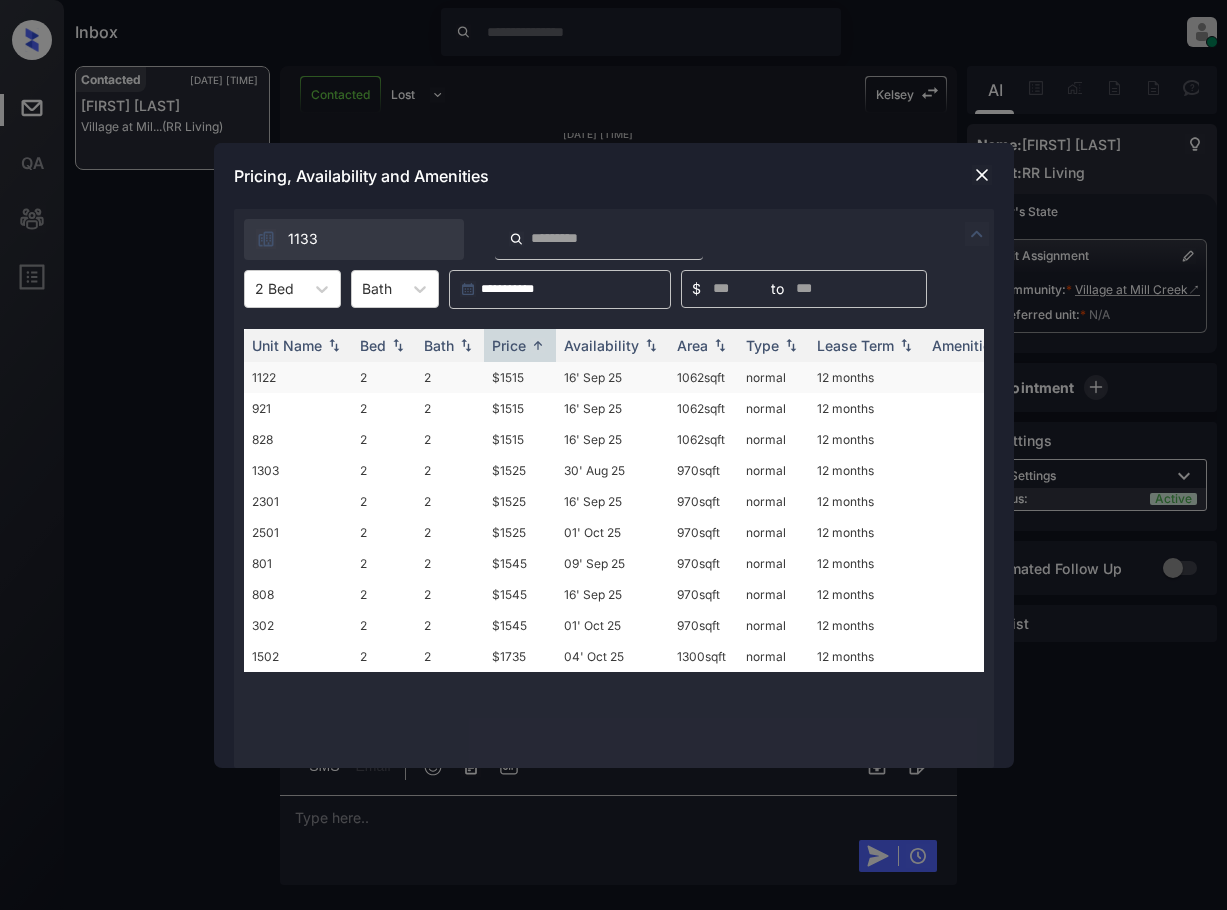 click on "$1515" at bounding box center (520, 377) 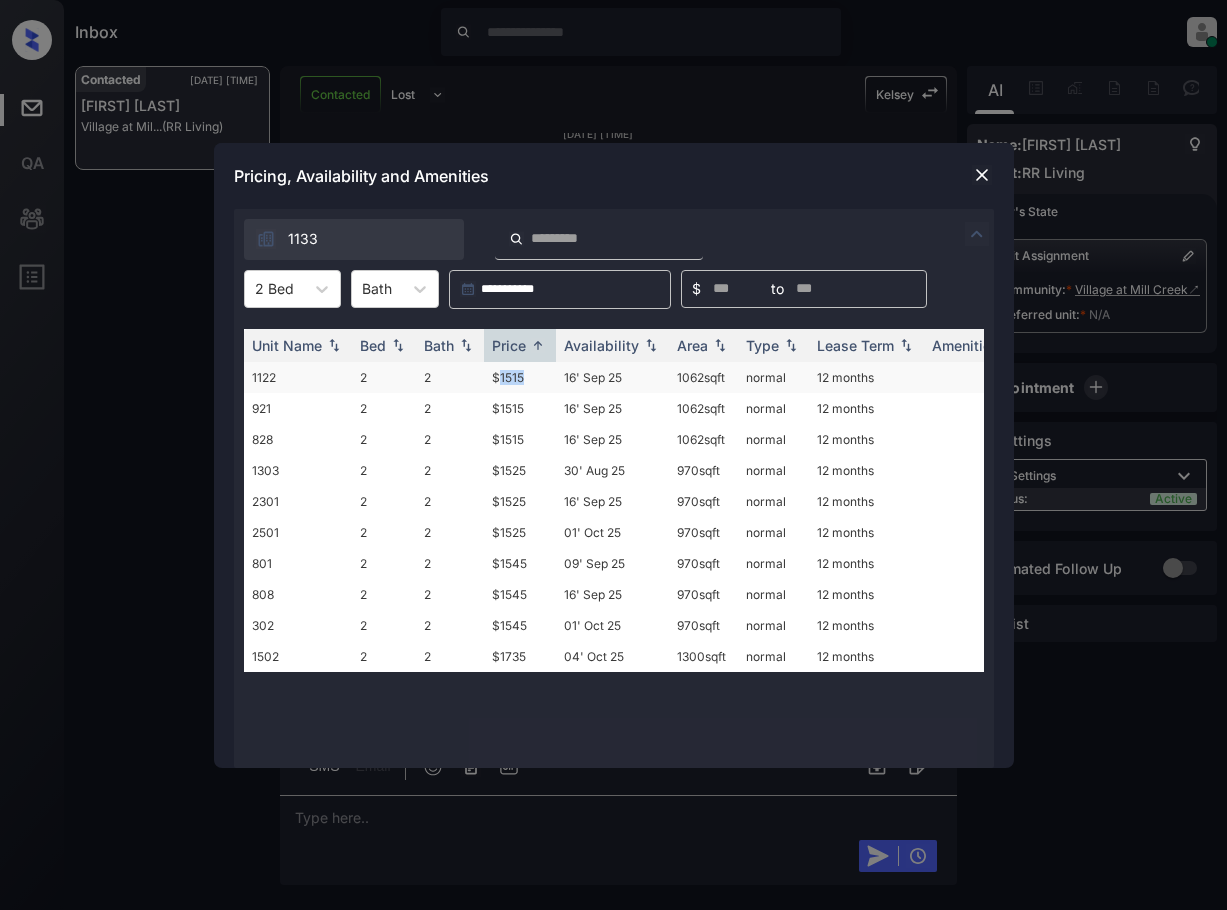 click on "$1515" at bounding box center [520, 377] 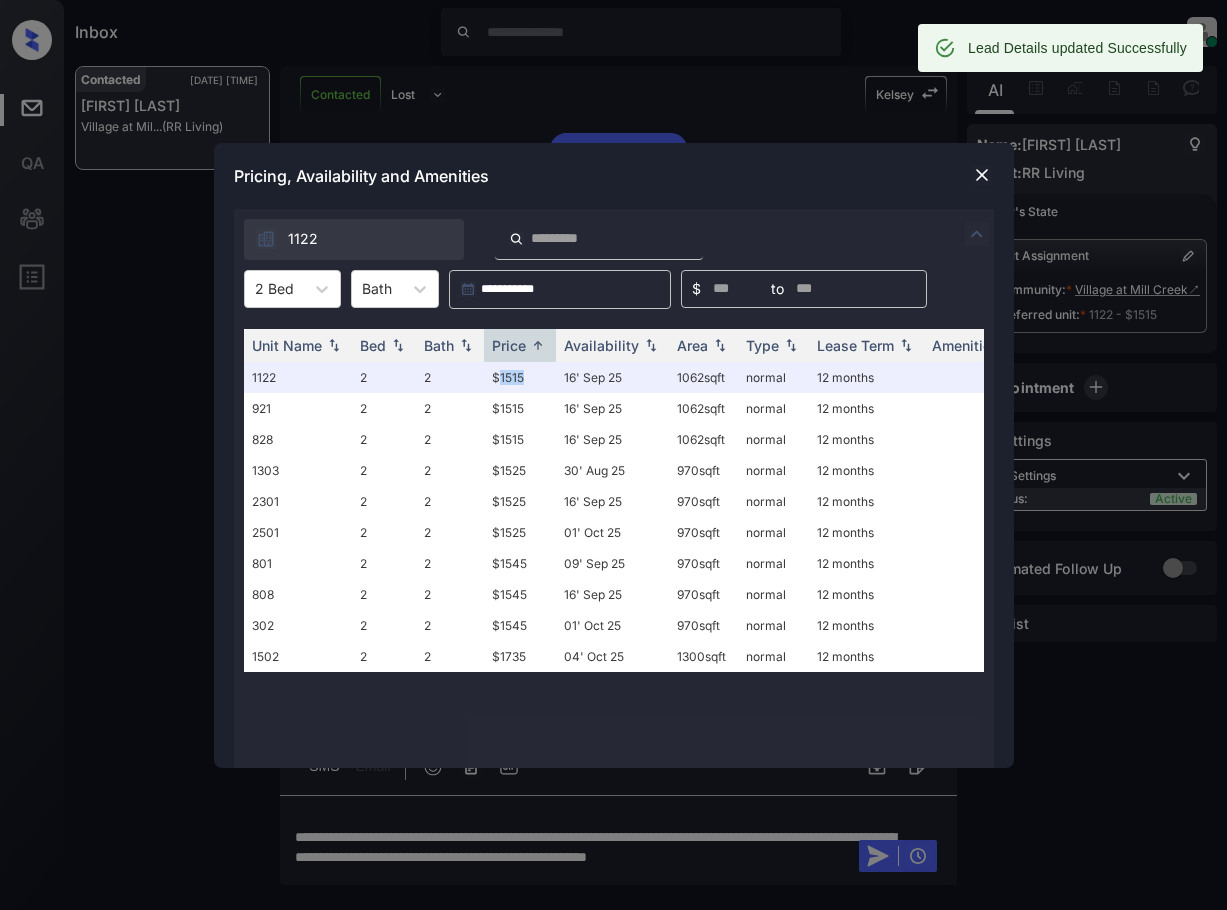 click at bounding box center (982, 175) 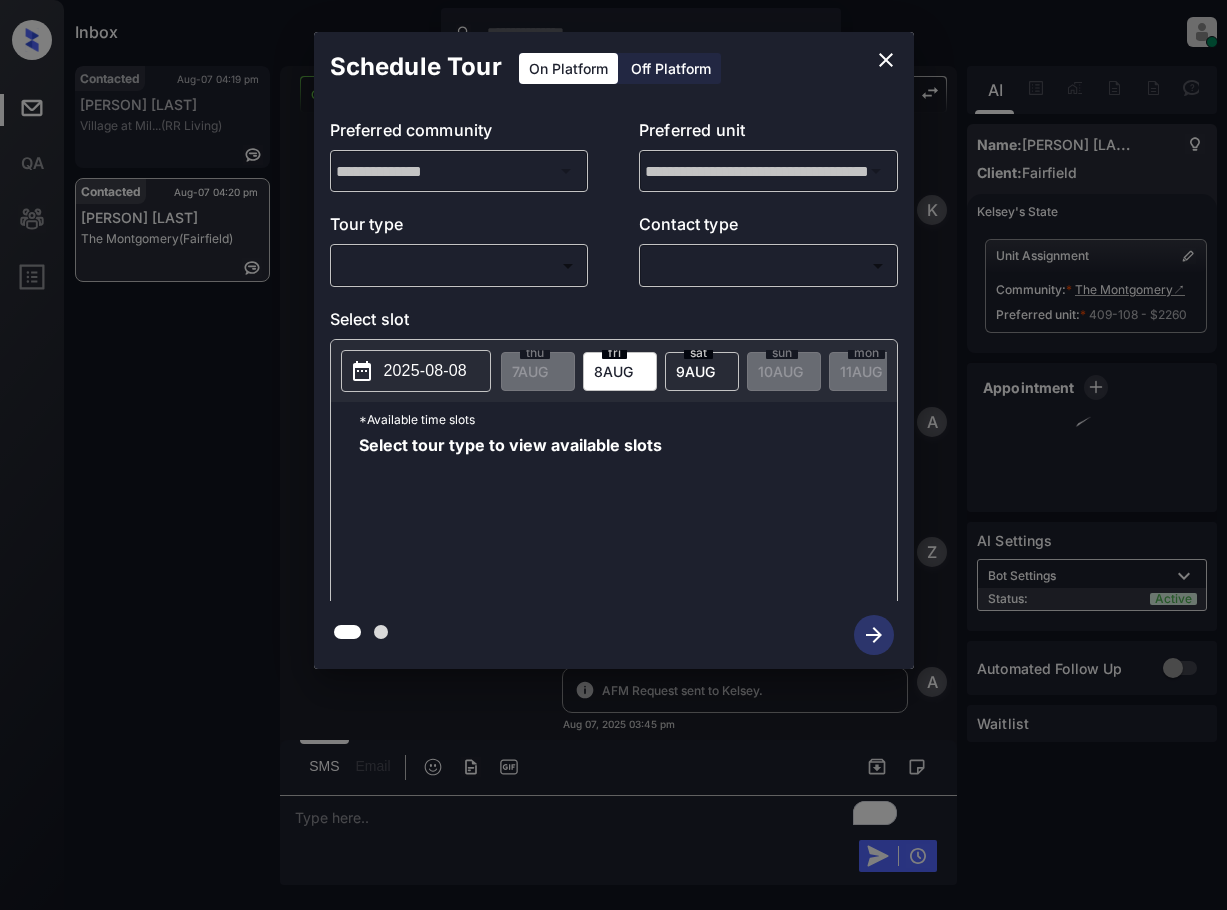 scroll, scrollTop: 0, scrollLeft: 0, axis: both 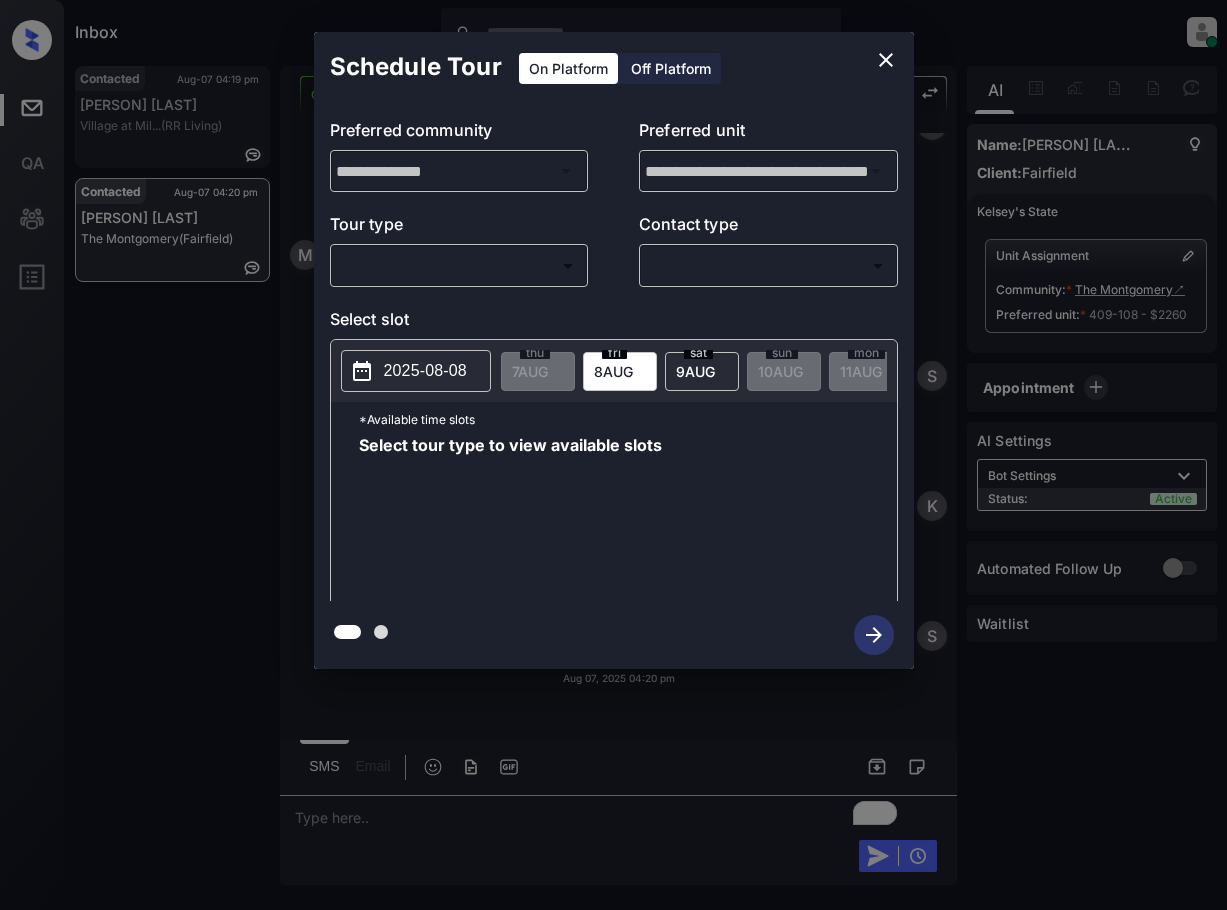 click on "Inbox Lyzzelle M. Ceralde Online Set yourself   offline Set yourself   on break Profile Switch to  light  mode Sign out Contacted Aug-07 04:19 pm   April Pough Village at Mil...  (RR Living) Contacted Aug-07 04:20 pm   Mariana Vidal The Montgomery  (Fairfield) Contacted Lost Lead Sentiment: Angry Upon sliding the acknowledgement:  Lead will move to lost stage. * ​ SMS and call option will be set to opt out. AFM will be turned off for the lead. Kelsey New Message Kelsey Notes Note: https://conversation.getzuma.com/68952c87f85b59860250a082 - Paste this link into your browser to view Kelsey’s conversation with the prospect Aug 07, 2025 03:45 pm  Sync'd w  yardi K New Message Agent Lead created via leadPoller in Inbound stage. Aug 07, 2025 03:45 pm A New Message Zuma Lead transferred to leasing agent: kelsey Aug 07, 2025 03:45 pm  Sync'd w  yardi Z New Message Agent AFM Request sent to Kelsey. Aug 07, 2025 03:45 pm A New Message Agent Notes Note: Aug 07, 2025 03:45 pm A New Message Kelsey K New Message Kelsey" at bounding box center (613, 455) 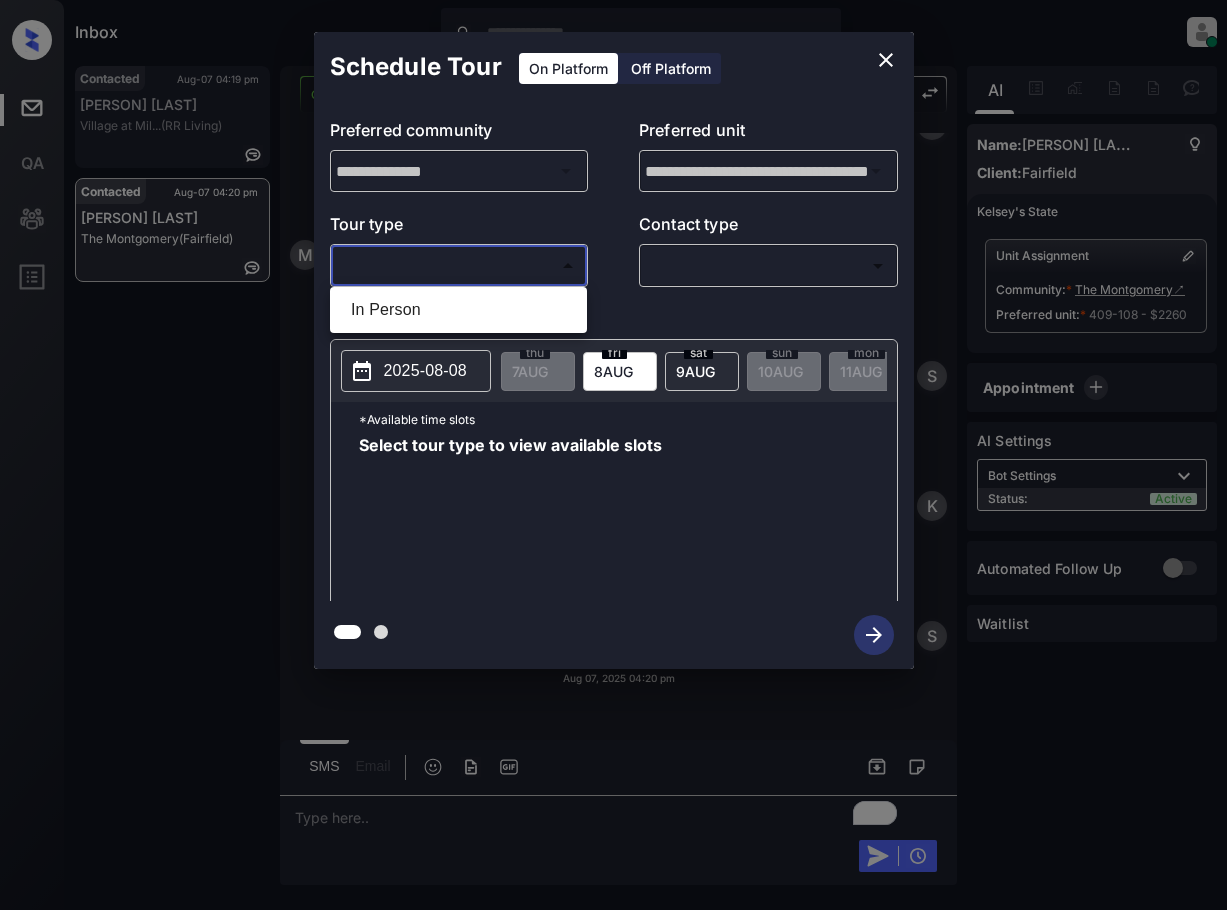 click on "In Person" at bounding box center [458, 310] 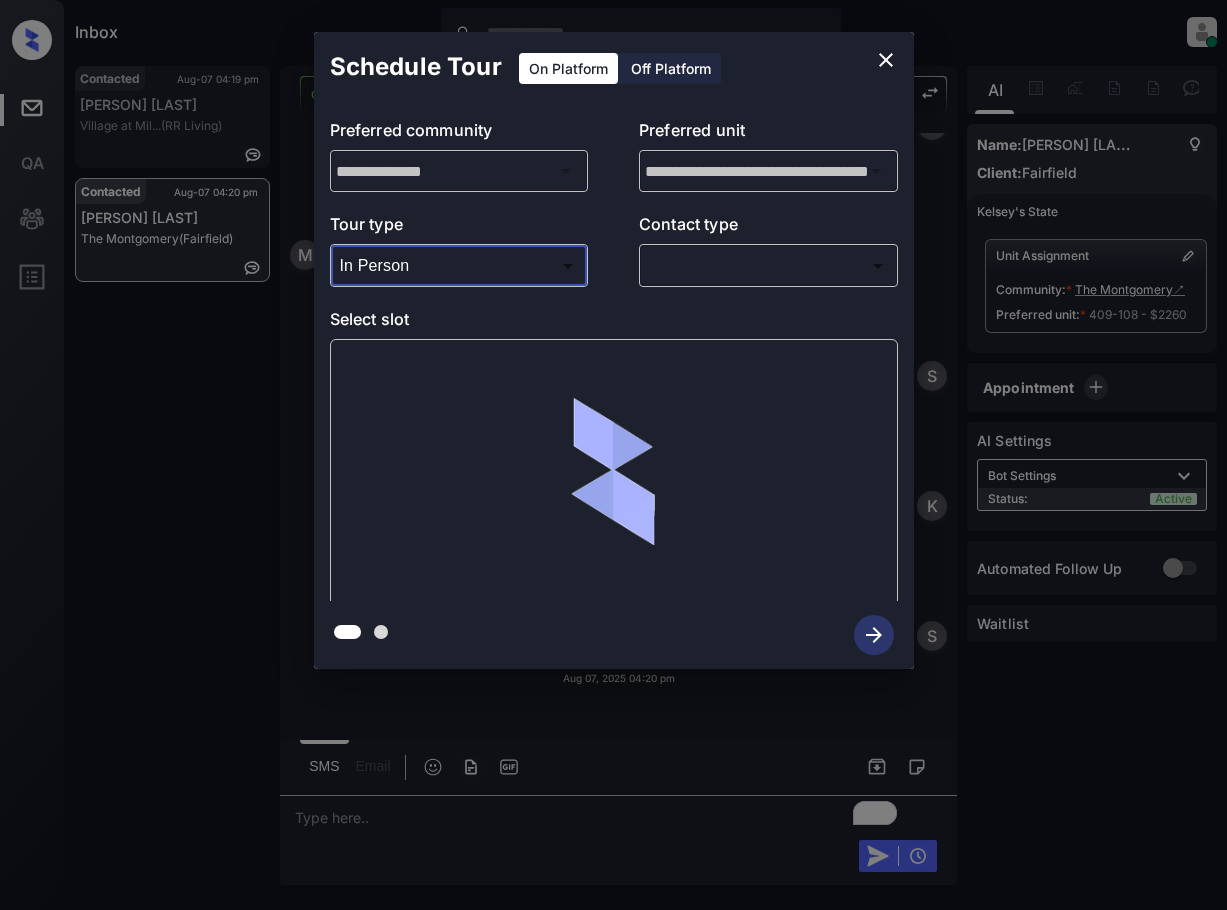 click on "Inbox Lyzzelle M. Ceralde Online Set yourself   offline Set yourself   on break Profile Switch to  light  mode Sign out Contacted Aug-07 04:19 pm   April Pough Village at Mil...  (RR Living) Contacted Aug-07 04:20 pm   Mariana Vidal The Montgomery  (Fairfield) Contacted Lost Lead Sentiment: Angry Upon sliding the acknowledgement:  Lead will move to lost stage. * ​ SMS and call option will be set to opt out. AFM will be turned off for the lead. Kelsey New Message Kelsey Notes Note: https://conversation.getzuma.com/68952c87f85b59860250a082 - Paste this link into your browser to view Kelsey’s conversation with the prospect Aug 07, 2025 03:45 pm  Sync'd w  yardi K New Message Agent Lead created via leadPoller in Inbound stage. Aug 07, 2025 03:45 pm A New Message Zuma Lead transferred to leasing agent: kelsey Aug 07, 2025 03:45 pm  Sync'd w  yardi Z New Message Agent AFM Request sent to Kelsey. Aug 07, 2025 03:45 pm A New Message Agent Notes Note: Aug 07, 2025 03:45 pm A New Message Kelsey K New Message Kelsey" at bounding box center [613, 455] 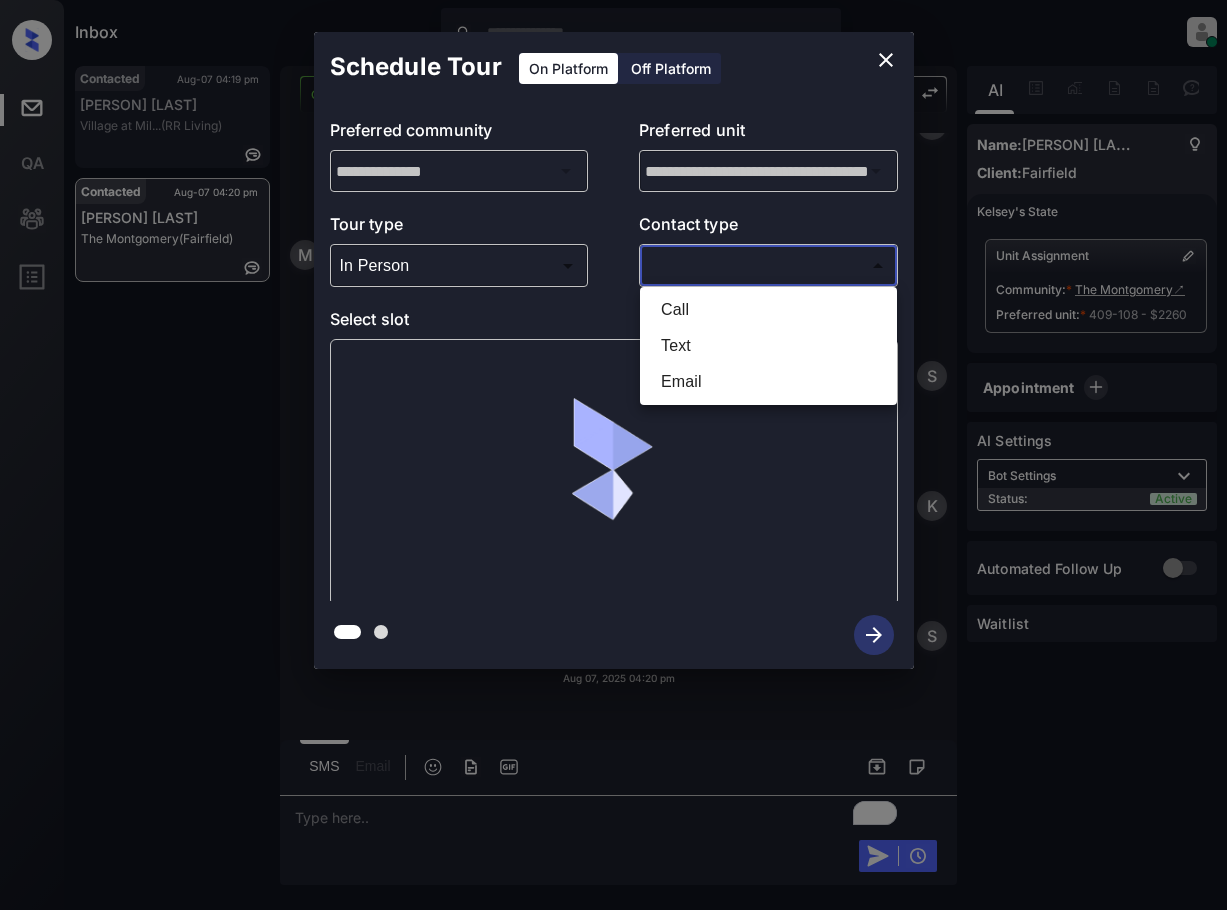 drag, startPoint x: 687, startPoint y: 351, endPoint x: 690, endPoint y: 339, distance: 12.369317 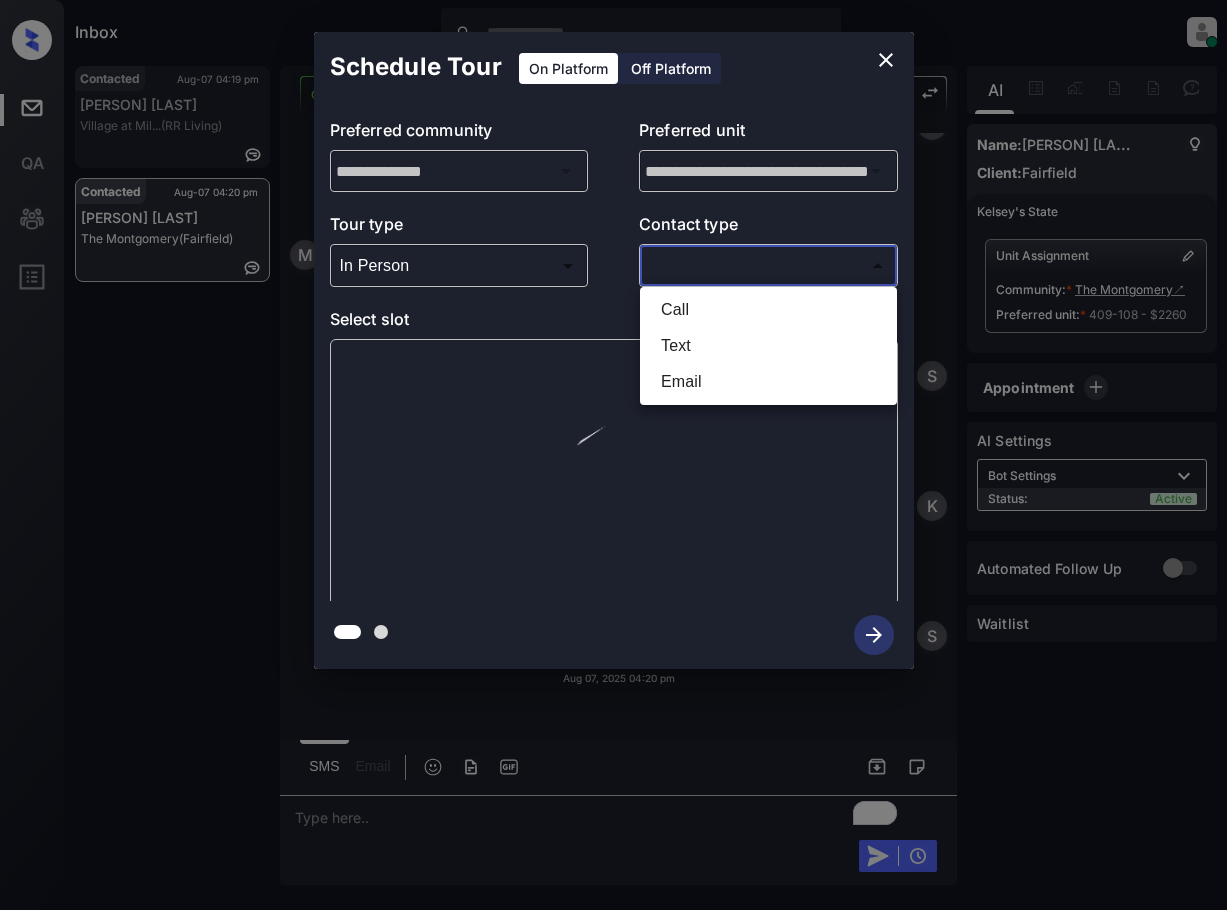 click on "Text" at bounding box center (768, 346) 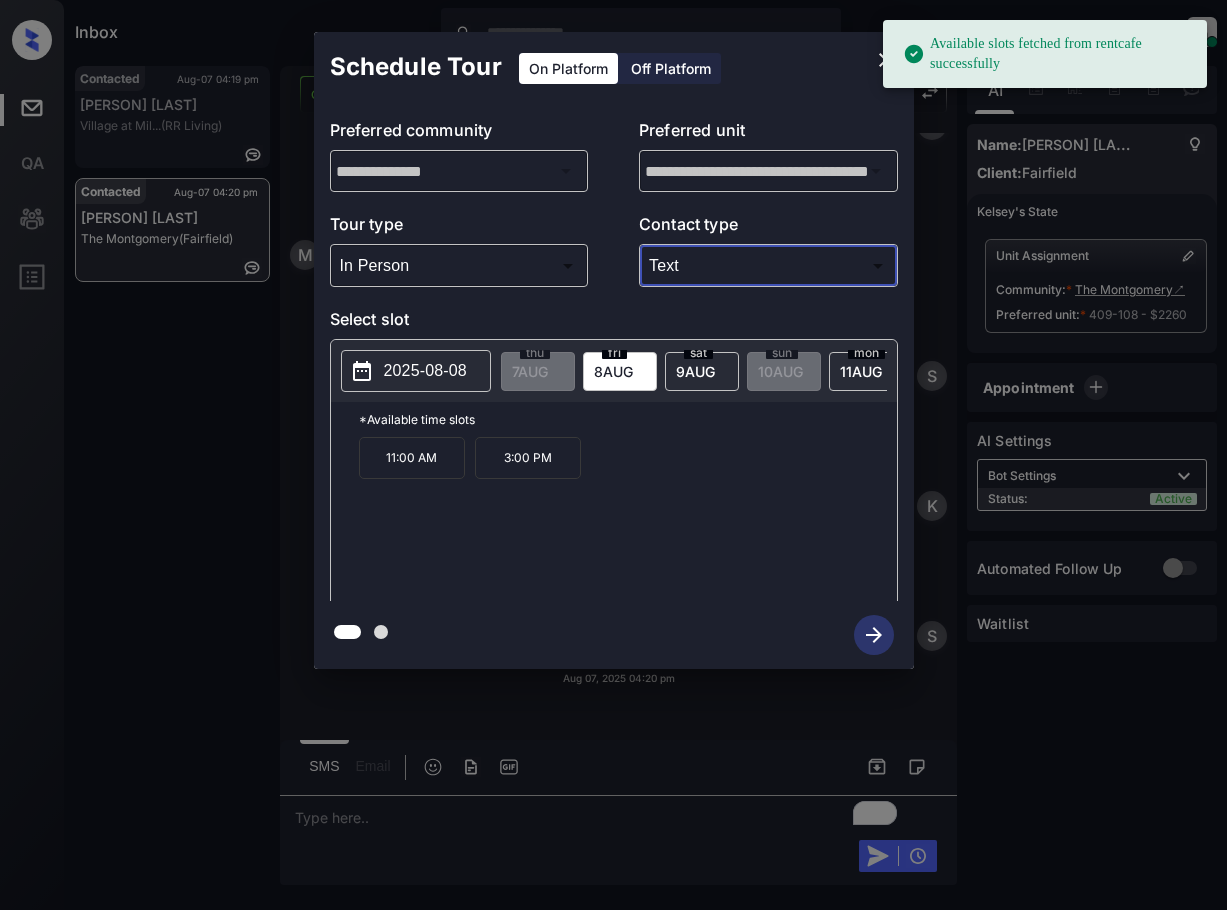 type on "****" 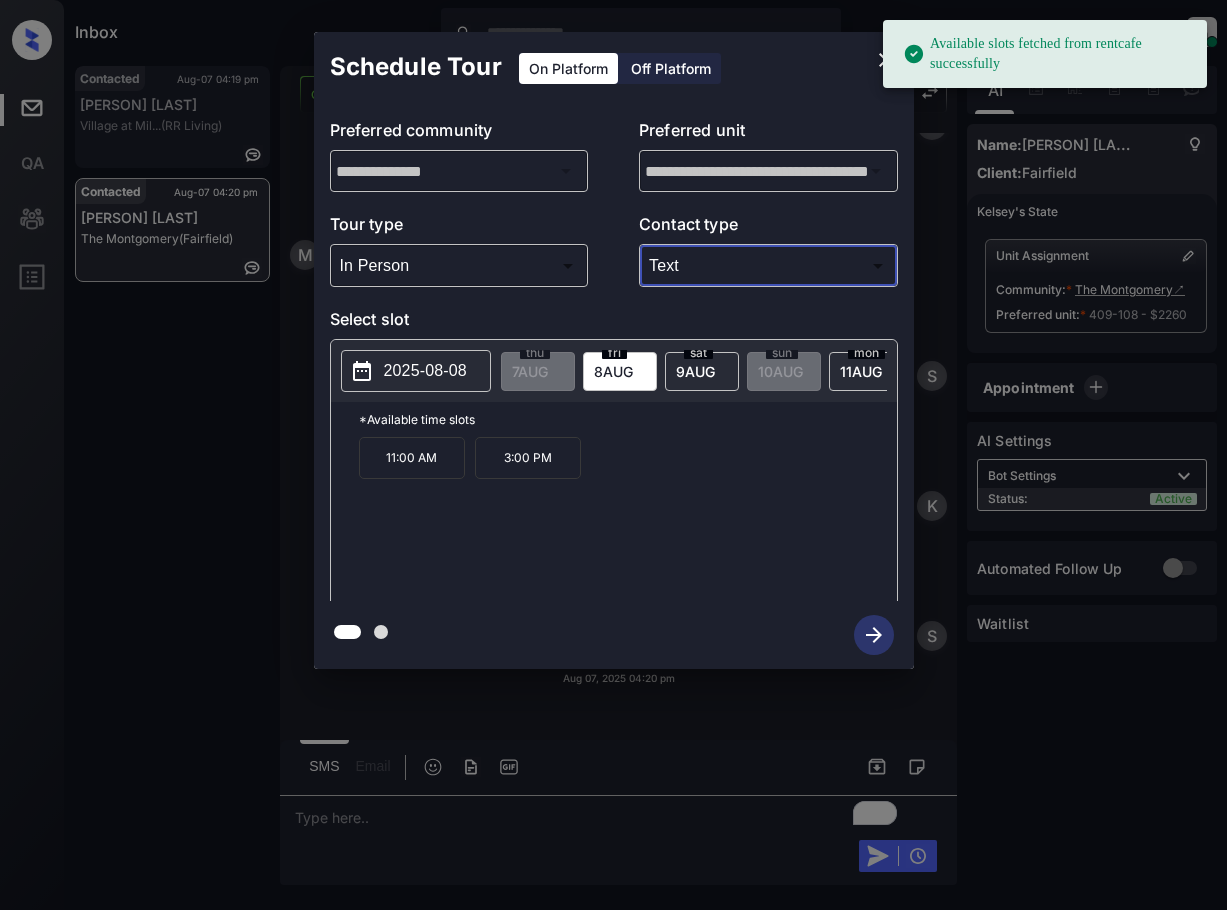 click on "2025-08-08" at bounding box center (425, 371) 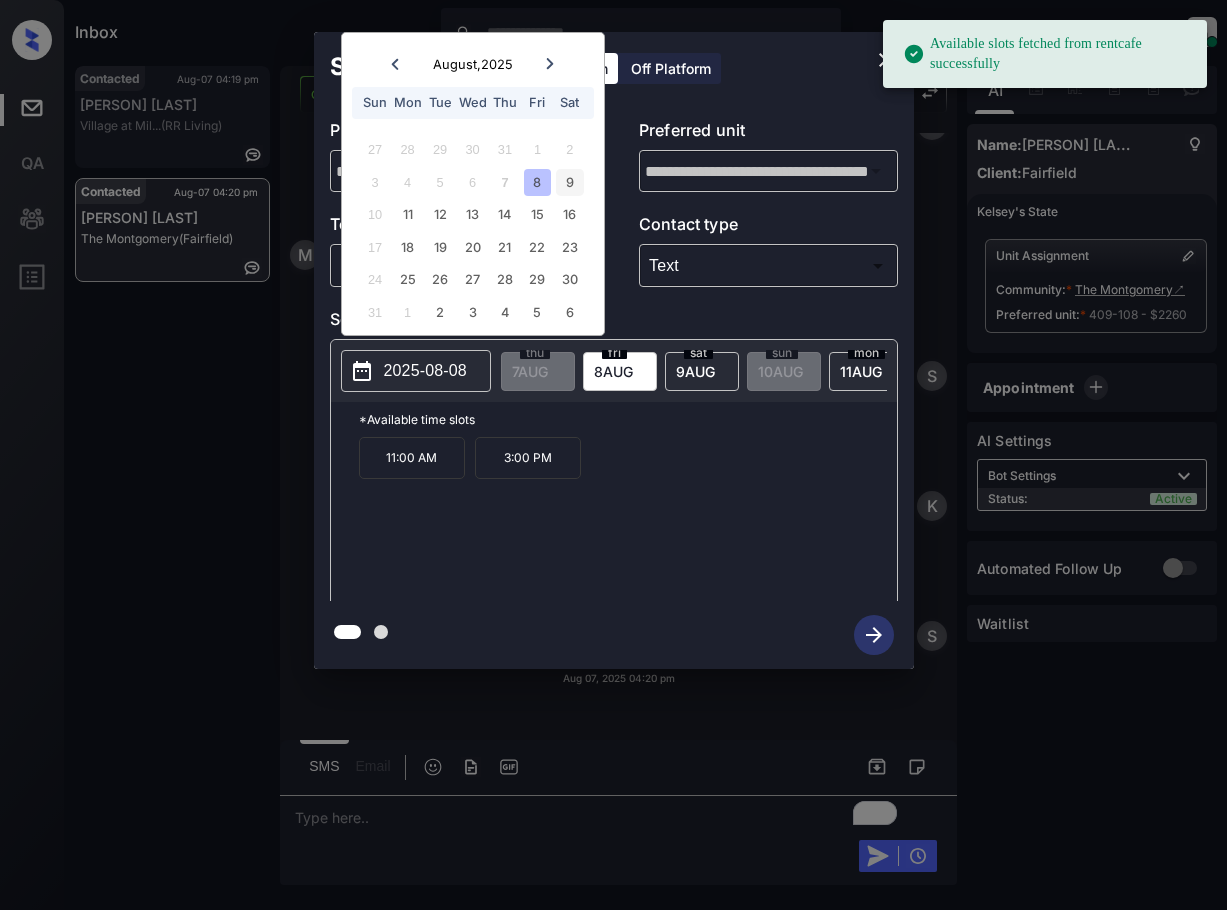 click on "9" at bounding box center [569, 182] 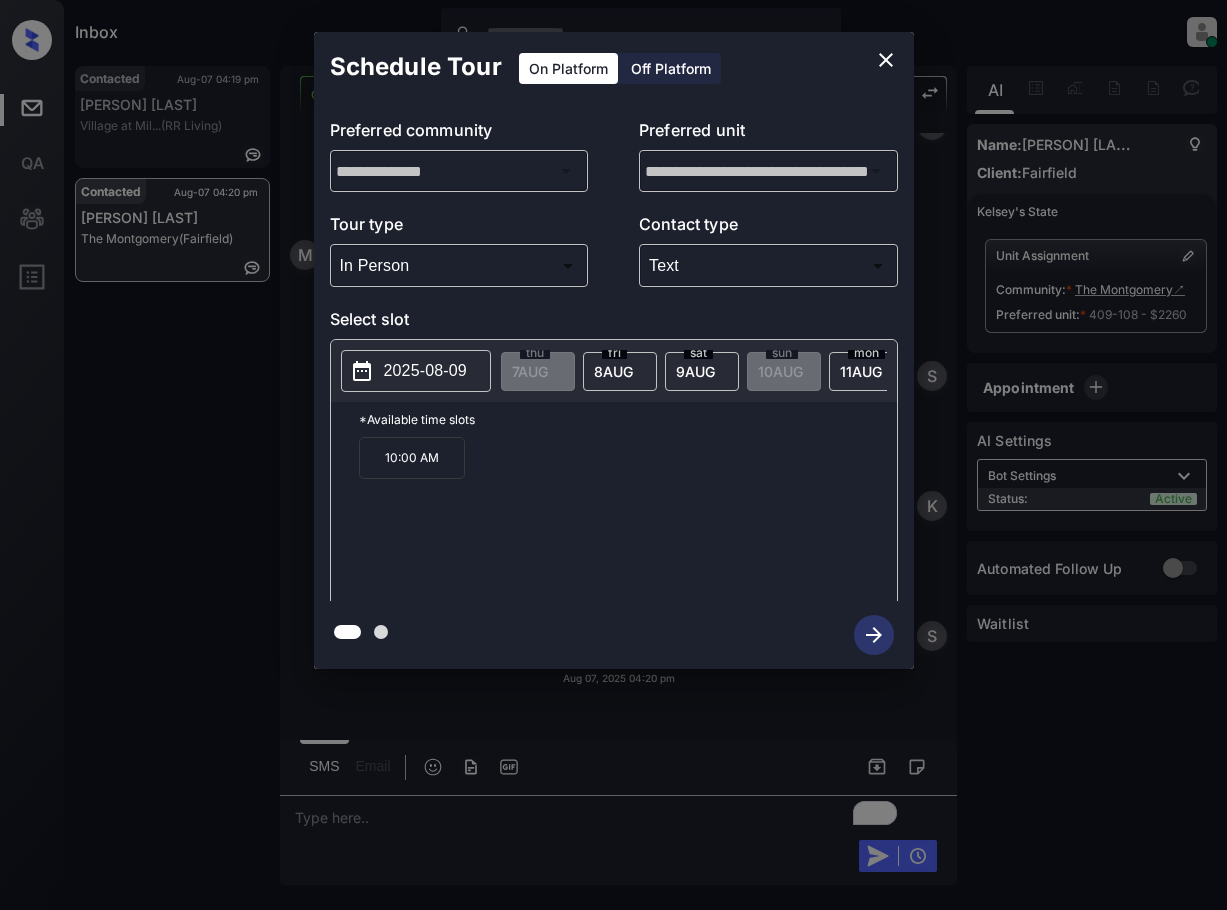 click on "2025-08-09" at bounding box center (425, 371) 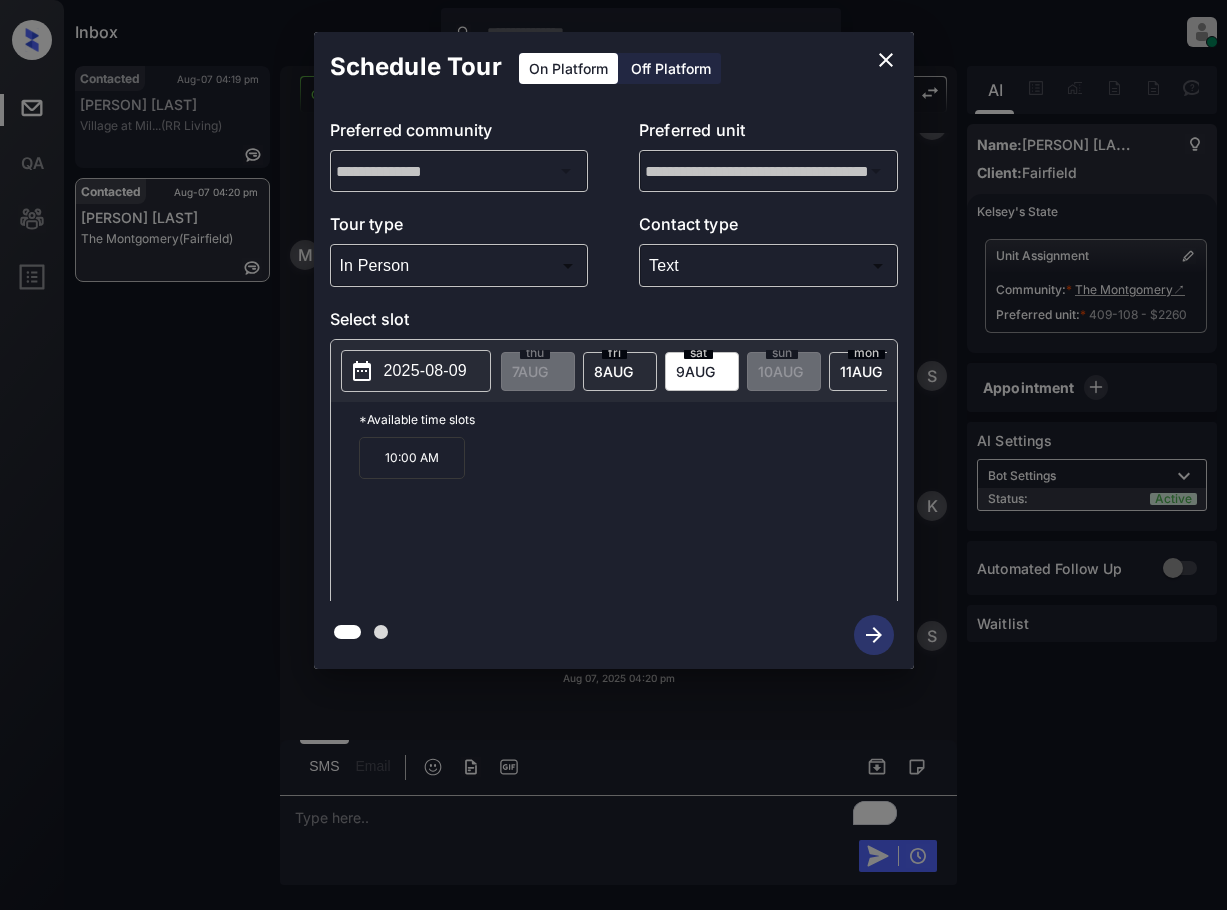 drag, startPoint x: 880, startPoint y: 64, endPoint x: 731, endPoint y: 544, distance: 502.59427 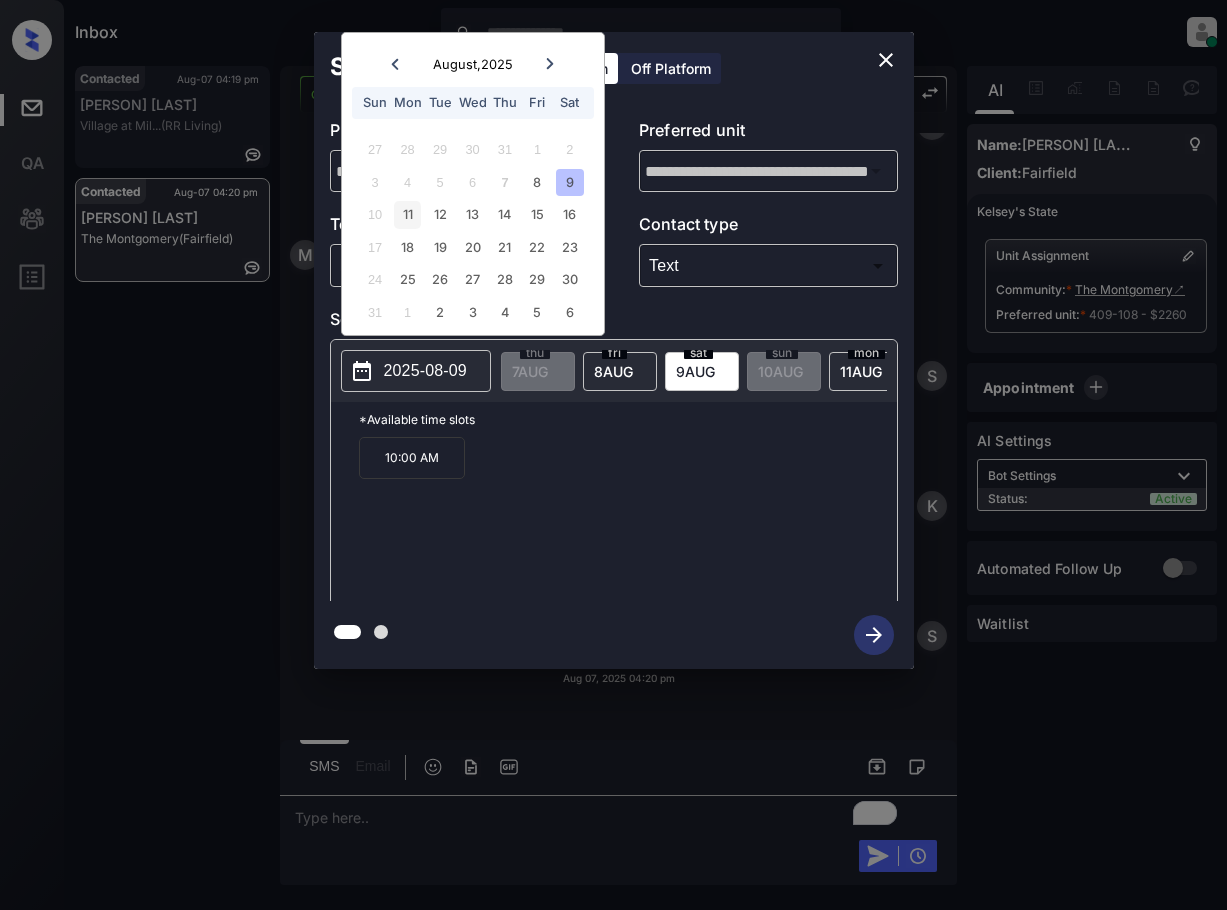 click on "11" at bounding box center [407, 214] 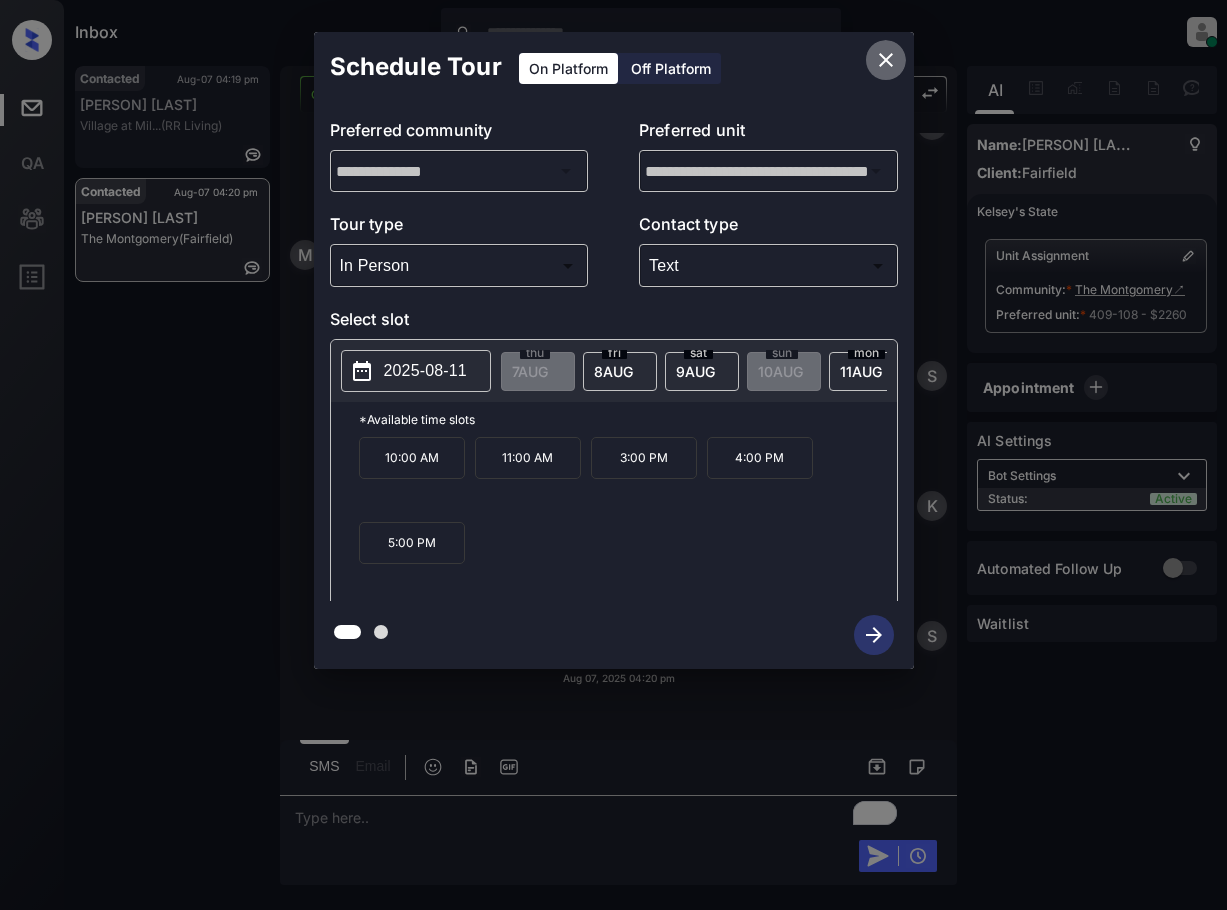 click 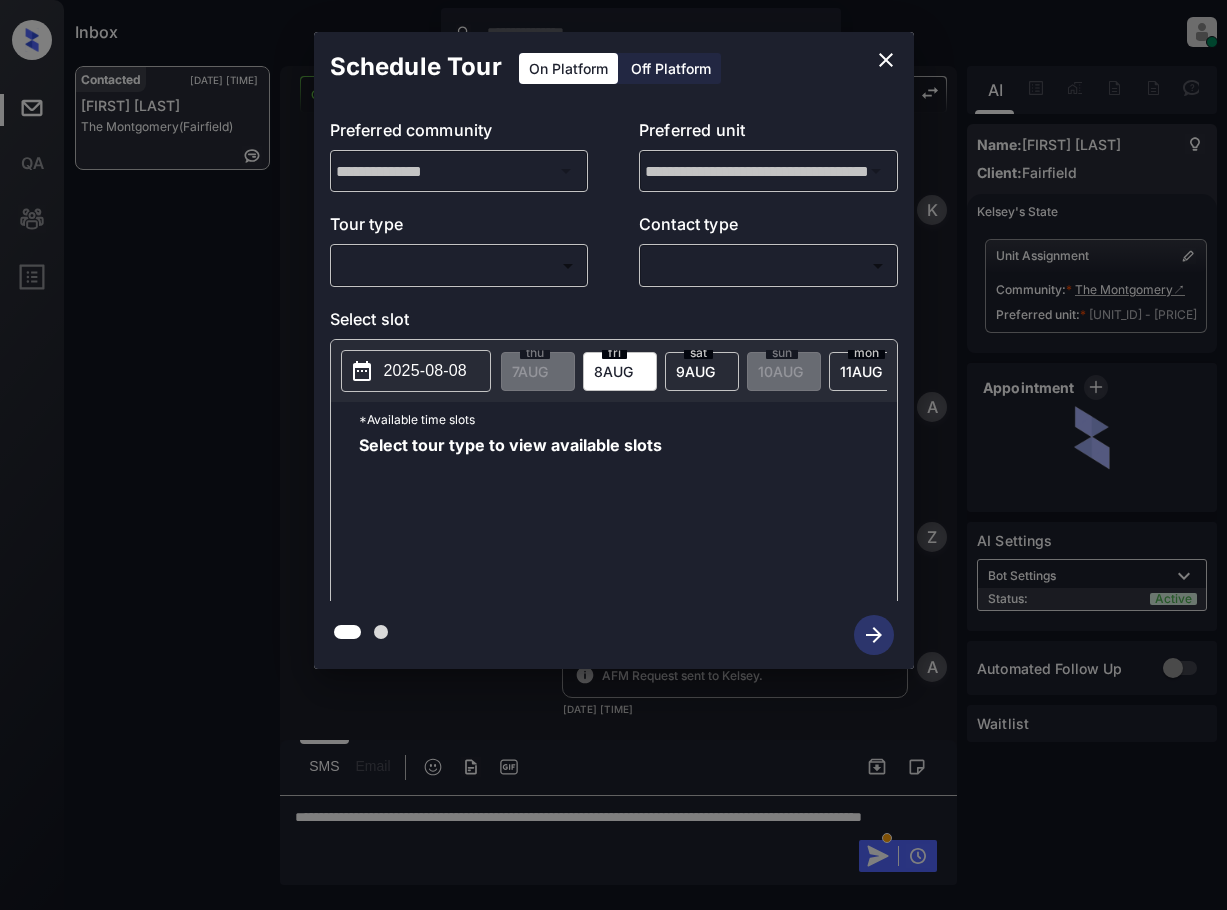 scroll, scrollTop: 0, scrollLeft: 0, axis: both 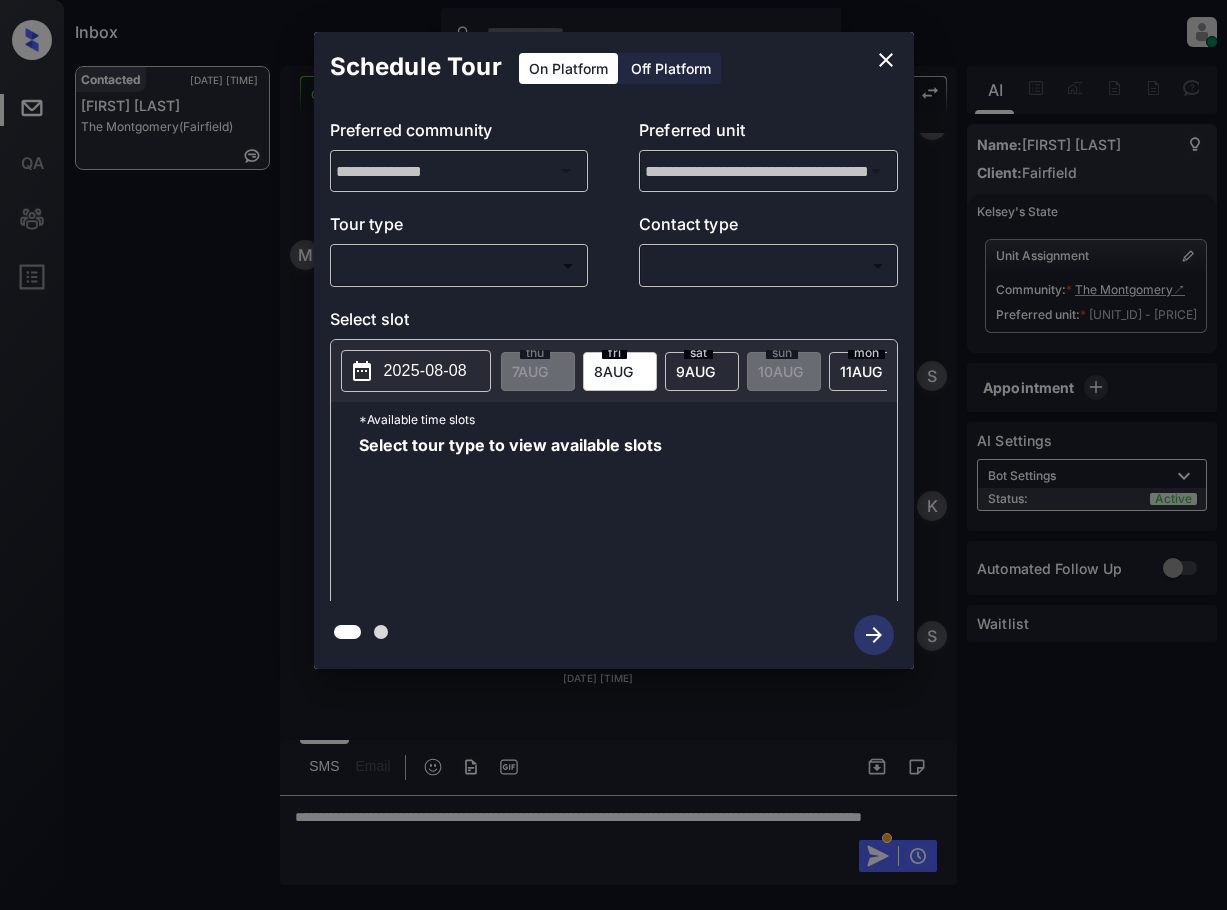 click on "Inbox Lyzzelle M. Ceralde Online Set yourself   offline Set yourself   on break Profile Switch to  light  mode Sign out Contacted Aug-07 04:20 pm   Mariana Vidal The Montgomery  (Fairfield) Contacted Lost Lead Sentiment: Angry Upon sliding the acknowledgement:  Lead will move to lost stage. * ​ SMS and call option will be set to opt out. AFM will be turned off for the lead. Kelsey New Message Kelsey Notes Note: https://conversation.getzuma.com/68952c87f85b59860250a082 - Paste this link into your browser to view Kelsey’s conversation with the prospect Aug 07, 2025 03:45 pm  Sync'd w  yardi K New Message Agent Lead created via leadPoller in Inbound stage. Aug 07, 2025 03:45 pm A New Message Zuma Lead transferred to leasing agent: kelsey Aug 07, 2025 03:45 pm  Sync'd w  yardi Z New Message Agent AFM Request sent to Kelsey. Aug 07, 2025 03:45 pm A New Message Agent Notes Note: Aug 07, 2025 03:45 pm A New Message Kelsey Lead Details Updated
Move In Date:  14-8-2025
Aug 07, 2025 03:45 pm K New Message   K K" at bounding box center [613, 455] 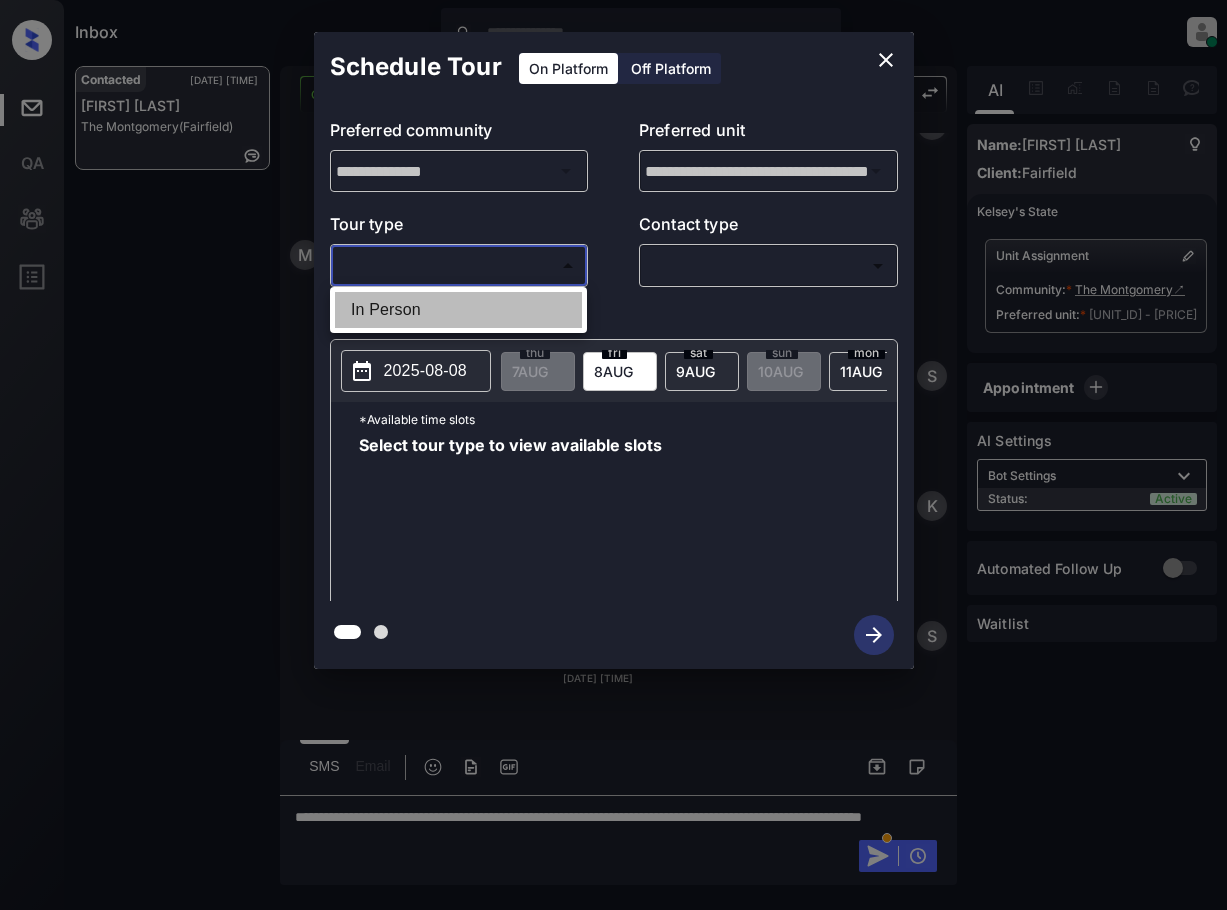 drag, startPoint x: 383, startPoint y: 309, endPoint x: 600, endPoint y: 291, distance: 217.74527 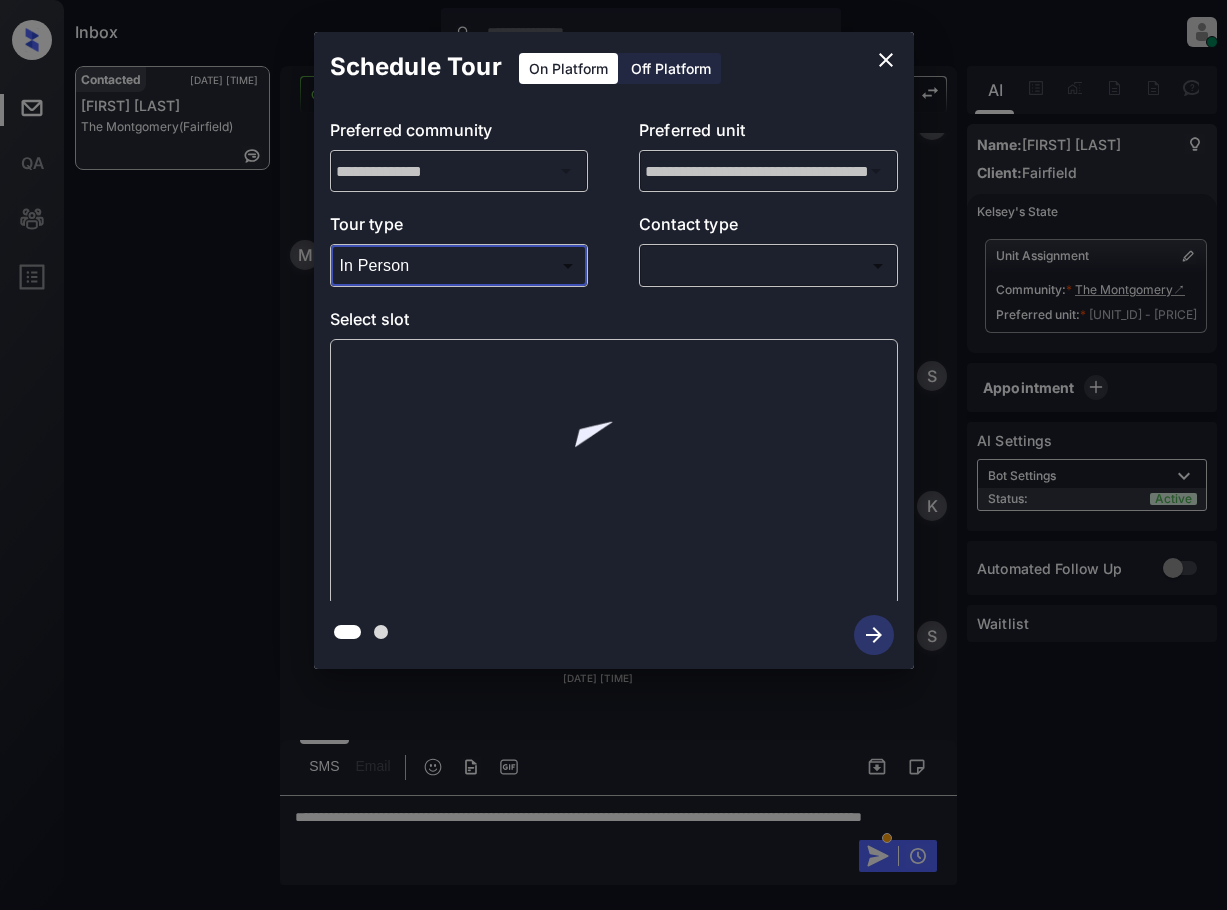 click on "Inbox Lyzzelle M. Ceralde Online Set yourself   offline Set yourself   on break Profile Switch to  light  mode Sign out Contacted Aug-07 04:20 pm   Mariana Vidal The Montgomery  (Fairfield) Contacted Lost Lead Sentiment: Angry Upon sliding the acknowledgement:  Lead will move to lost stage. * ​ SMS and call option will be set to opt out. AFM will be turned off for the lead. Kelsey New Message Kelsey Notes Note: https://conversation.getzuma.com/68952c87f85b59860250a082 - Paste this link into your browser to view Kelsey’s conversation with the prospect Aug 07, 2025 03:45 pm  Sync'd w  yardi K New Message Agent Lead created via leadPoller in Inbound stage. Aug 07, 2025 03:45 pm A New Message Zuma Lead transferred to leasing agent: kelsey Aug 07, 2025 03:45 pm  Sync'd w  yardi Z New Message Agent AFM Request sent to Kelsey. Aug 07, 2025 03:45 pm A New Message Agent Notes Note: Aug 07, 2025 03:45 pm A New Message Kelsey Lead Details Updated
Move In Date:  14-8-2025
Aug 07, 2025 03:45 pm K New Message   K K" at bounding box center [613, 455] 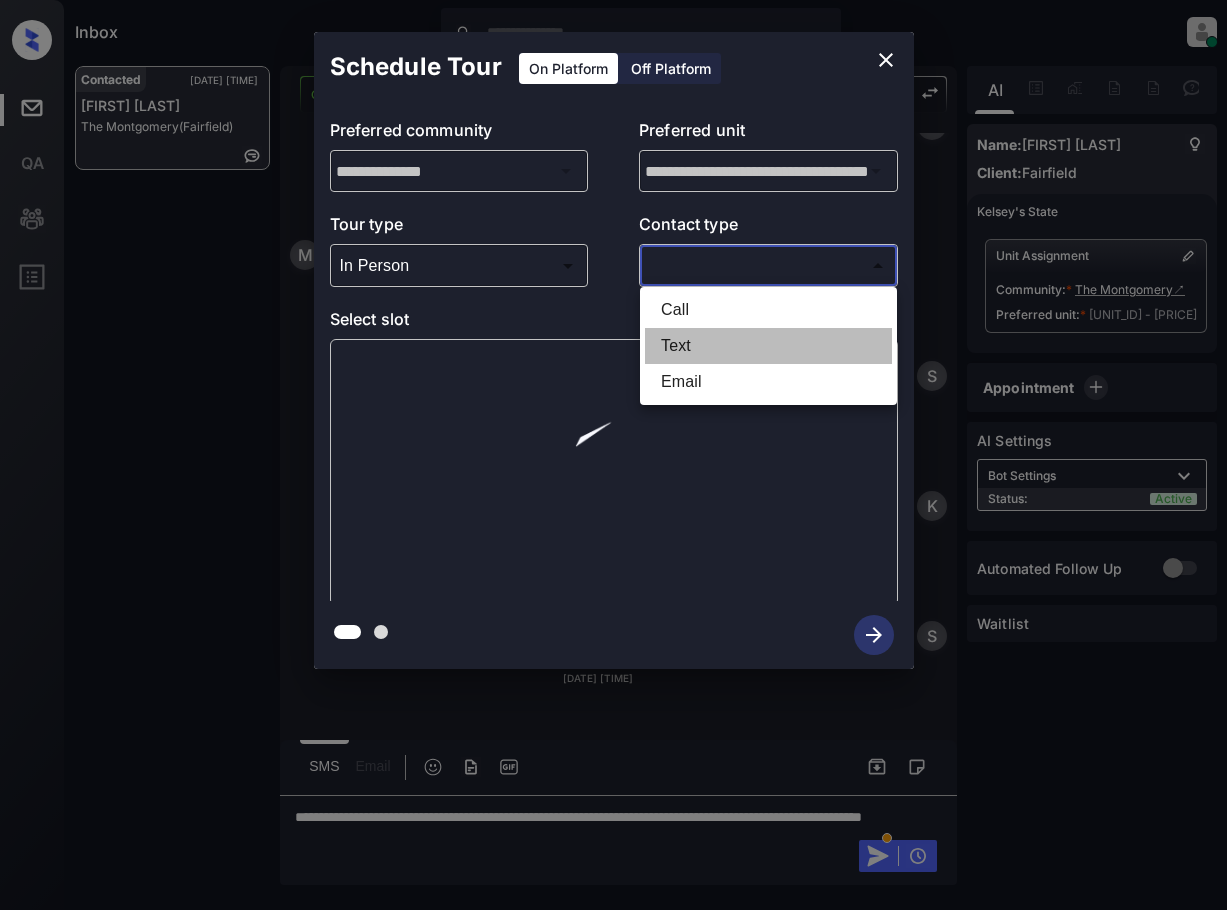 click on "Text" at bounding box center [768, 346] 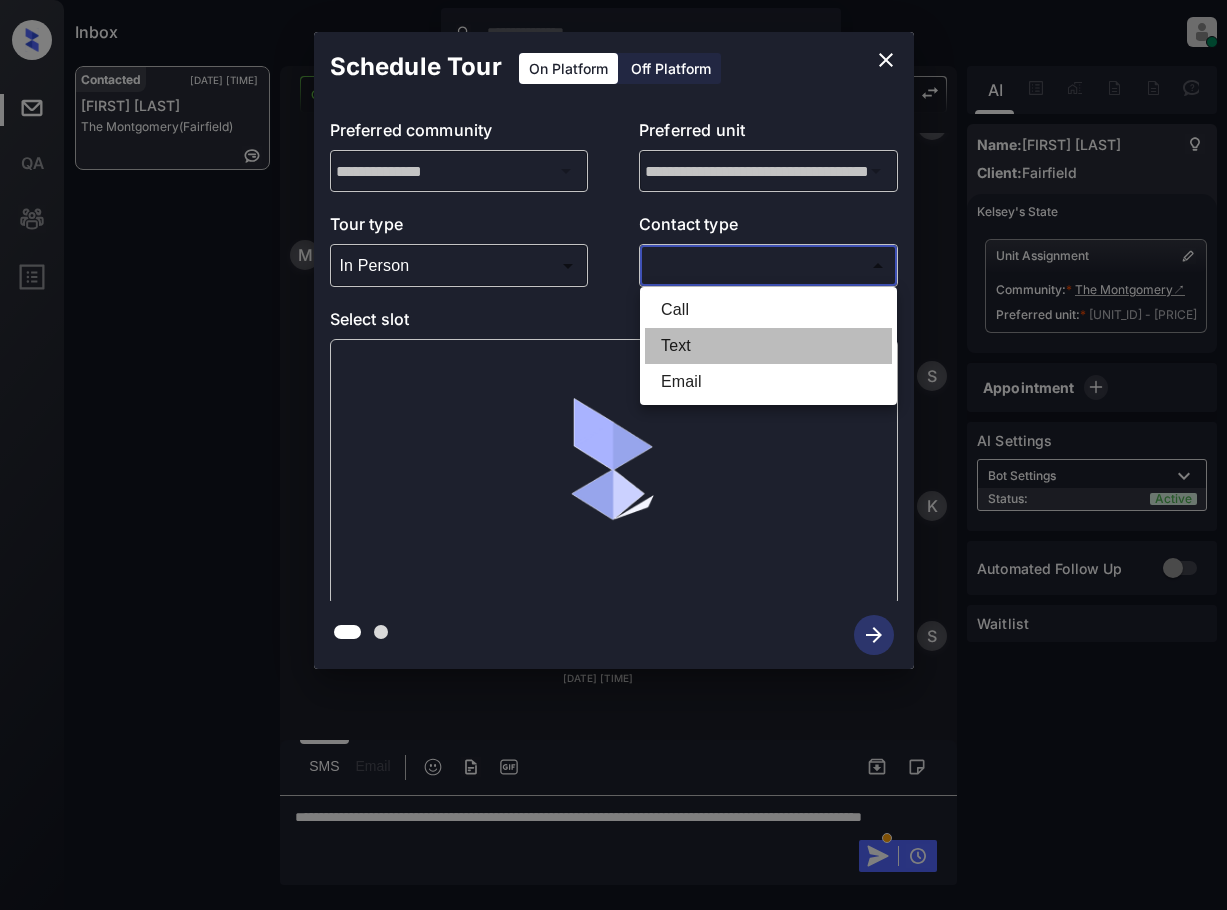 type on "****" 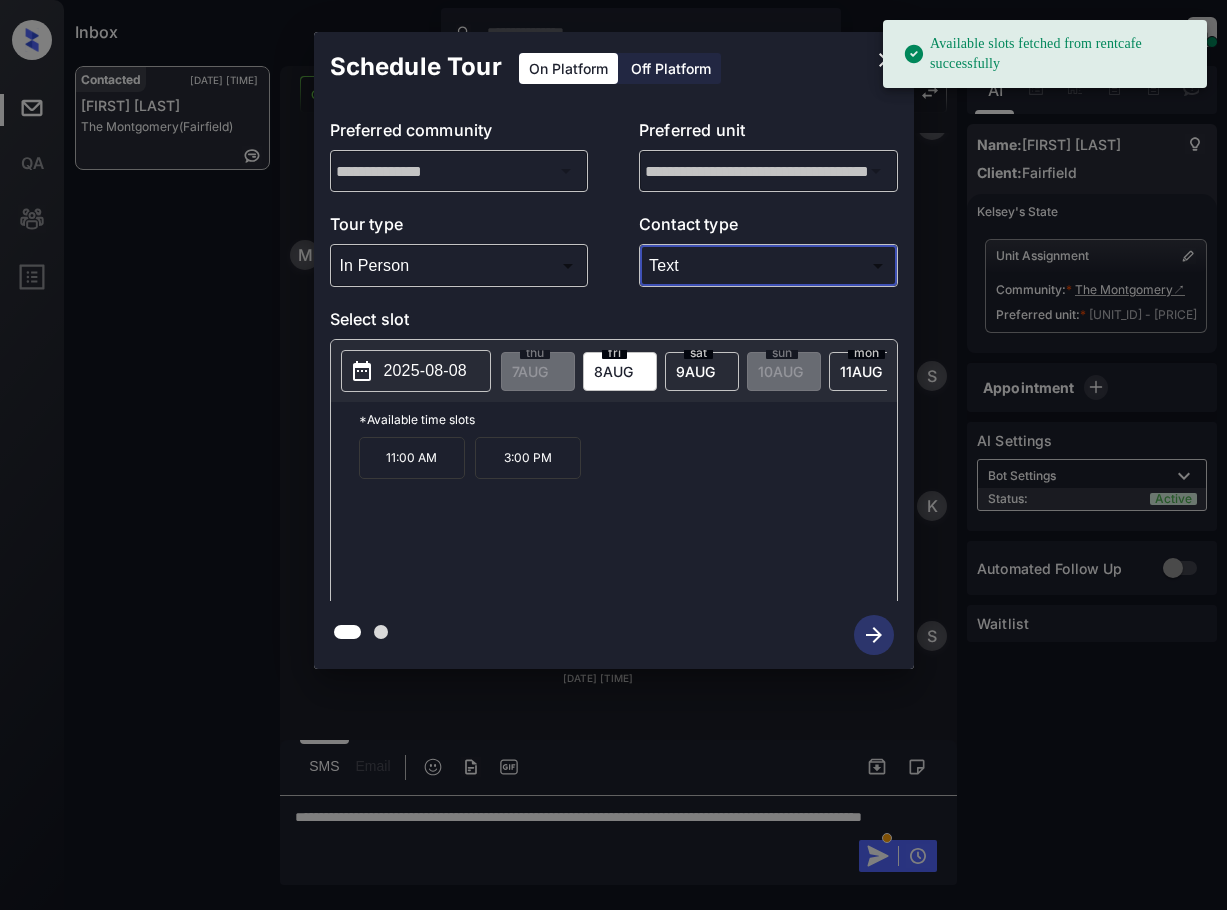 click on "2025-08-08" at bounding box center (425, 371) 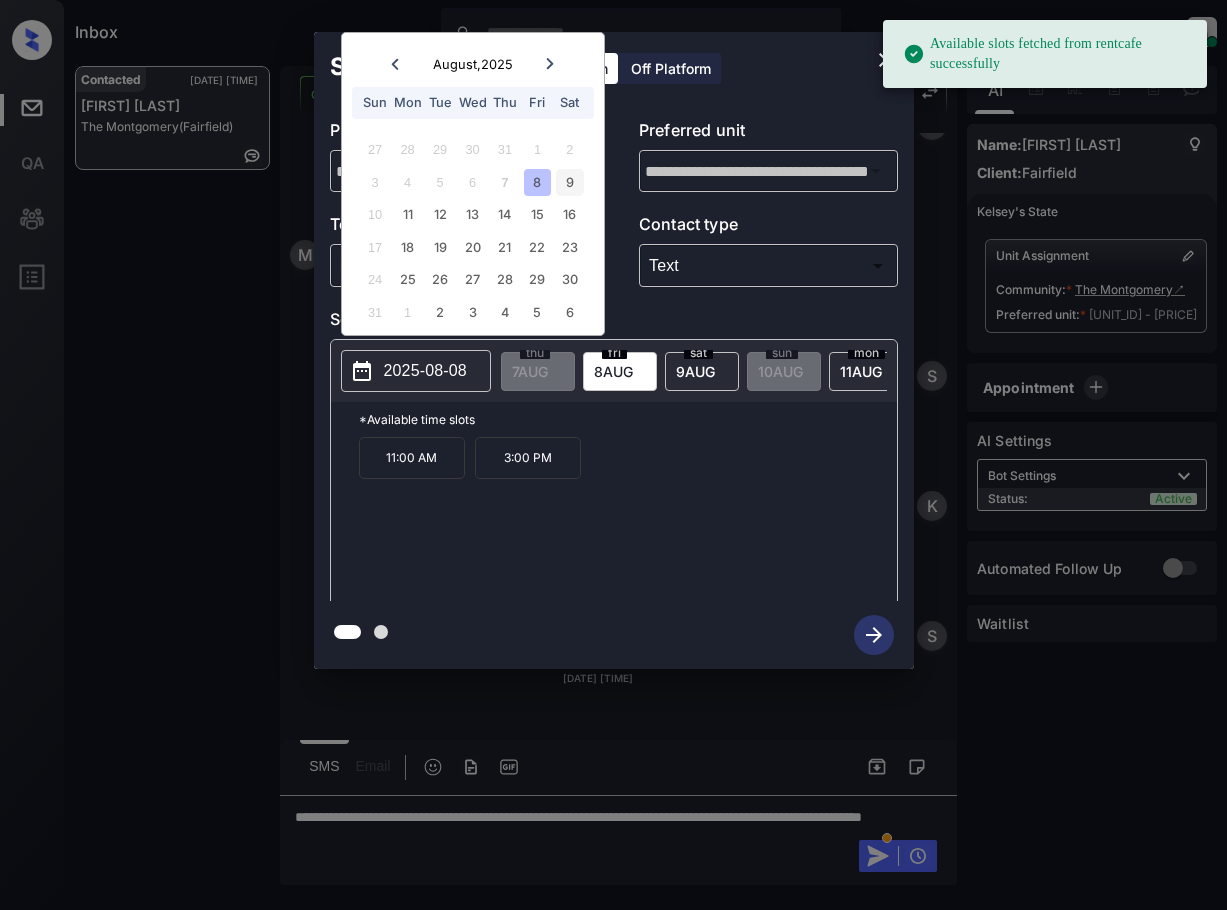click on "9" at bounding box center (569, 182) 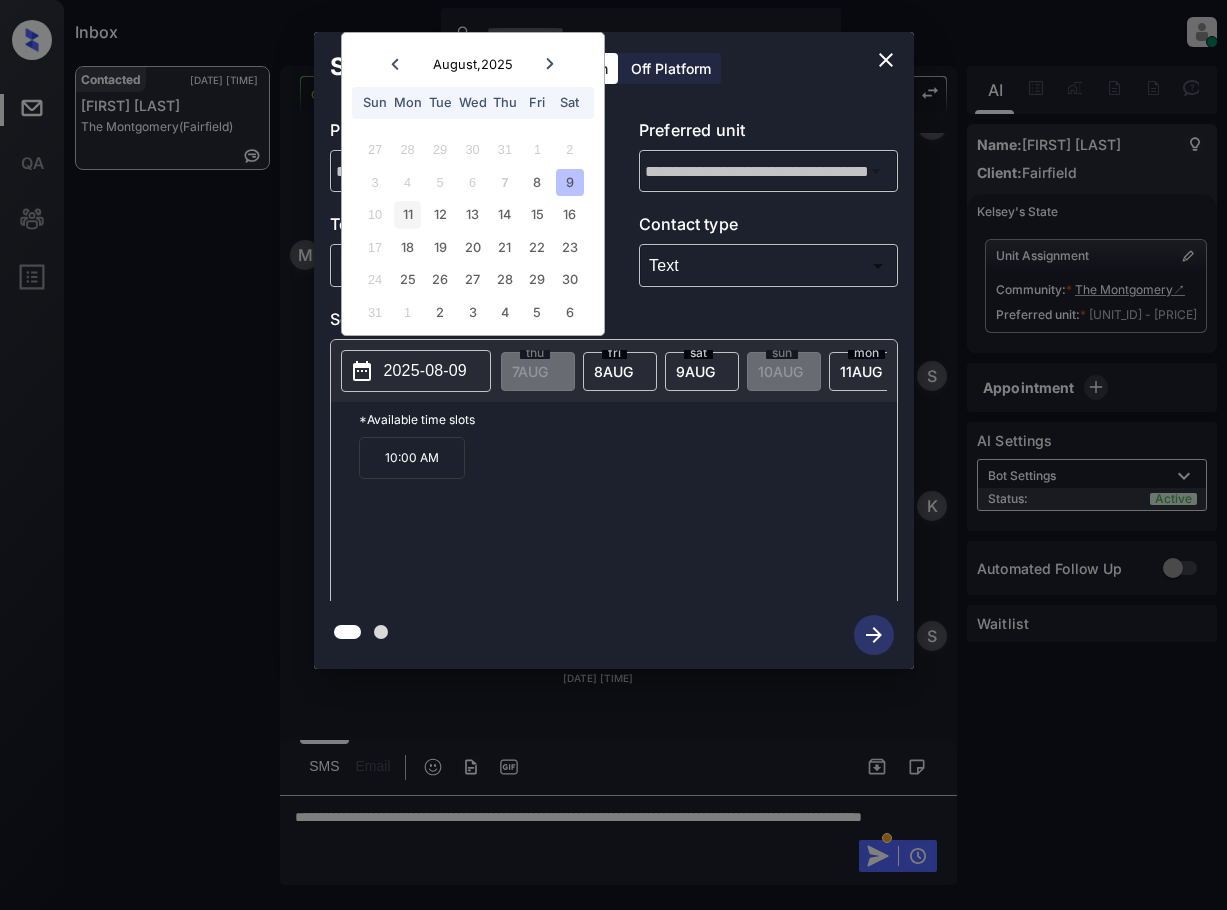 click on "11" at bounding box center [407, 214] 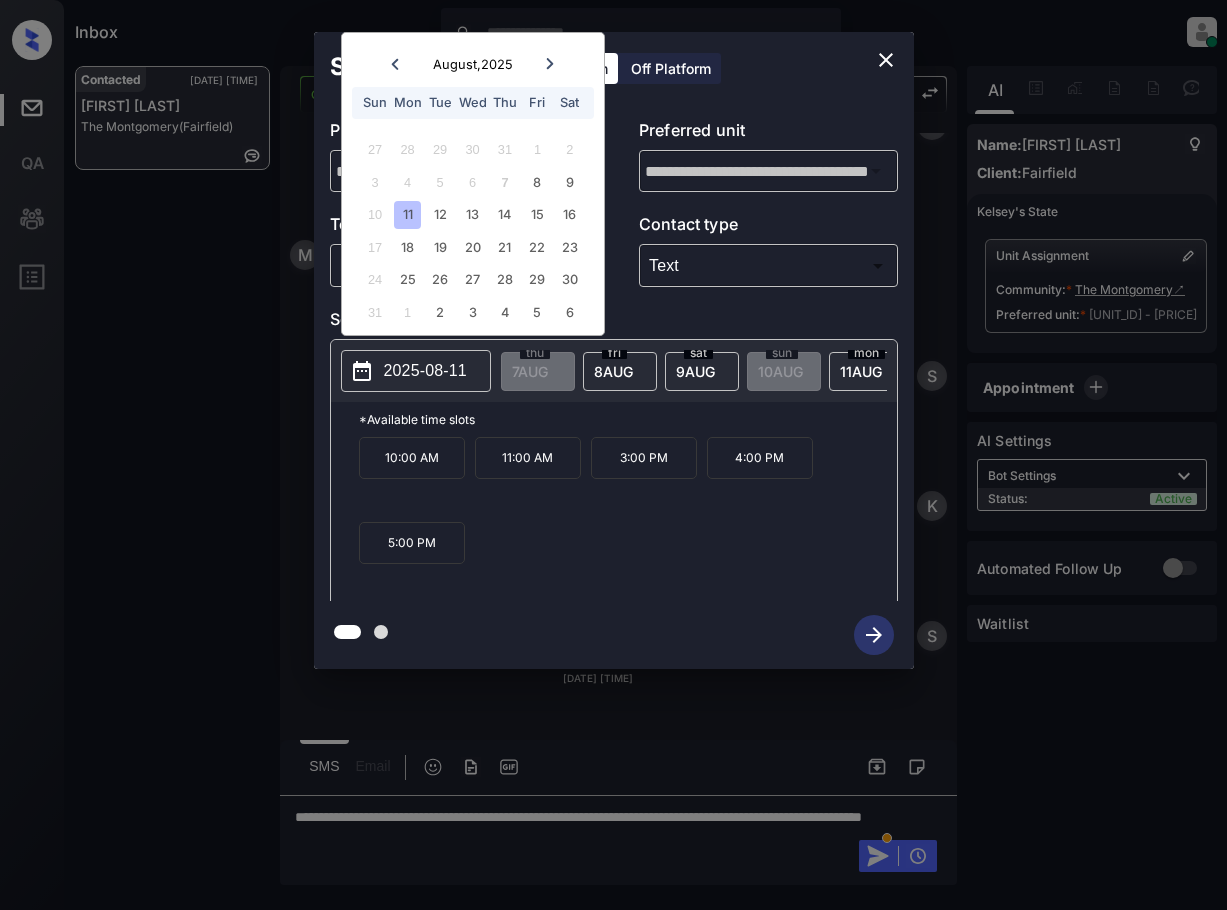 click 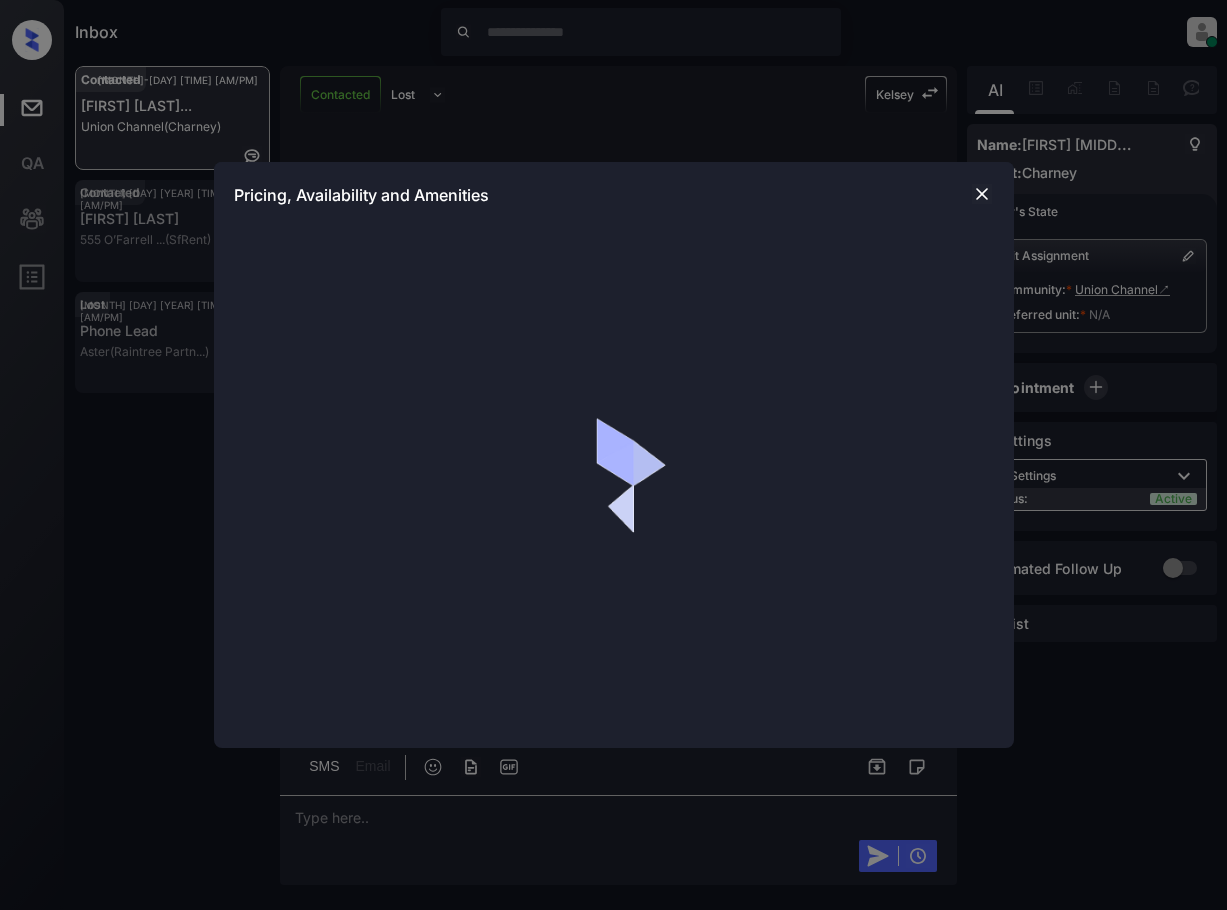 scroll, scrollTop: 0, scrollLeft: 0, axis: both 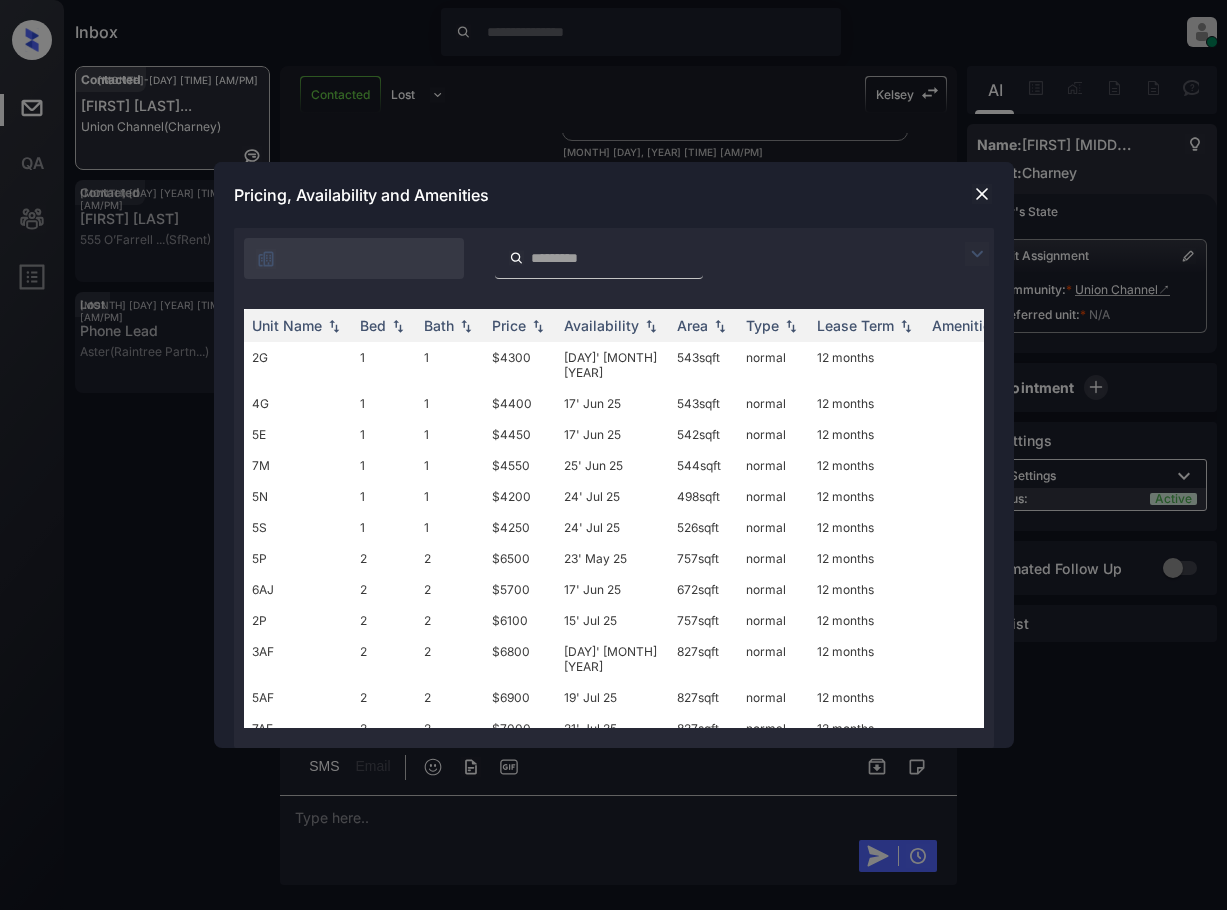 click at bounding box center [982, 194] 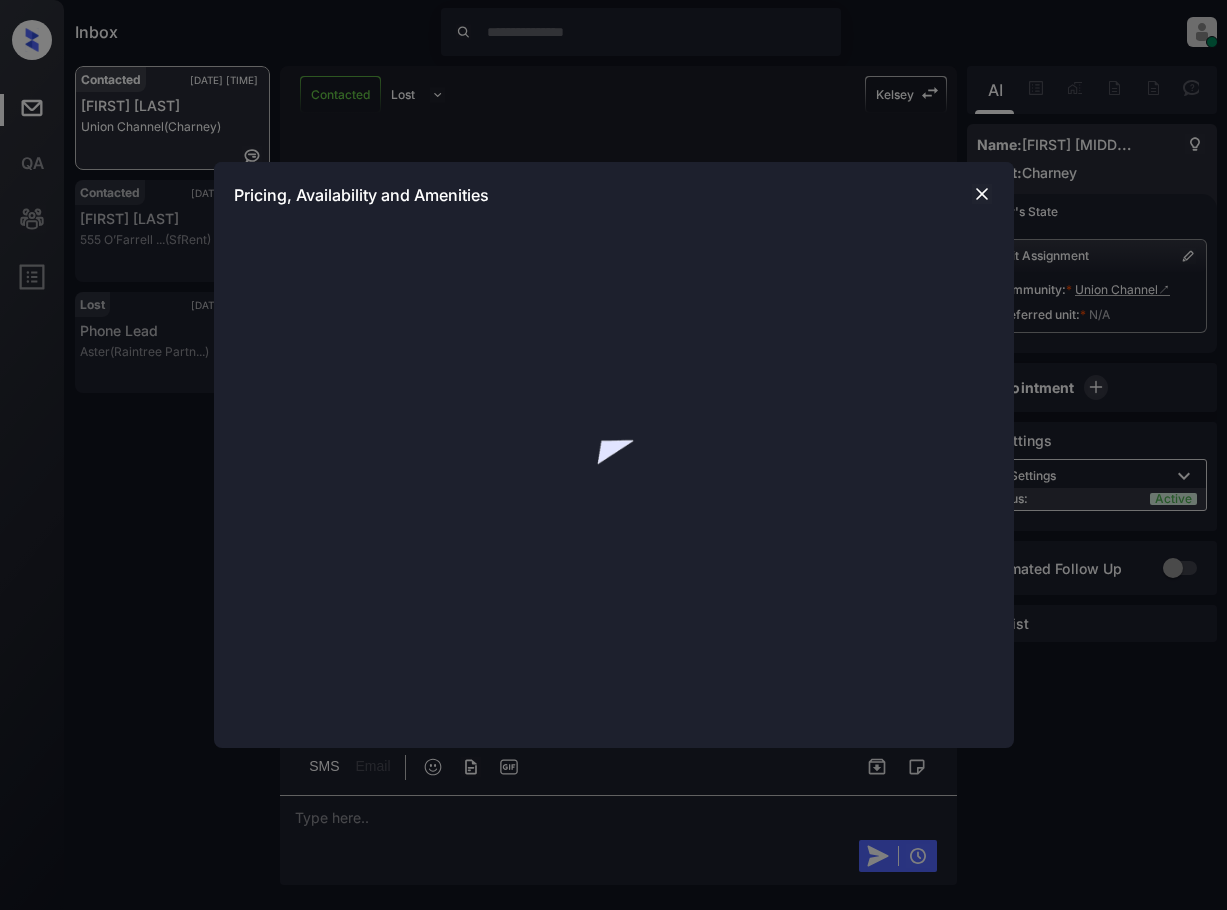 scroll, scrollTop: 0, scrollLeft: 0, axis: both 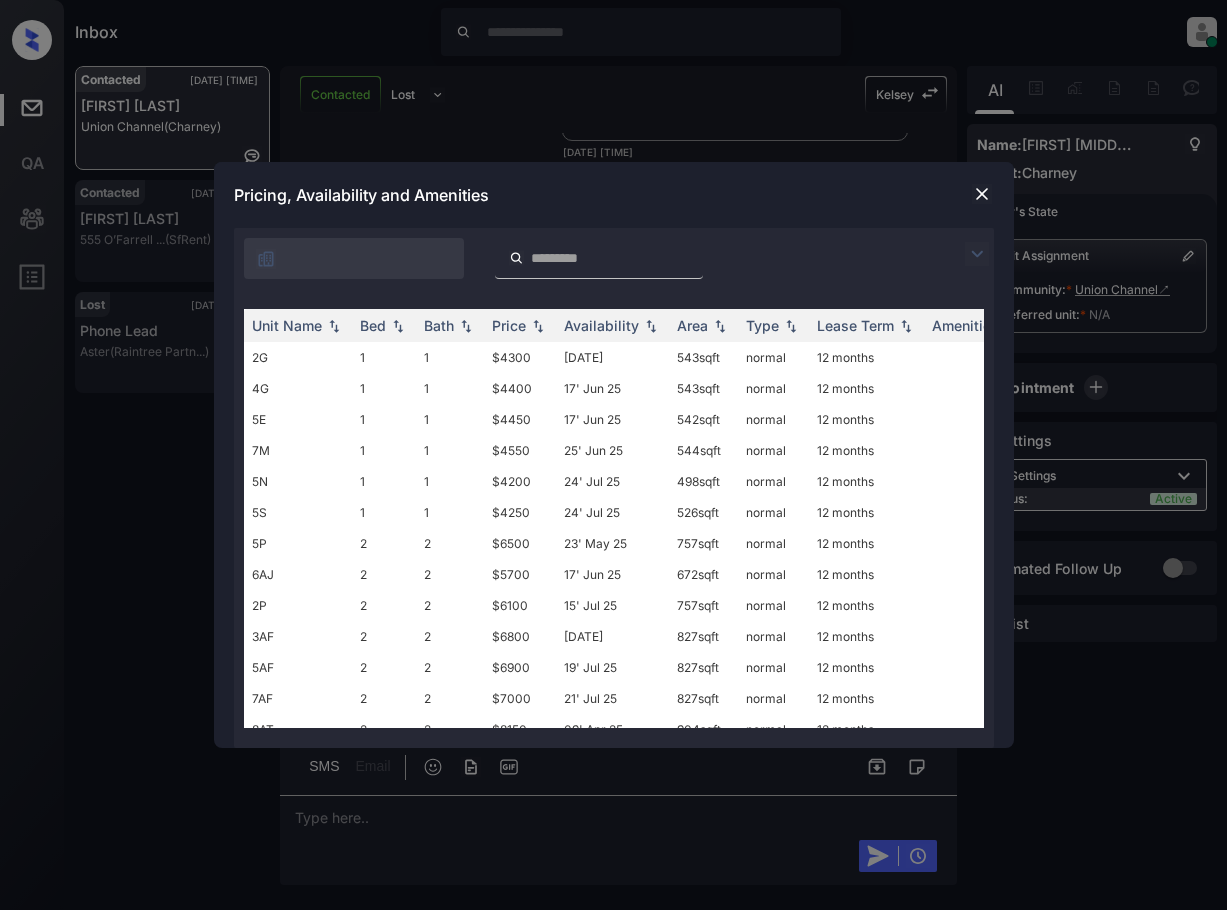 click at bounding box center (977, 254) 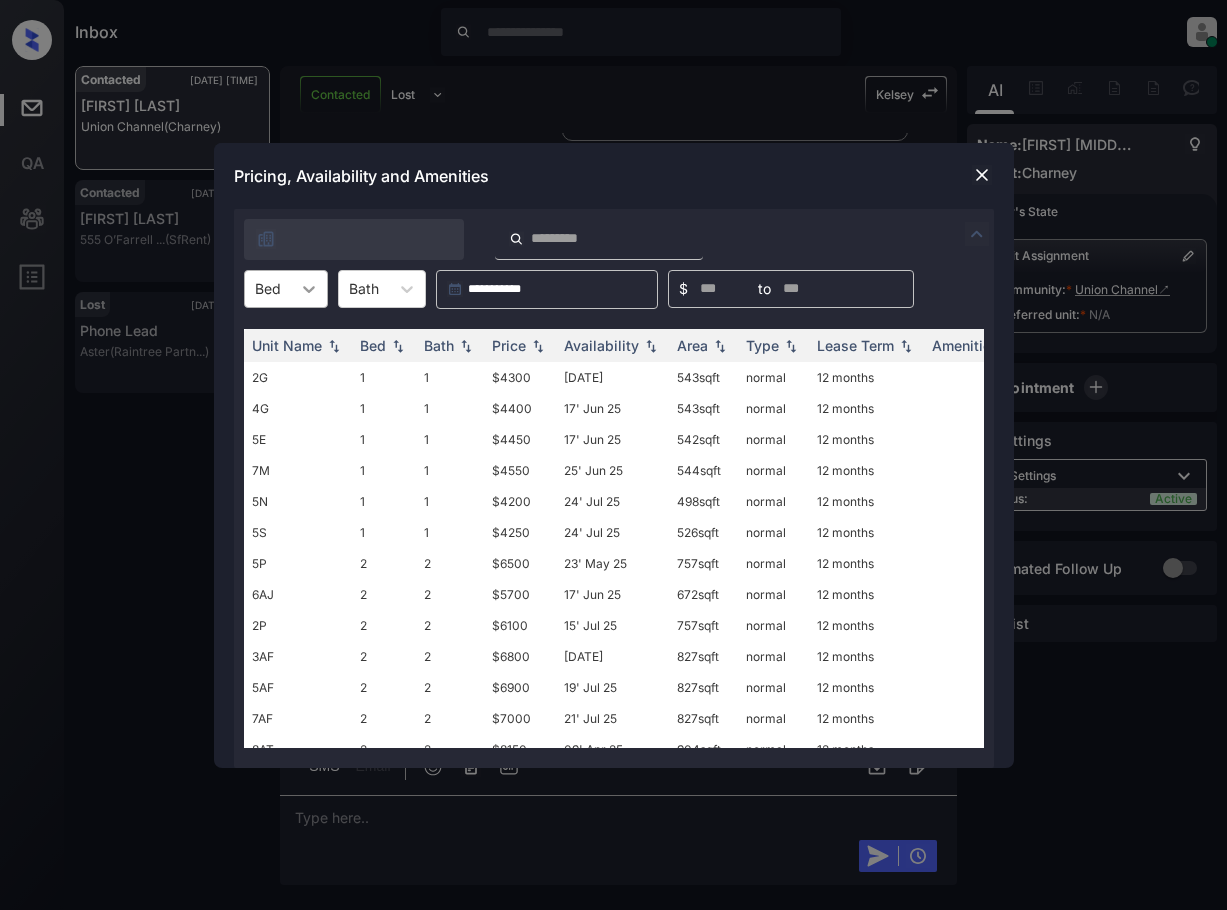 click 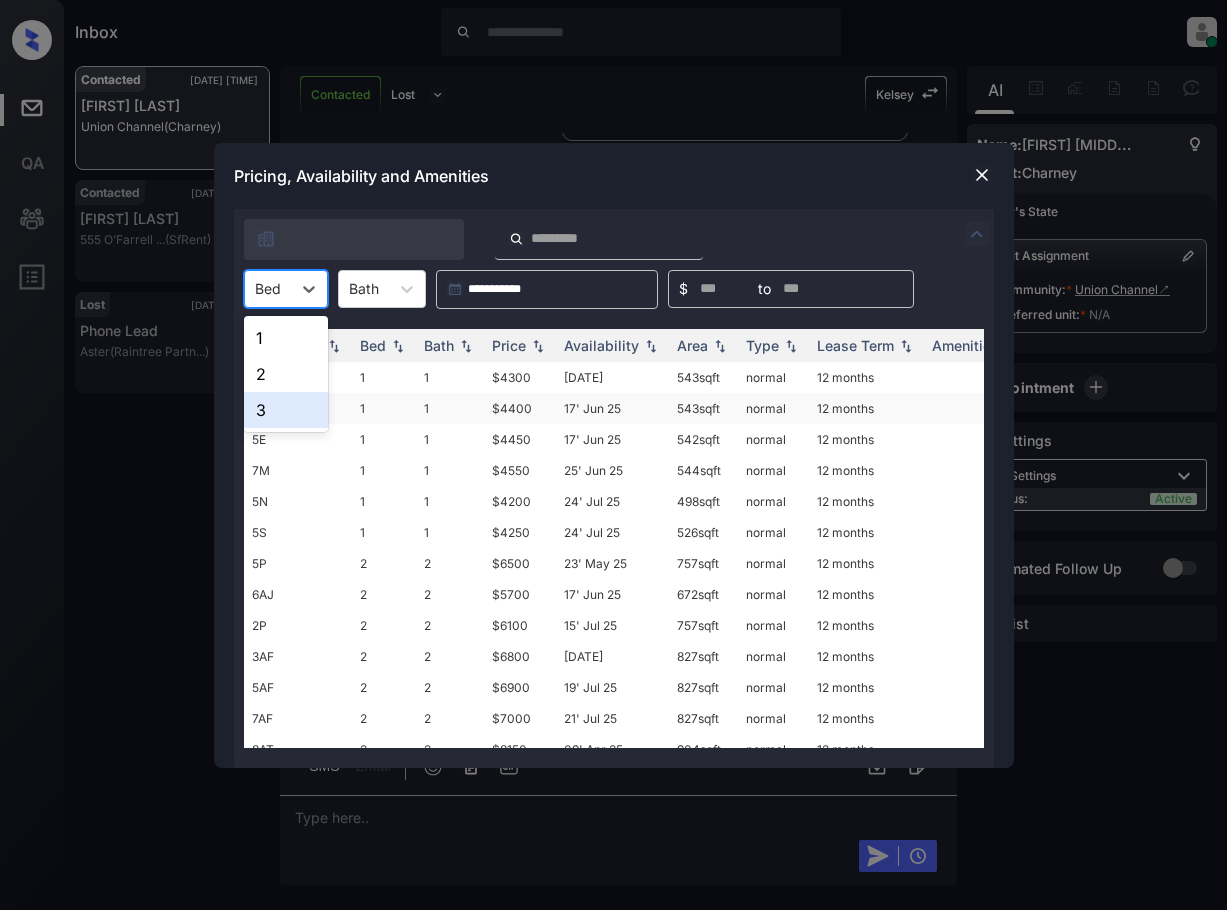 click on "3" at bounding box center (286, 410) 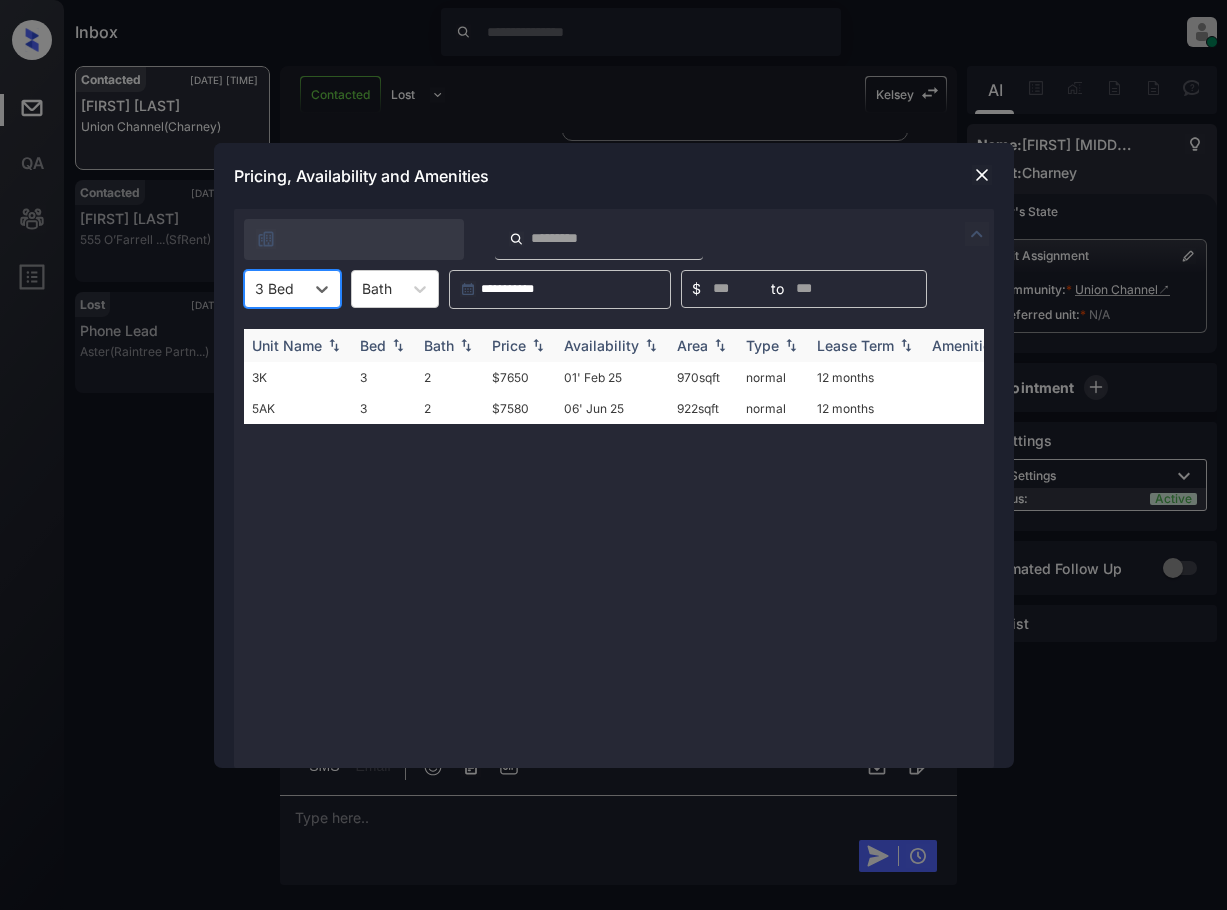click on "Price" at bounding box center (509, 345) 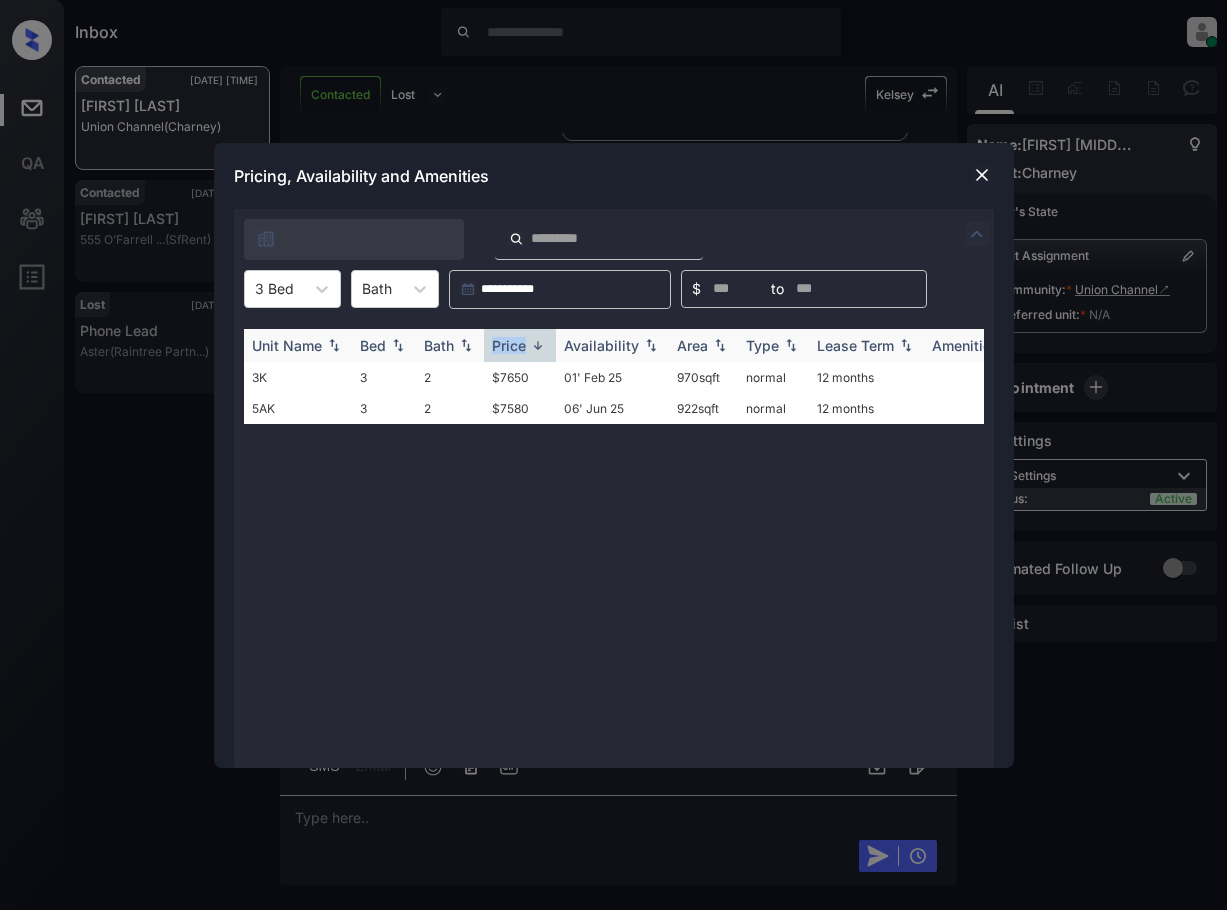 click on "Price" at bounding box center [509, 345] 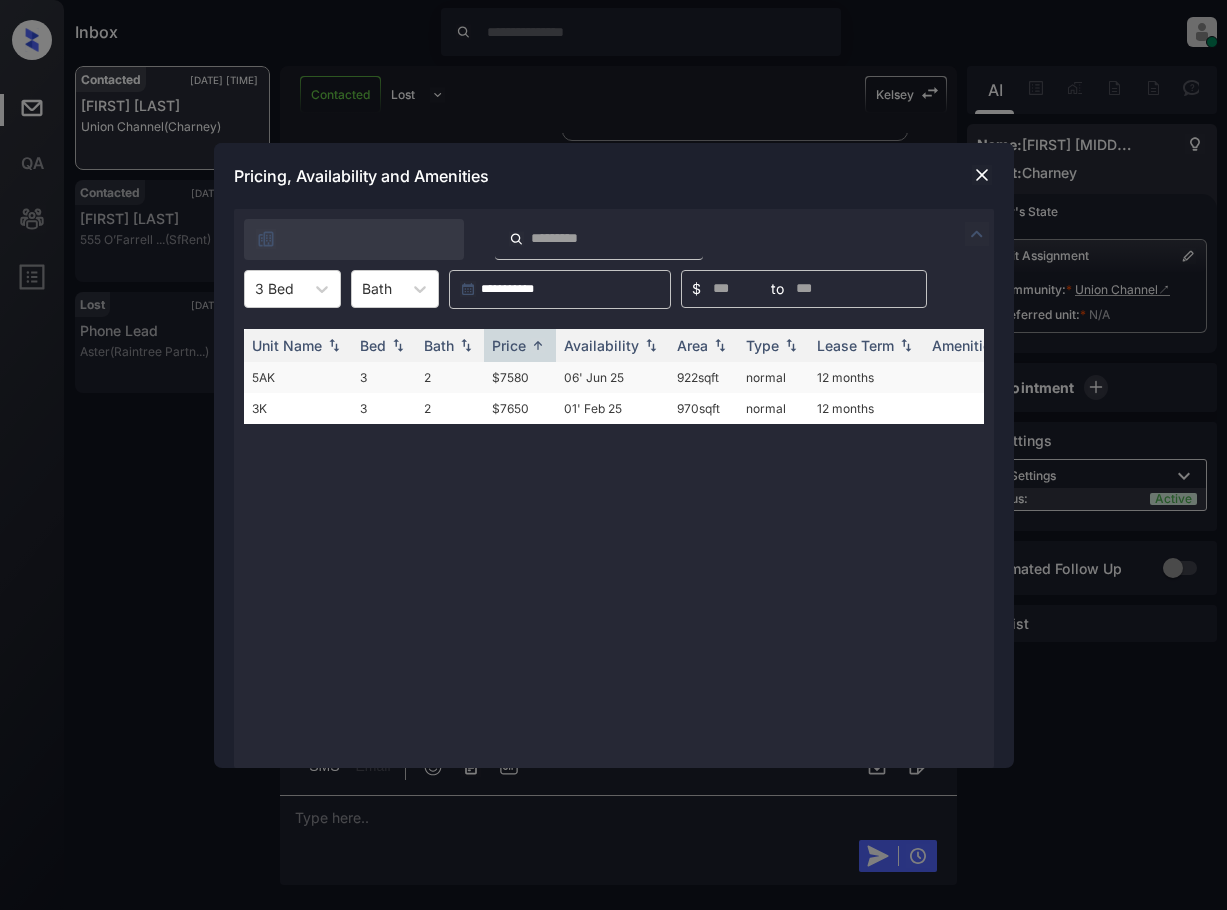 click on "$7580" at bounding box center [520, 377] 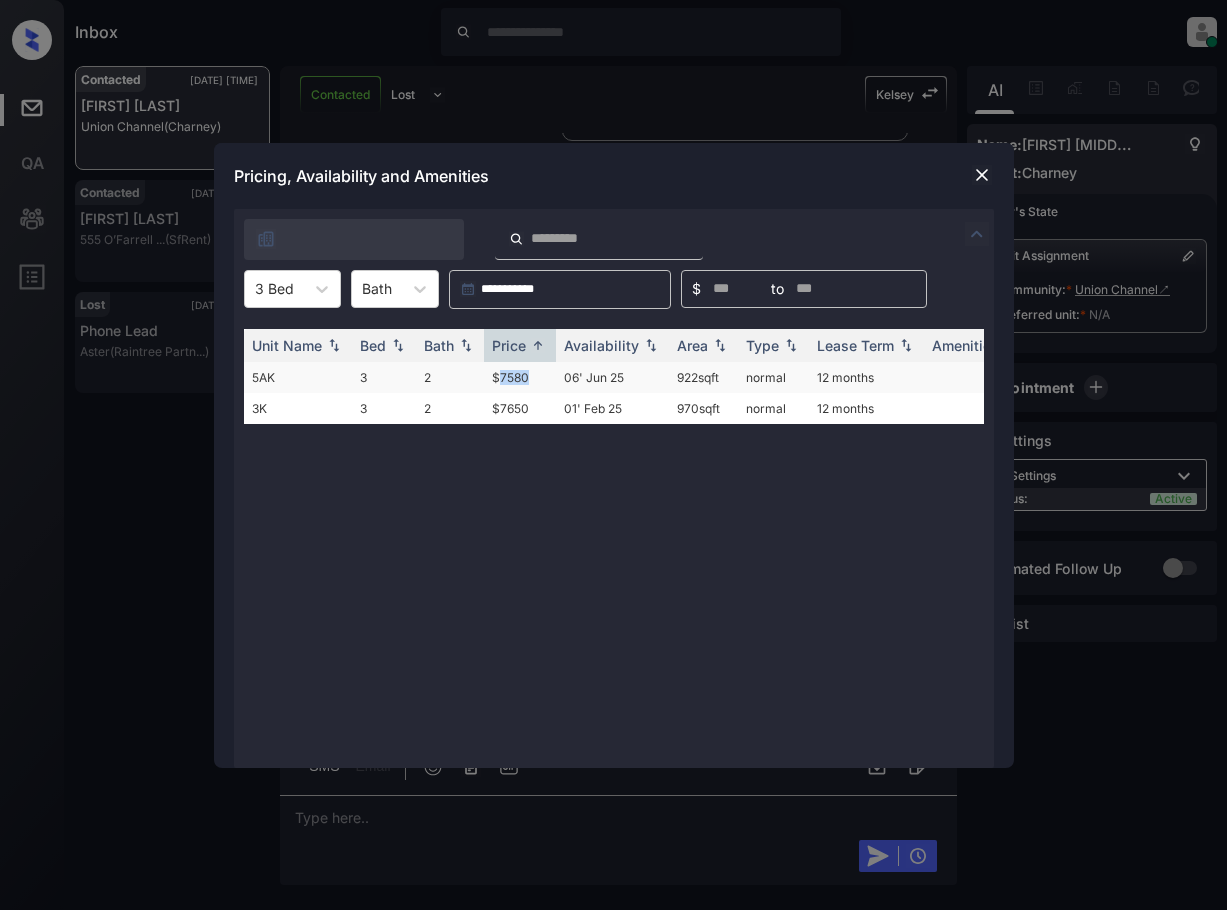 click on "$7580" at bounding box center [520, 377] 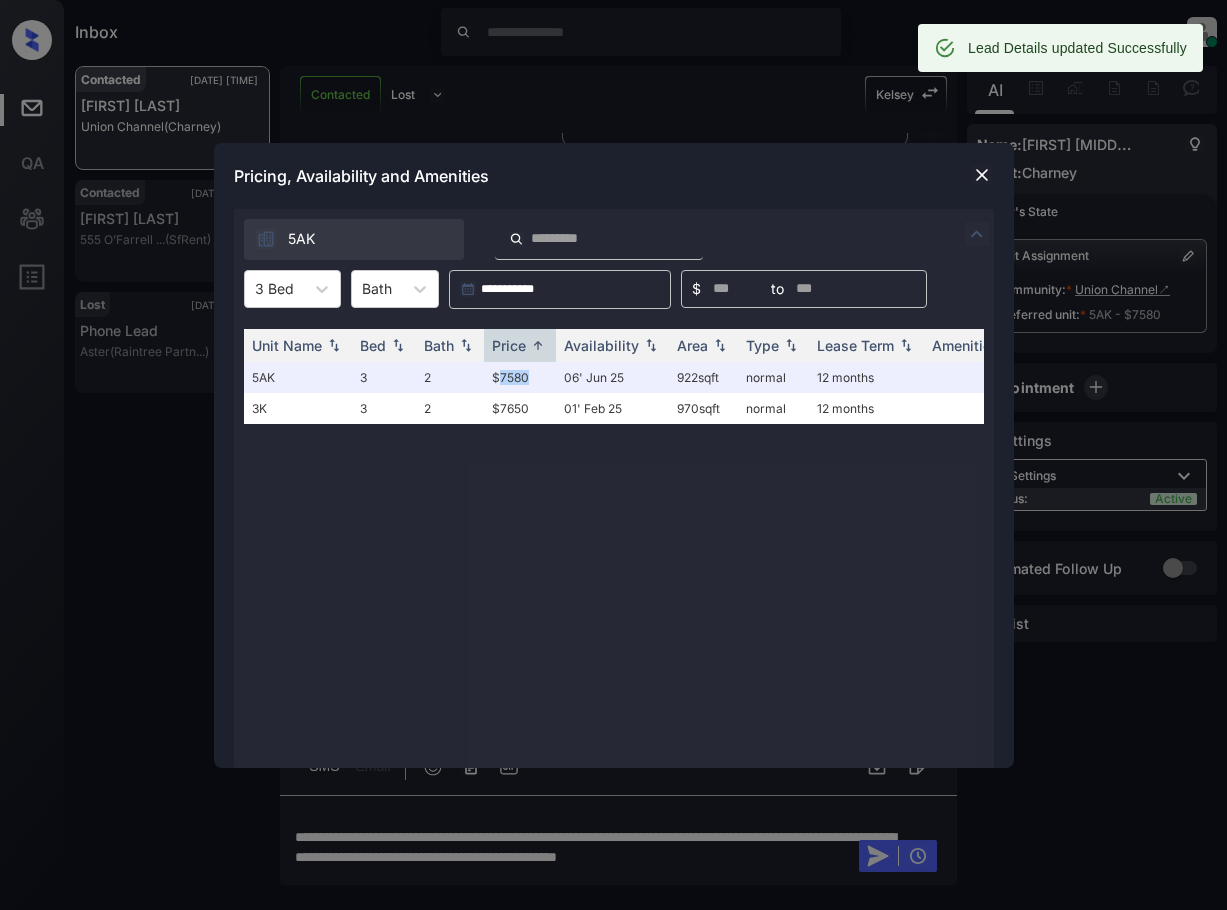 scroll, scrollTop: 2355, scrollLeft: 0, axis: vertical 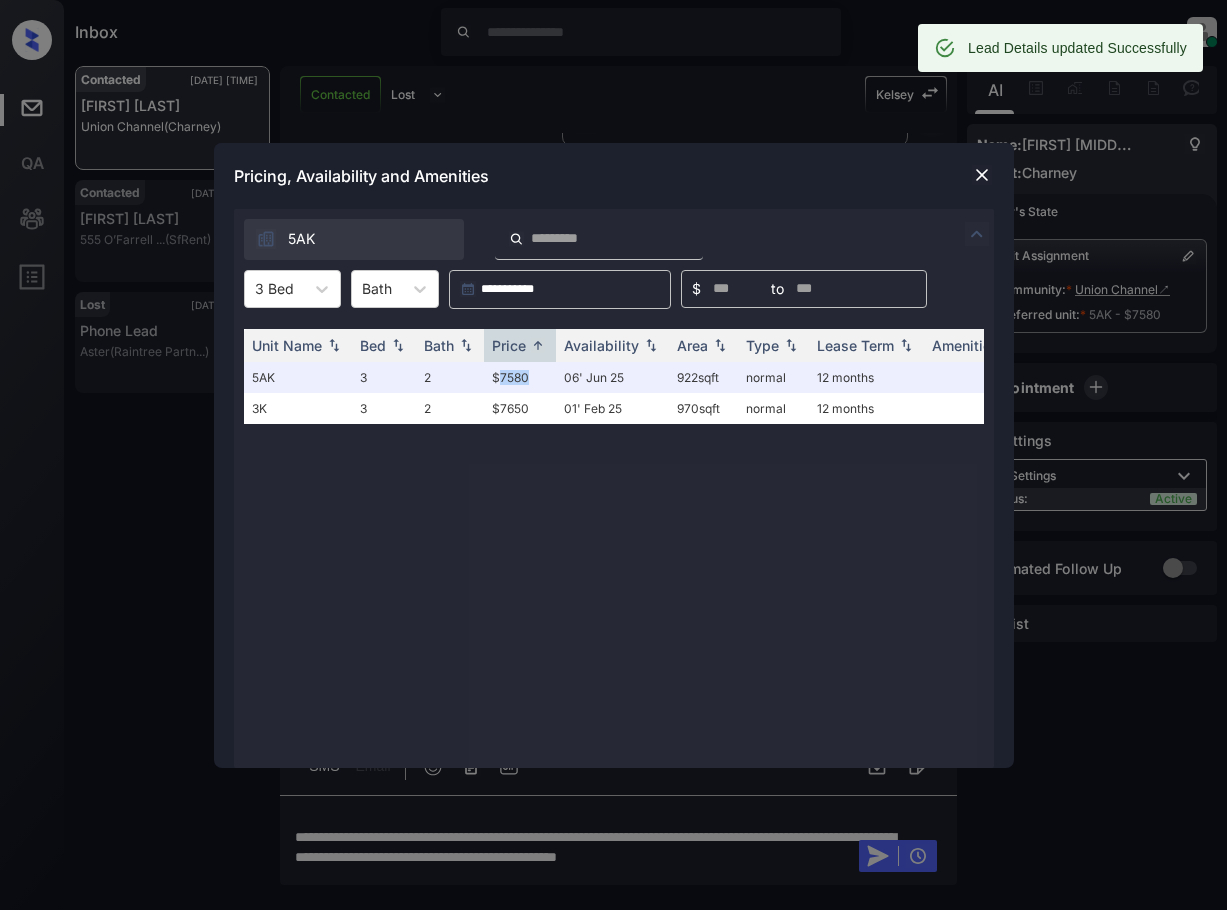 click at bounding box center [982, 175] 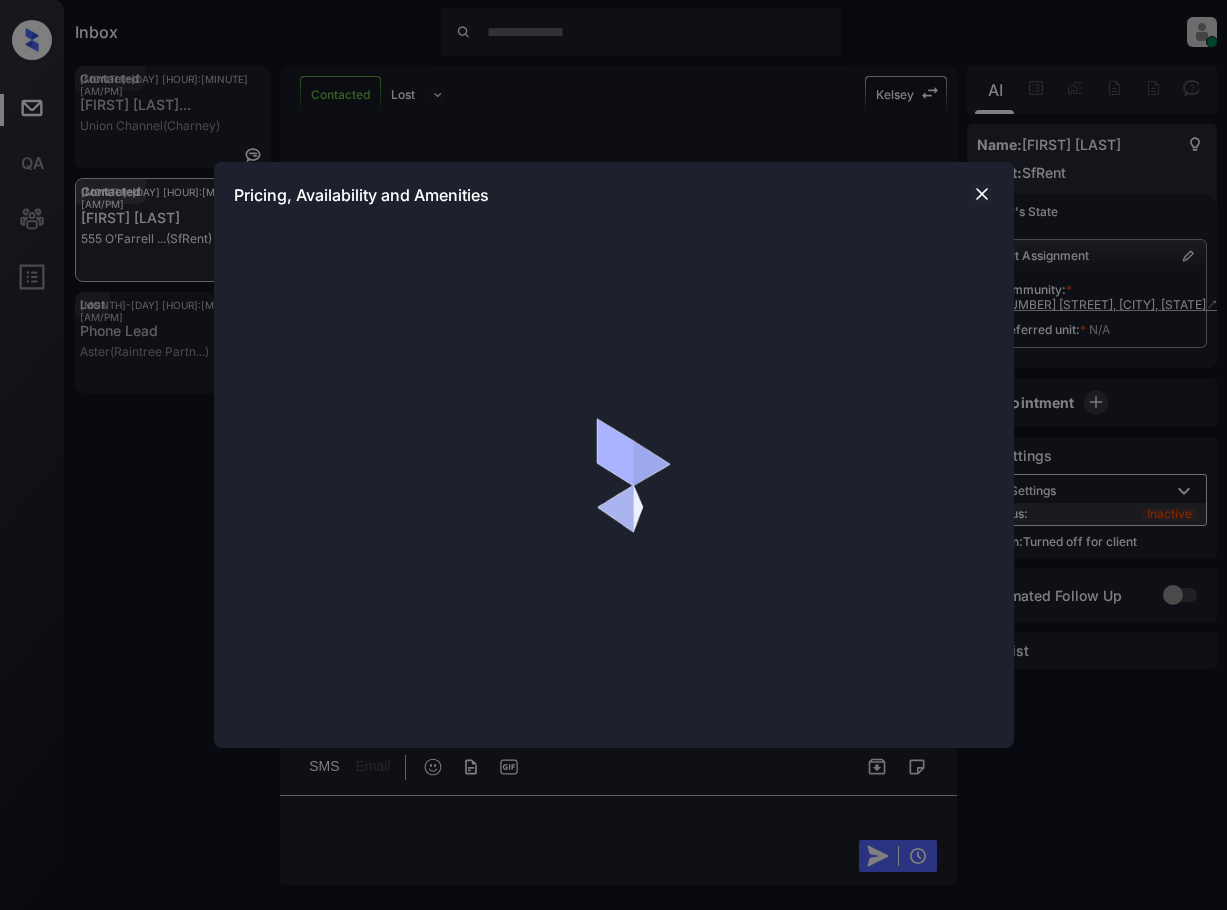 scroll, scrollTop: 0, scrollLeft: 0, axis: both 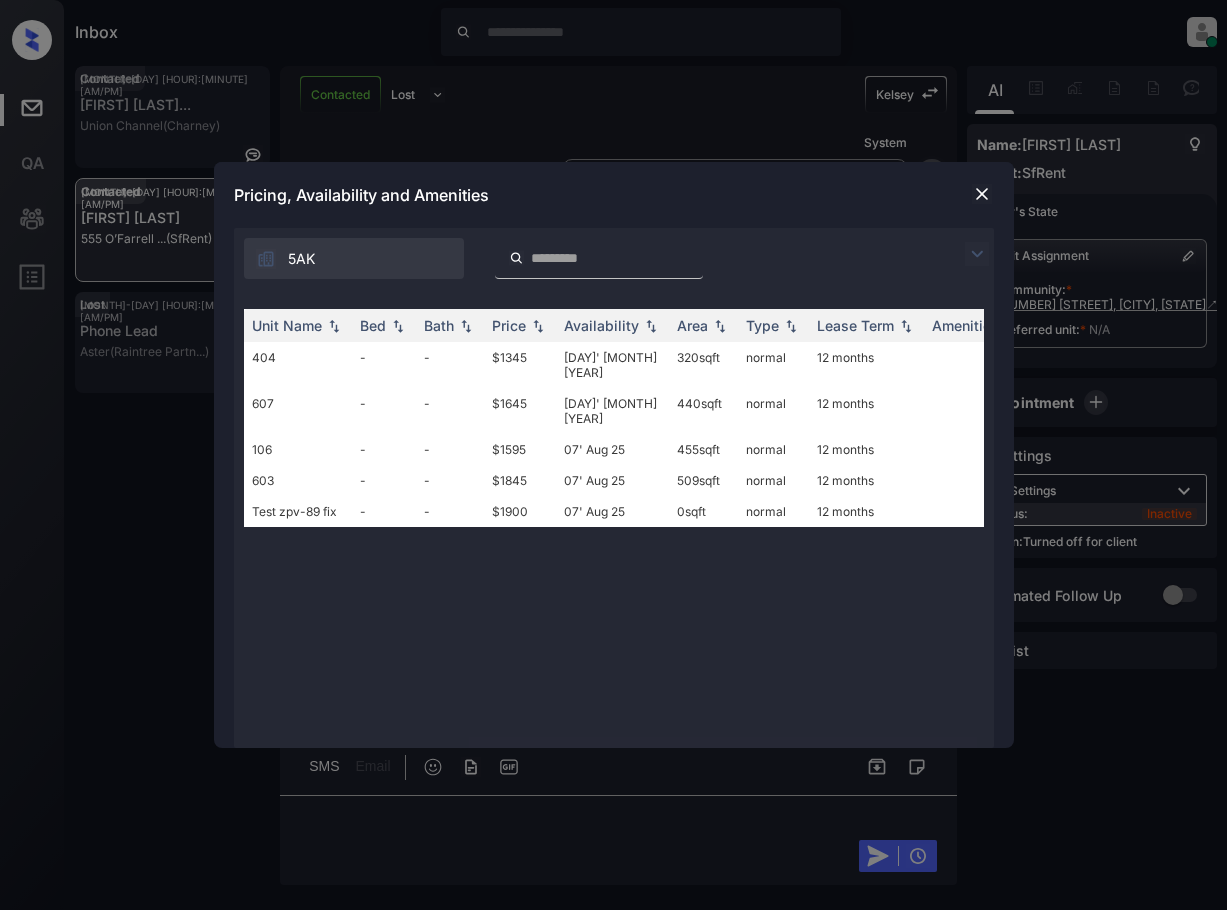 click at bounding box center (977, 254) 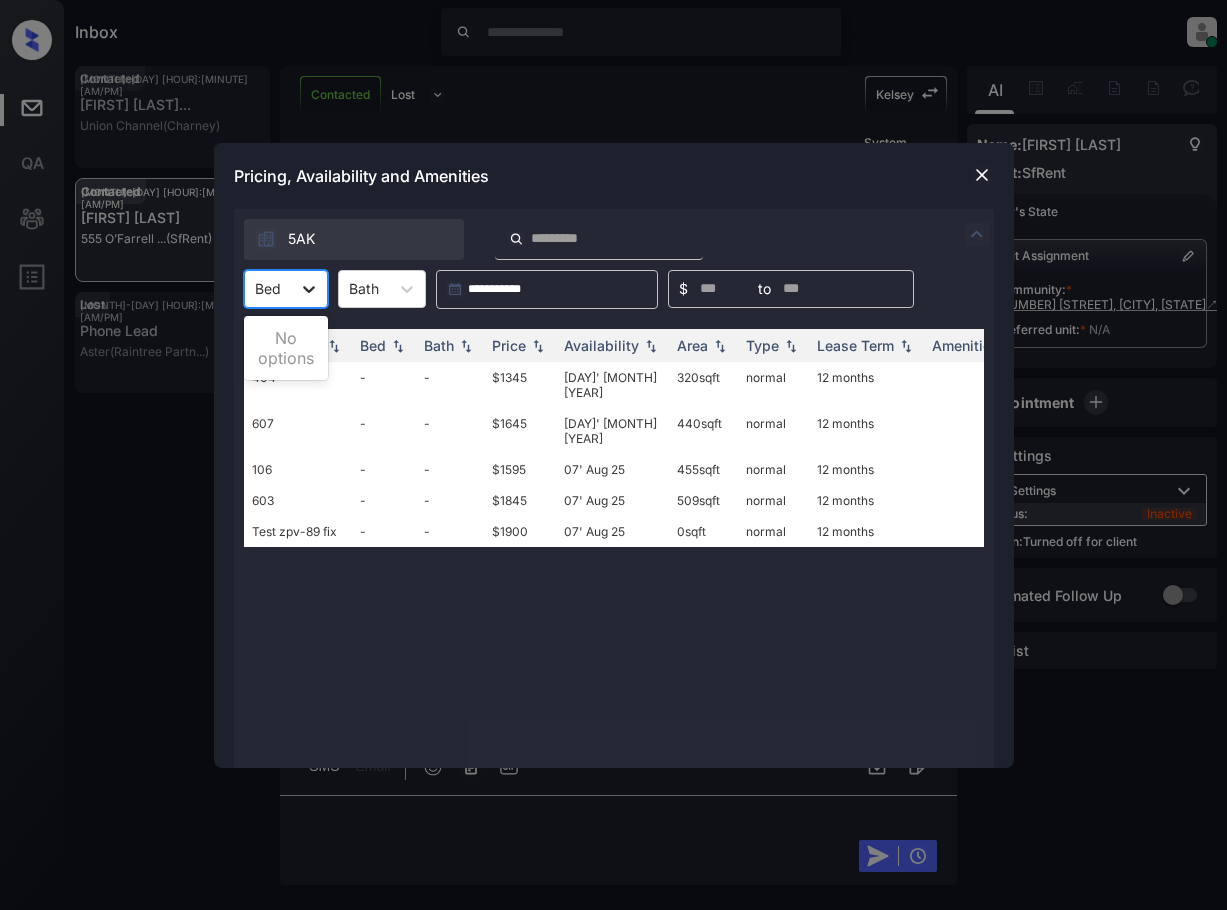 click 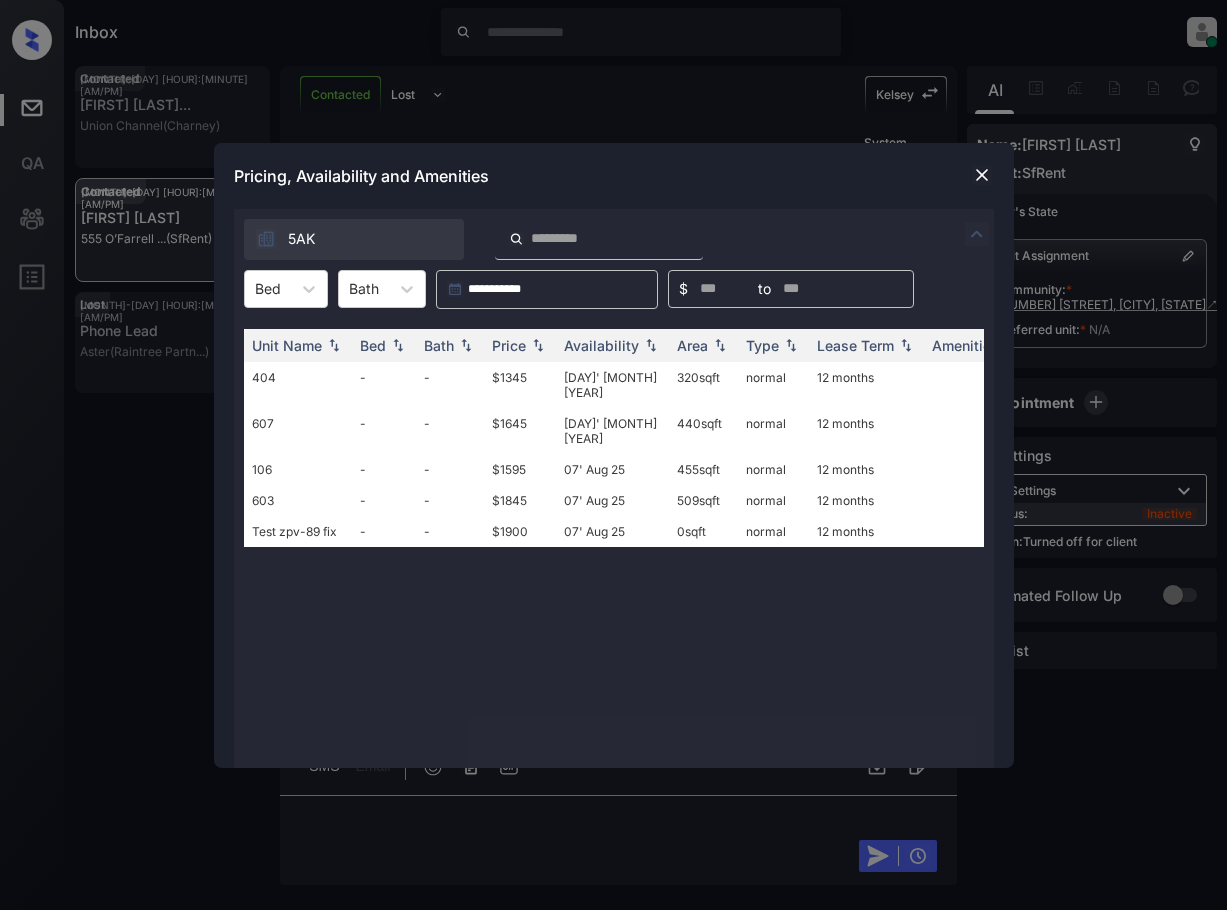 click at bounding box center [982, 175] 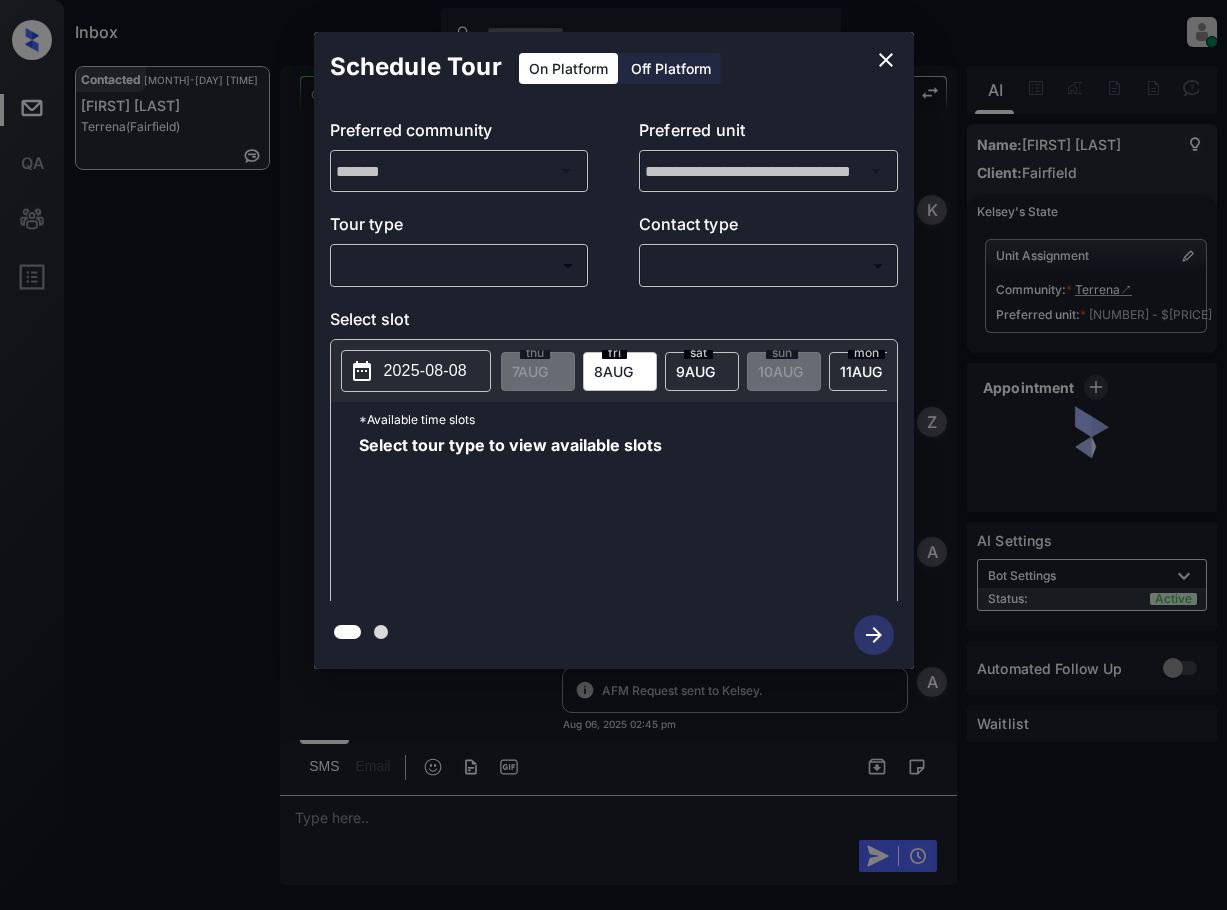 scroll, scrollTop: 0, scrollLeft: 0, axis: both 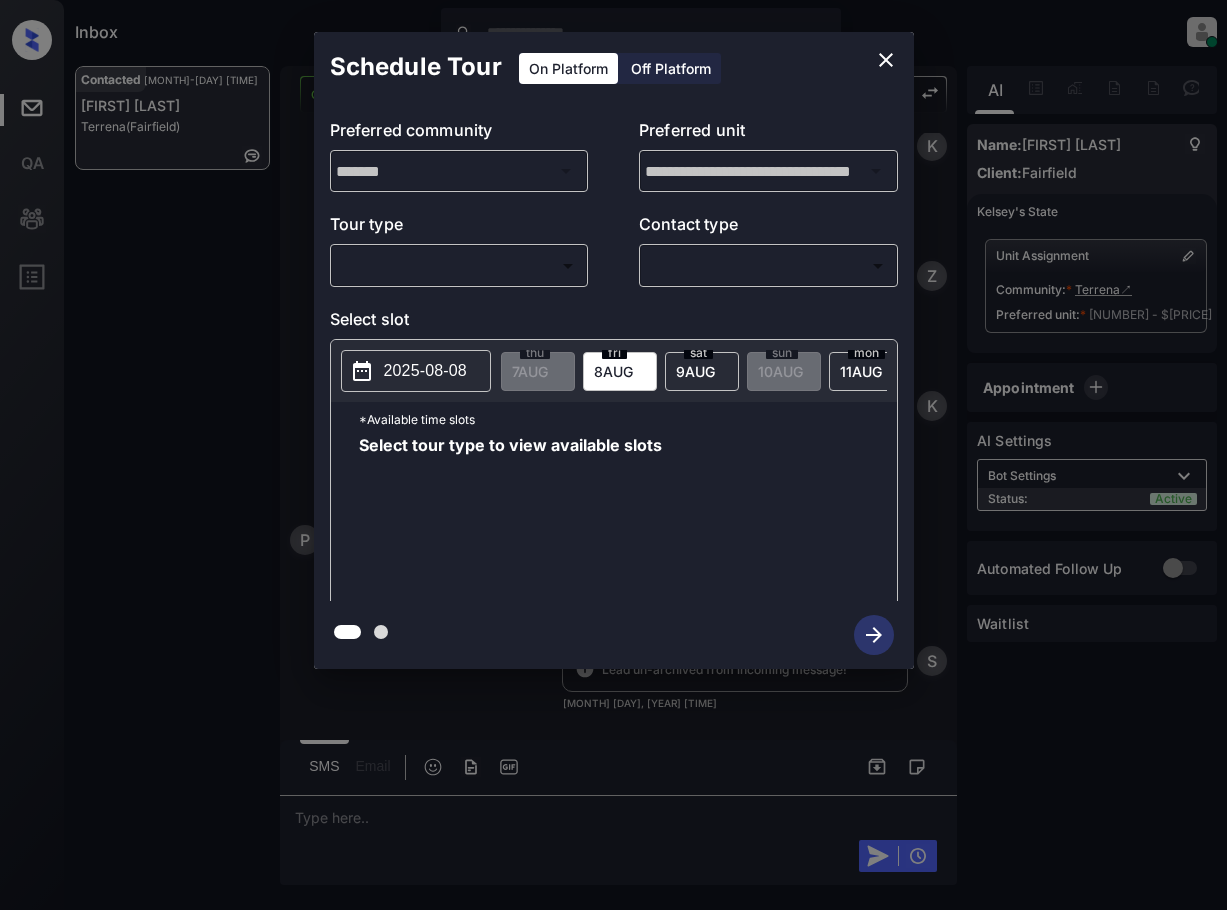 click on "Inbox [FIRST] [LAST] Online Set yourself   offline Set yourself   on break Profile Switch to  light  mode Sign out Contacted [DATE] [TIME]   [FIRST] [LAST] Terrena  (Fairfield) Contacted Lost Lead Sentiment: Angry Upon sliding the acknowledgement:  Lead will move to lost stage. * ​ SMS and call option will be set to opt out. AFM will be turned off for the lead. [FIRST] New Message [FIRST] Notes Note: https://conversation.getzuma.com/[ID] - Paste this link into your browser to view [FIRST]’s conversation with the prospect [DATE] [TIME] [FIRST] New Message Zuma Lead transferred to leasing agent: [FIRST] [DATE] [TIME]  Sync'd w  yardi [FIRST] New Message Agent Lead created via leadPoller in Inbound stage. [DATE] [TIME] [FIRST] New Message Agent AFM Request sent to [FIRST]. [DATE] [TIME] [FIRST] New Message Agent Notes Note: [DATE] [TIME] [FIRST] New Message [FIRST] Lead Details Updated
BedRoom: 2
[DATE] [TIME] [FIRST] New Message [FIRST] [DATE] [TIME] [FIRST] New Message" at bounding box center [613, 455] 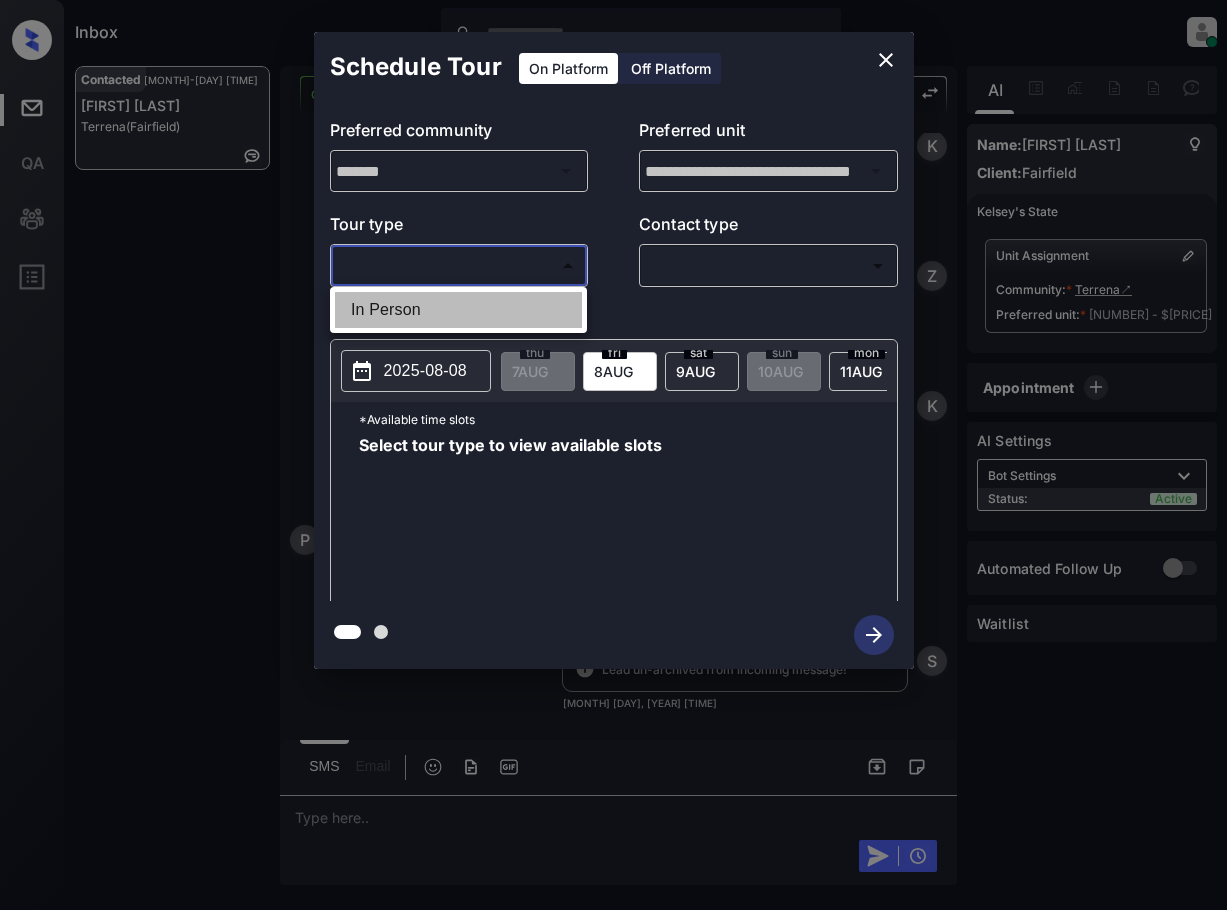 drag, startPoint x: 393, startPoint y: 310, endPoint x: 669, endPoint y: 282, distance: 277.41666 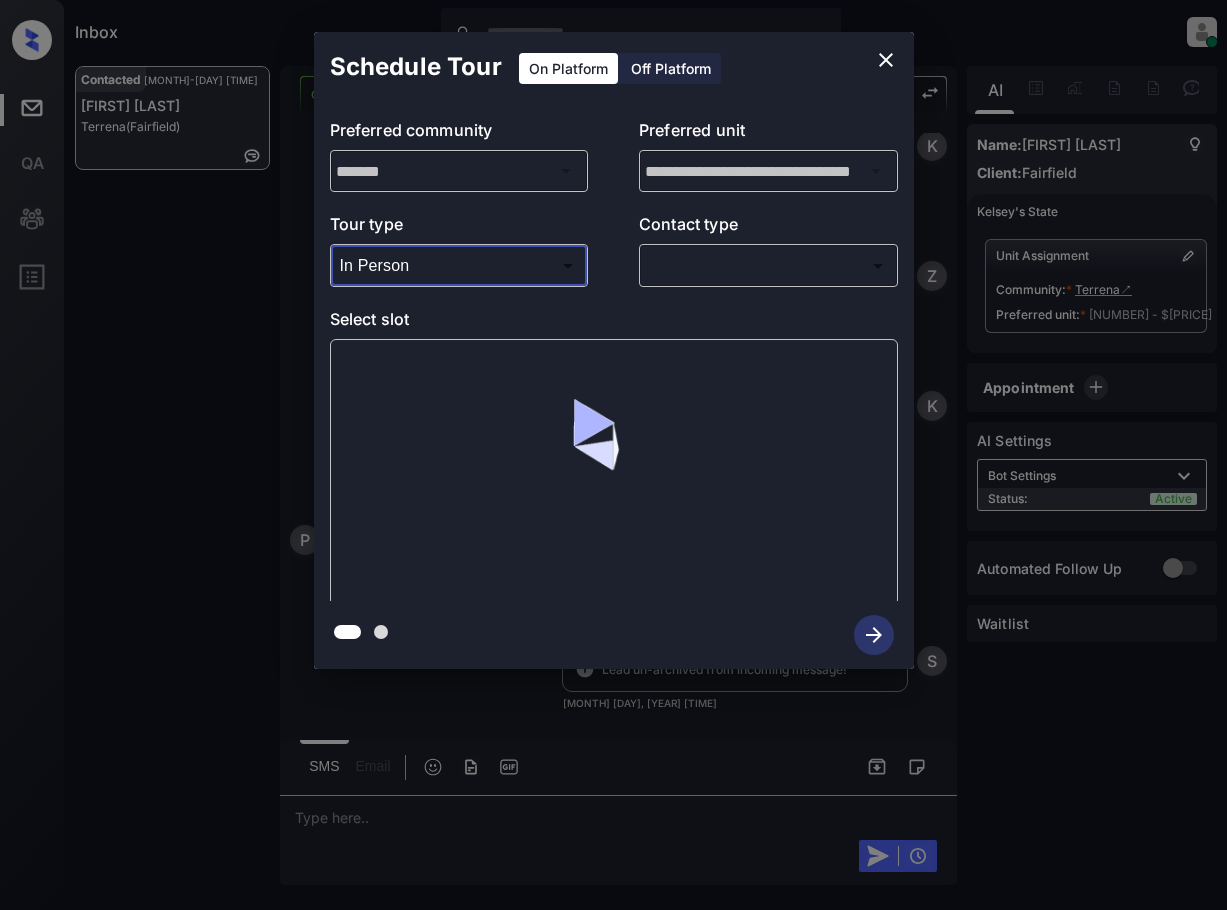 click on "Inbox Lyzzelle M. Ceralde Online Set yourself   offline Set yourself   on break Profile Switch to  light  mode Sign out Contacted Aug-07 04:31 pm   Parsa Sheikhi Terrena  (Fairfield) Contacted Lost Lead Sentiment: Angry Upon sliding the acknowledgement:  Lead will move to lost stage. * ​ SMS and call option will be set to opt out. AFM will be turned off for the lead. Kelsey New Message Kelsey Notes Note: https://conversation.getzuma.com/6893cd08e9115a4e57458c62 - Paste this link into your browser to view Kelsey’s conversation with the prospect Aug 06, 2025 02:45 pm K New Message Zuma Lead transferred to leasing agent: kelsey Aug 06, 2025 02:45 pm  Sync'd w  yardi Z New Message Agent Lead created via leadPoller in Inbound stage. Aug 06, 2025 02:45 pm A New Message Agent AFM Request sent to Kelsey. Aug 06, 2025 02:45 pm A New Message Agent Notes Note: Aug 06, 2025 02:45 pm A New Message Kelsey Lead Details Updated
BedRoom: 2
Aug 06, 2025 02:46 pm K New Message Kelsey Aug 06, 2025 02:46 pm K New Message" at bounding box center (613, 455) 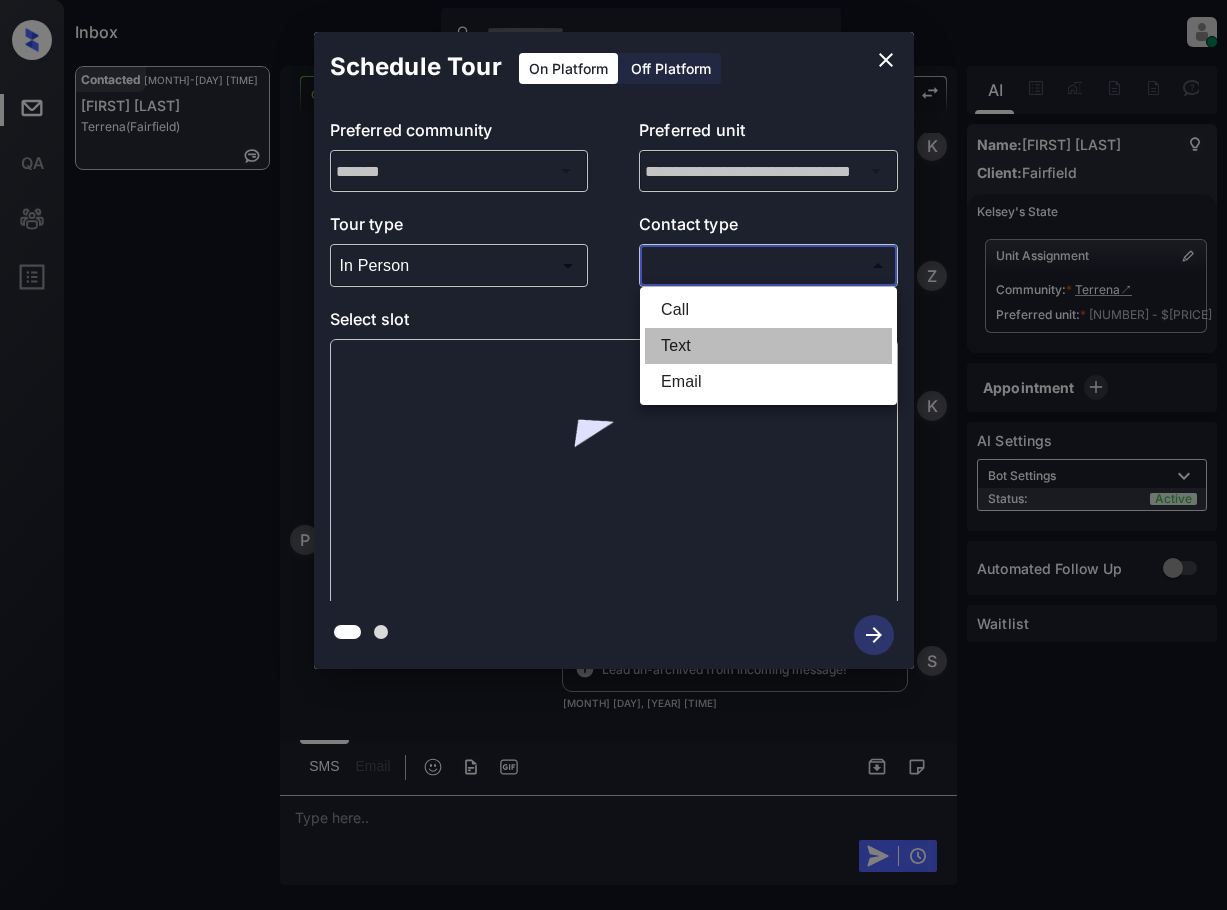 click on "Text" at bounding box center (768, 346) 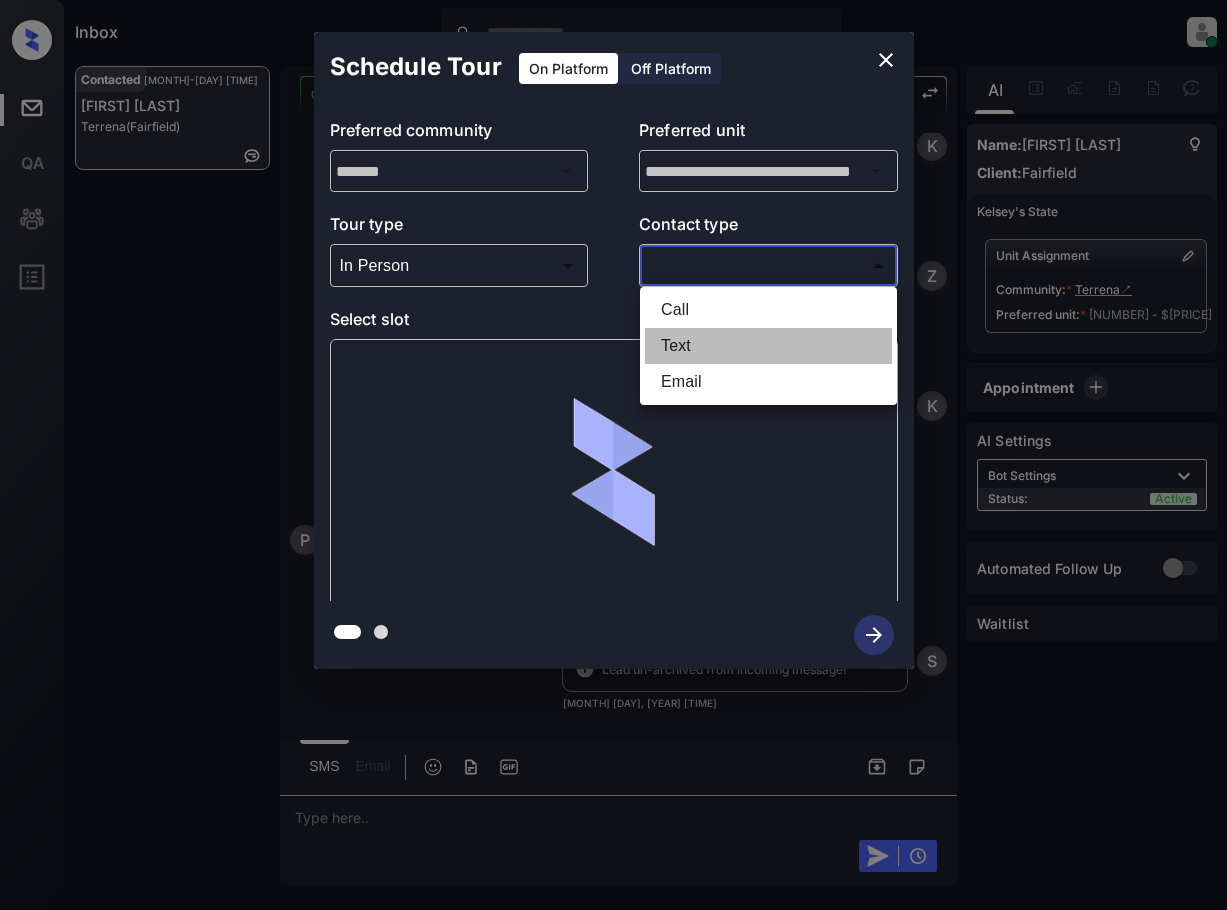 type on "****" 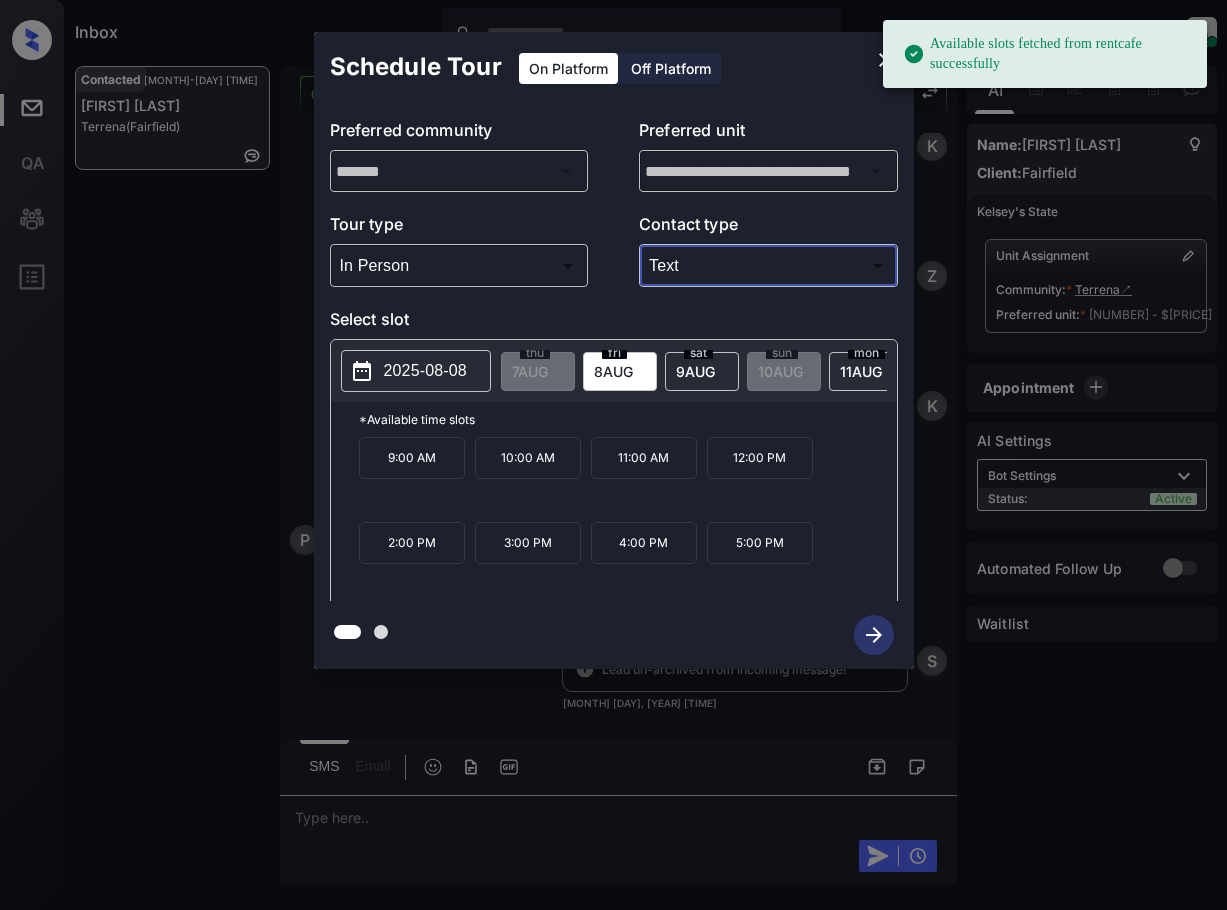 click on "2025-08-08" at bounding box center [425, 371] 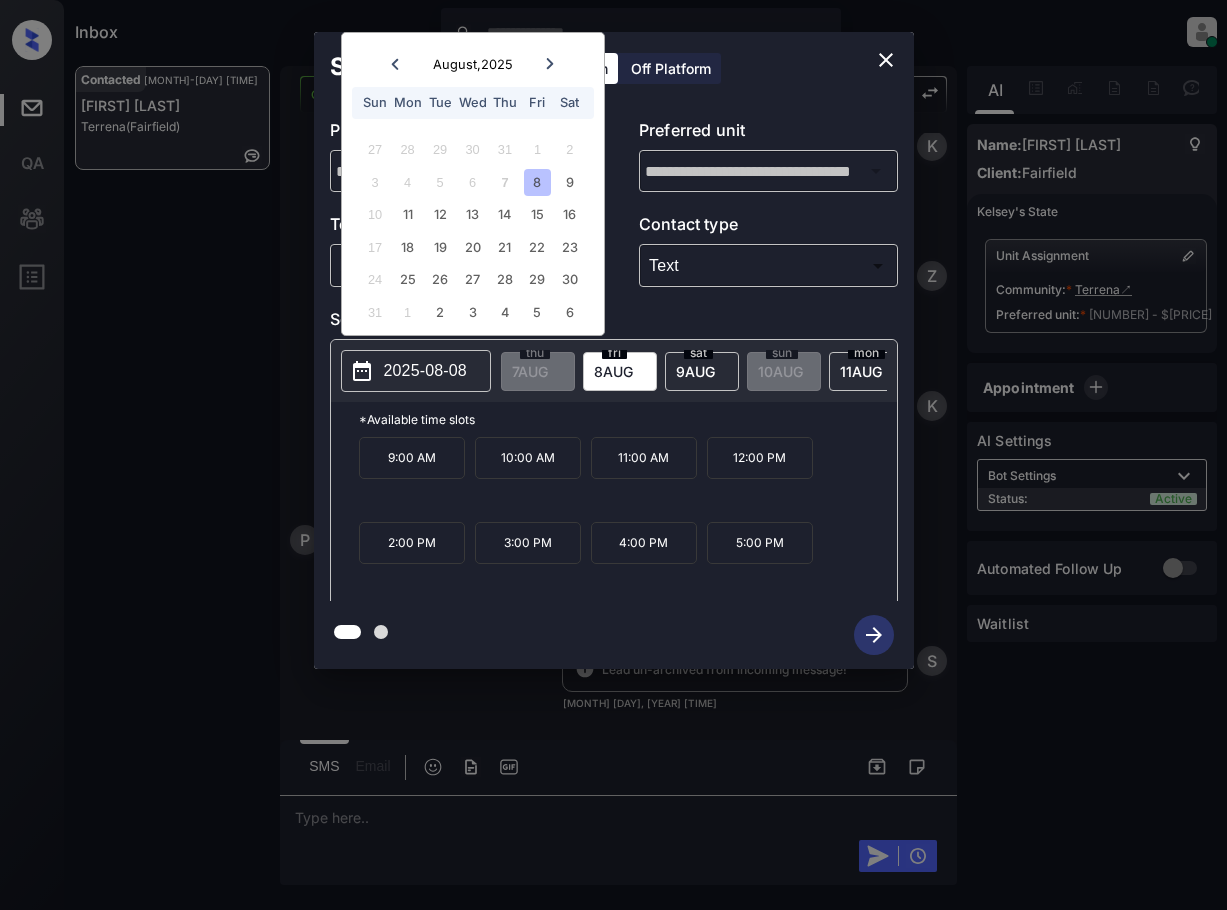click on "8" at bounding box center [537, 182] 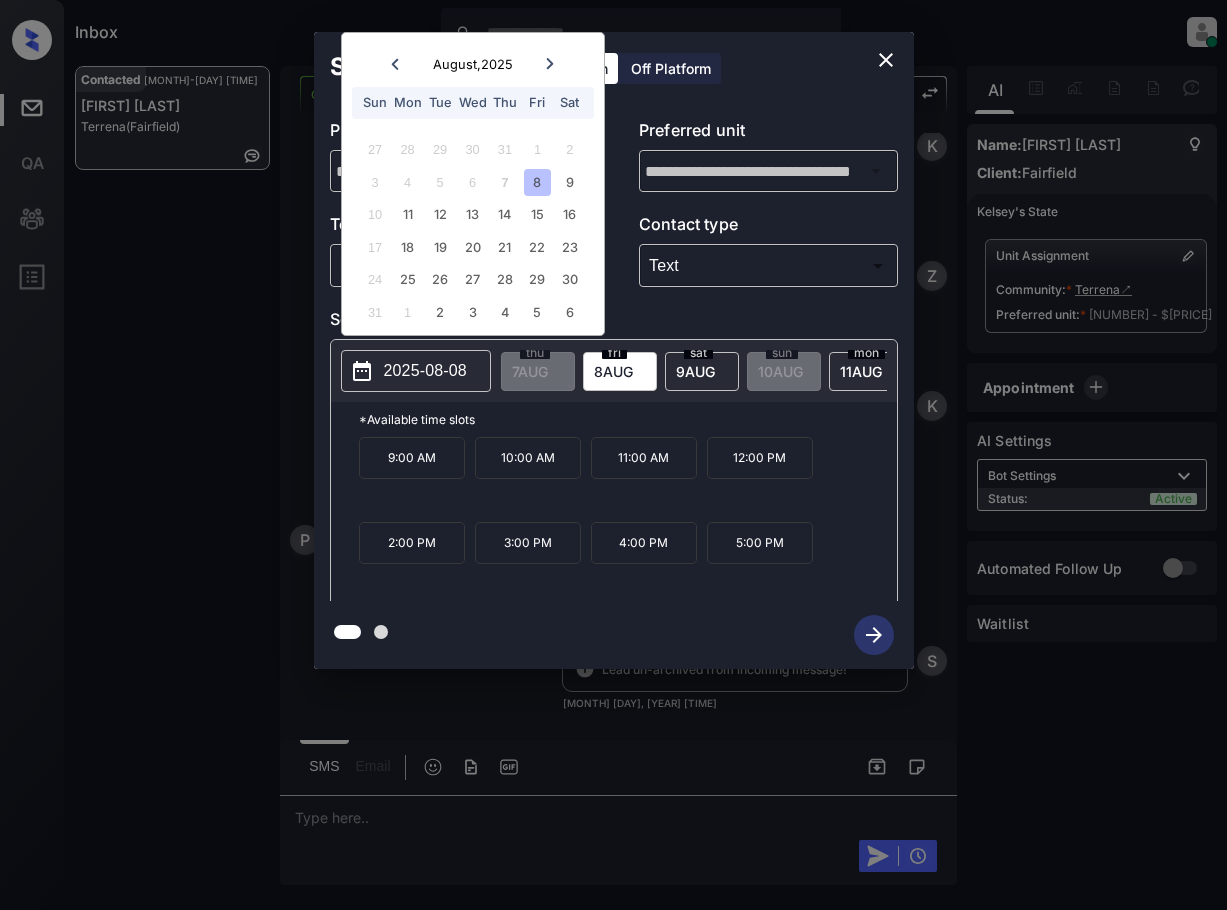 click 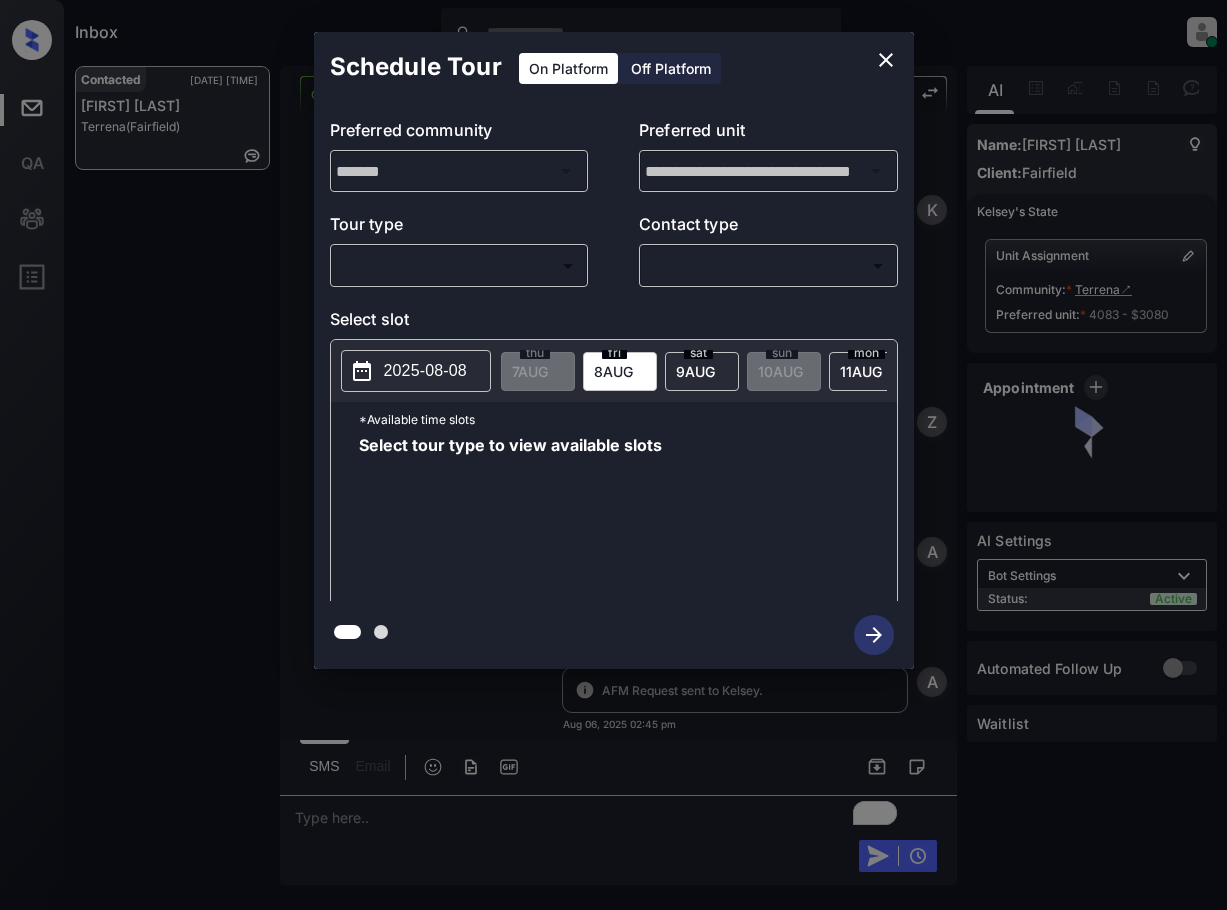scroll, scrollTop: 0, scrollLeft: 0, axis: both 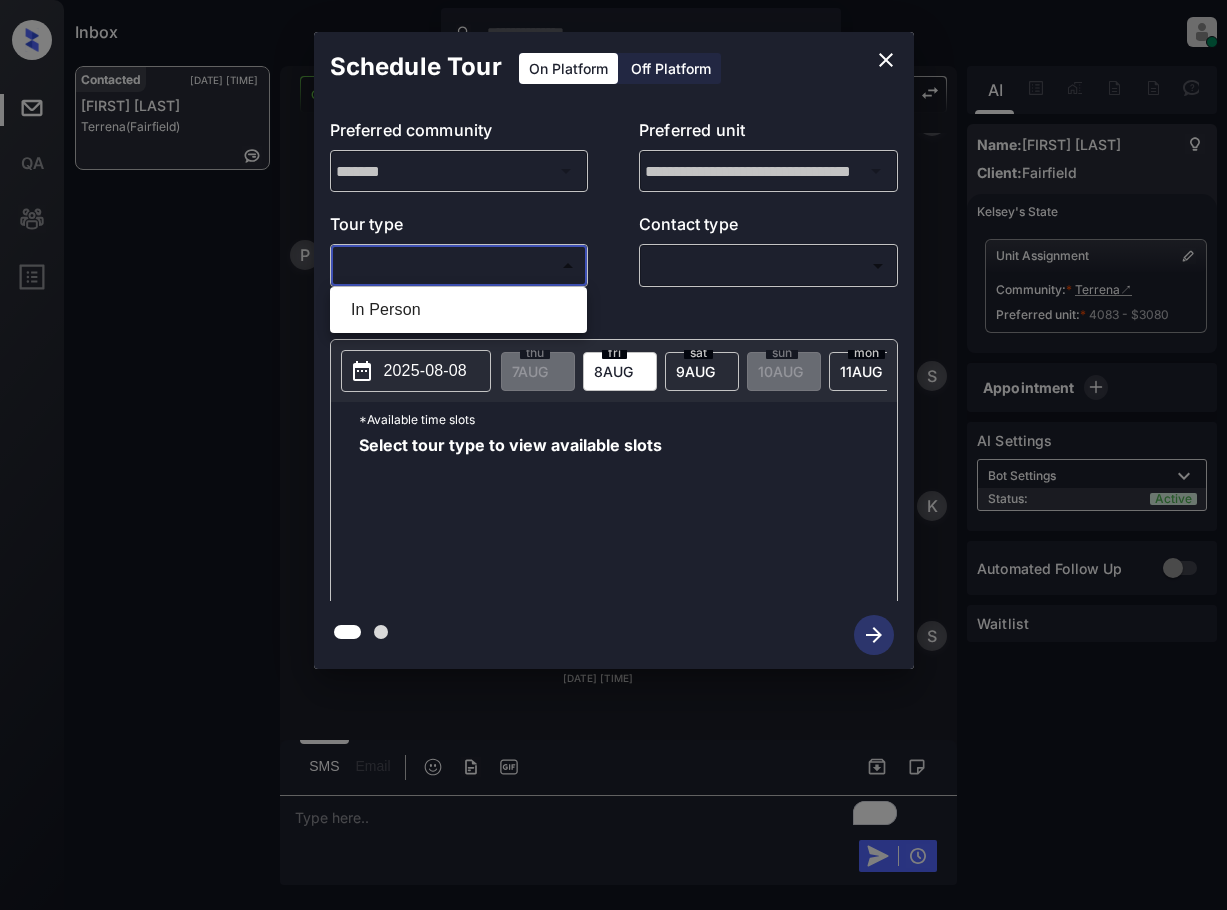 click on "Inbox Lyzzelle M. Ceralde Online Set yourself   offline Set yourself   on break Profile Switch to  light  mode Sign out Contacted Aug-07 04:31 pm   Parsa Sheikhi Terrena  (Fairfield) Contacted Lost Lead Sentiment: Angry Upon sliding the acknowledgement:  Lead will move to lost stage. * ​ SMS and call option will be set to opt out. AFM will be turned off for the lead. Kelsey New Message Kelsey Notes Note: https://conversation.getzuma.com/6893cd08e9115a4e57458c62 - Paste this link into your browser to view Kelsey’s conversation with the prospect Aug 06, 2025 02:45 pm K New Message Zuma Lead transferred to leasing agent: kelsey Aug 06, 2025 02:45 pm  Sync'd w  yardi Z New Message Agent Lead created via leadPoller in Inbound stage. Aug 06, 2025 02:45 pm A New Message Agent AFM Request sent to Kelsey. Aug 06, 2025 02:45 pm A New Message Agent Notes Note: Aug 06, 2025 02:45 pm A New Message Kelsey Lead Details Updated
BedRoom: 2
Aug 06, 2025 02:46 pm K New Message Kelsey Aug 06, 2025 02:46 pm K New Message" at bounding box center [613, 455] 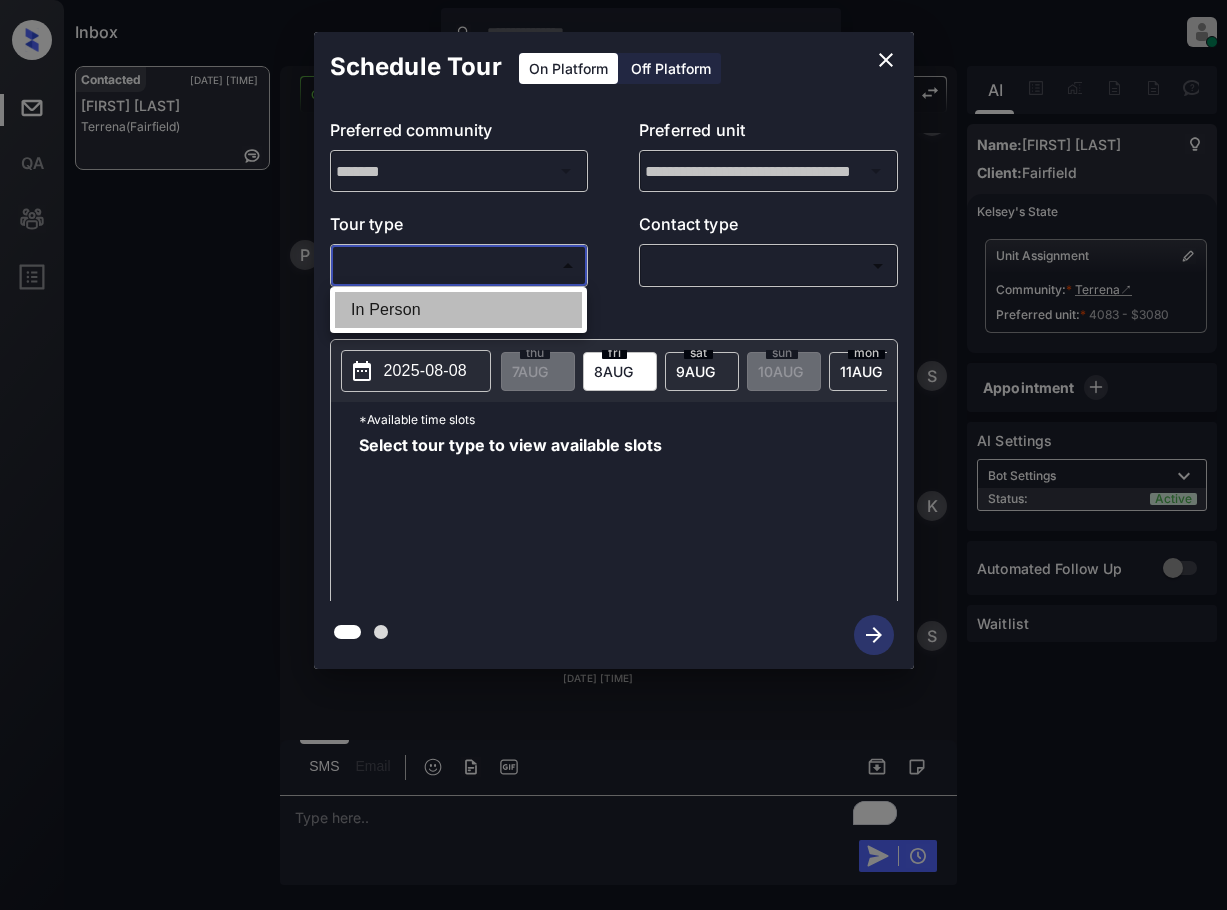 drag, startPoint x: 391, startPoint y: 307, endPoint x: 619, endPoint y: 277, distance: 229.96521 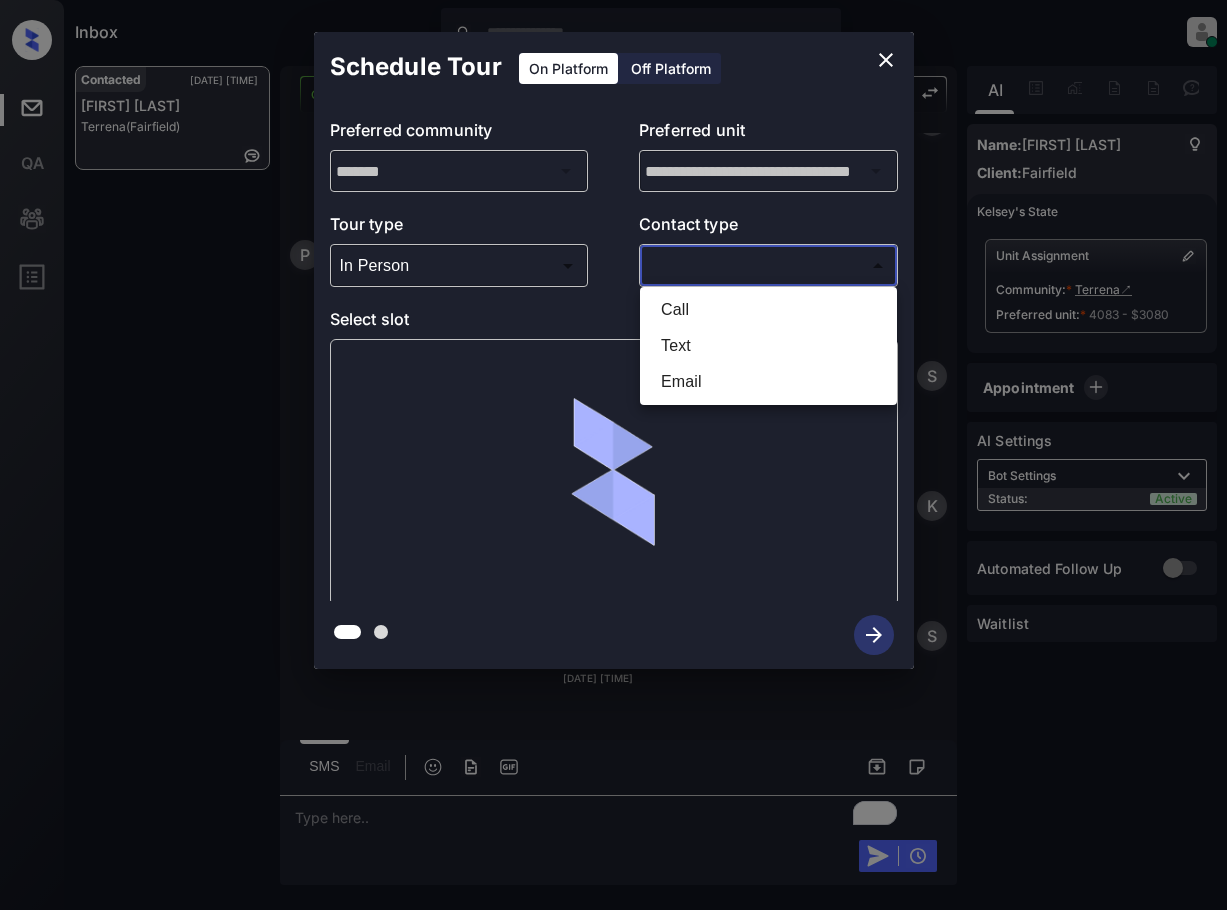 click on "Inbox Lyzzelle M. Ceralde Online Set yourself   offline Set yourself   on break Profile Switch to  light  mode Sign out Contacted Aug-07 04:31 pm   Parsa Sheikhi Terrena  (Fairfield) Contacted Lost Lead Sentiment: Angry Upon sliding the acknowledgement:  Lead will move to lost stage. * ​ SMS and call option will be set to opt out. AFM will be turned off for the lead. Kelsey New Message Kelsey Notes Note: https://conversation.getzuma.com/6893cd08e9115a4e57458c62 - Paste this link into your browser to view Kelsey’s conversation with the prospect Aug 06, 2025 02:45 pm K New Message Zuma Lead transferred to leasing agent: kelsey Aug 06, 2025 02:45 pm  Sync'd w  yardi Z New Message Agent Lead created via leadPoller in Inbound stage. Aug 06, 2025 02:45 pm A New Message Agent AFM Request sent to Kelsey. Aug 06, 2025 02:45 pm A New Message Agent Notes Note: Aug 06, 2025 02:45 pm A New Message Kelsey Lead Details Updated
BedRoom: 2
Aug 06, 2025 02:46 pm K New Message Kelsey Aug 06, 2025 02:46 pm K New Message" at bounding box center [613, 455] 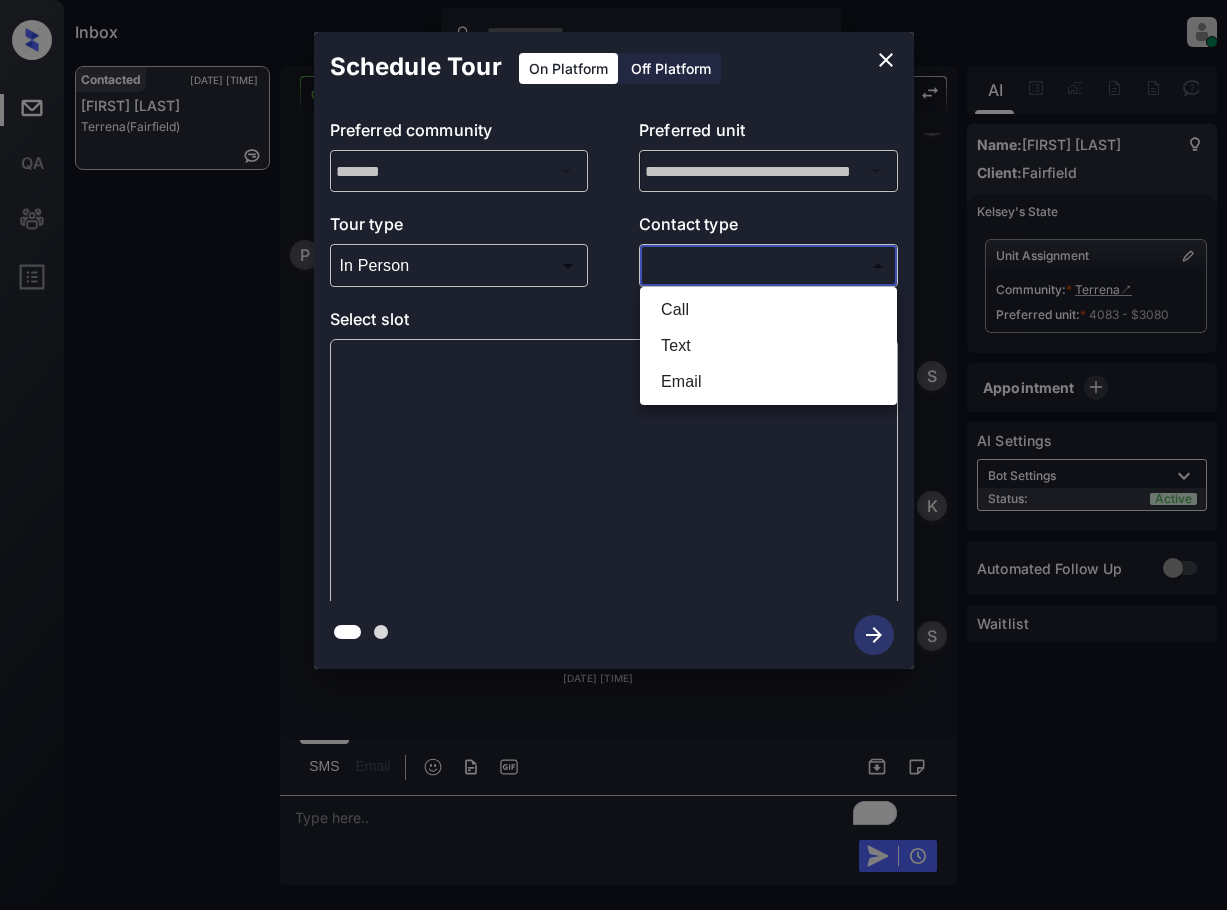 click on "Text" at bounding box center [768, 346] 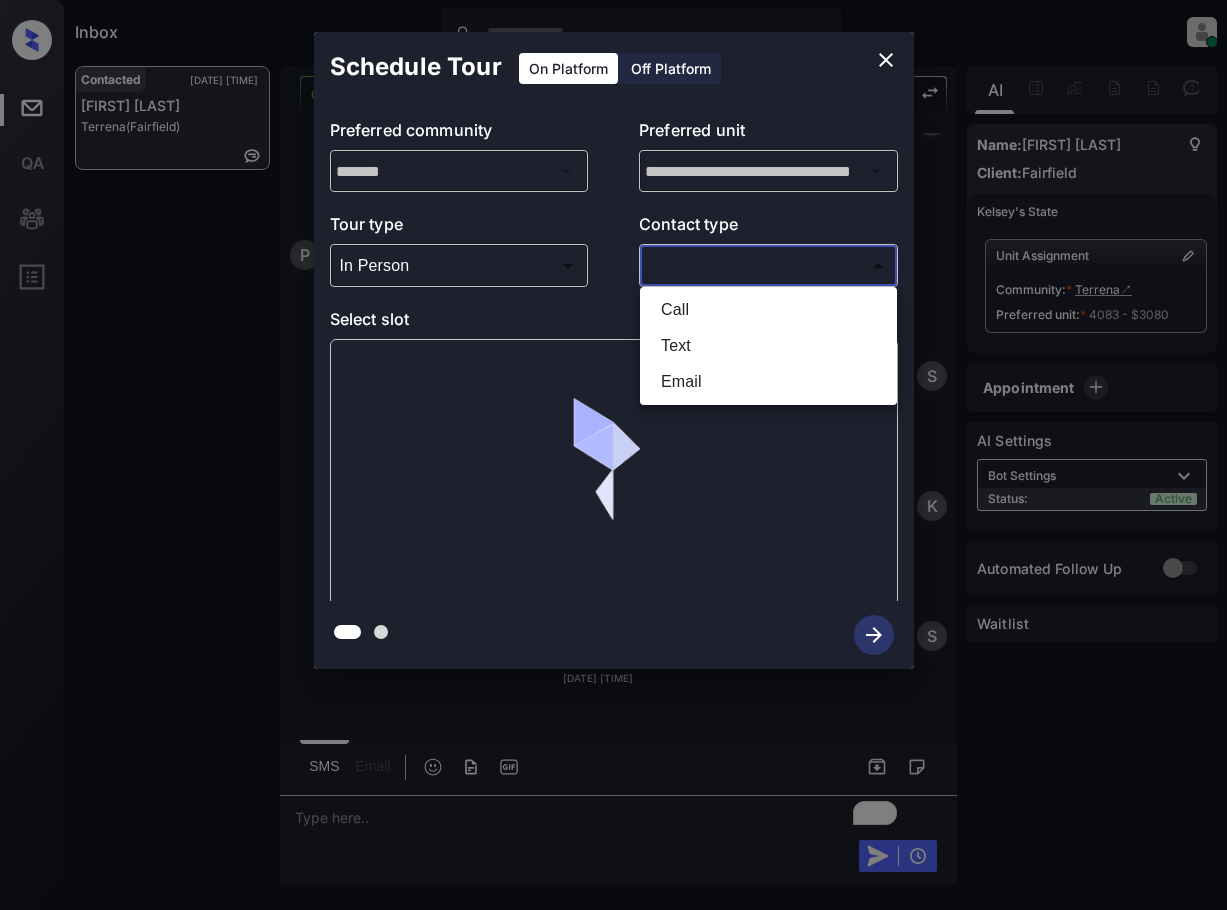 type on "****" 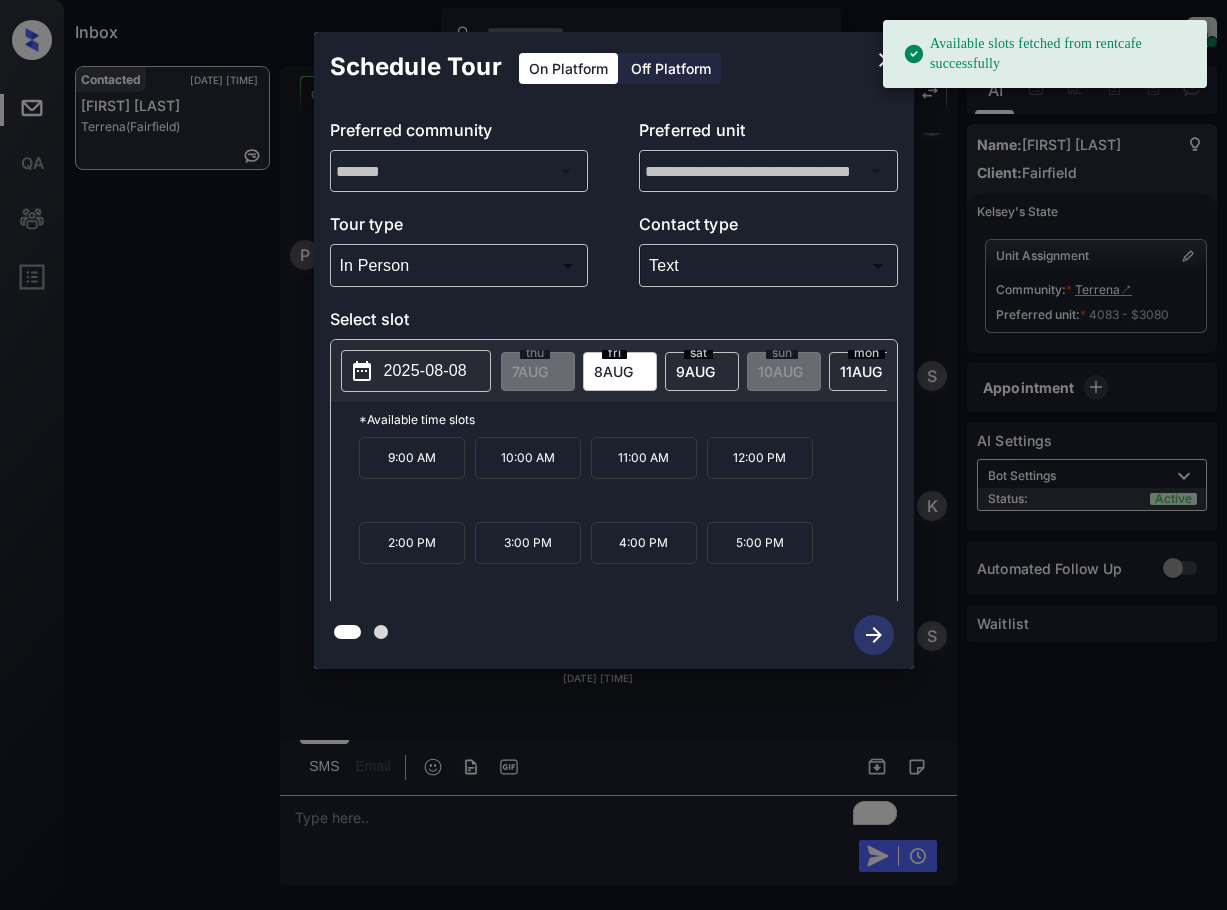 click on "2025-08-08" at bounding box center [425, 371] 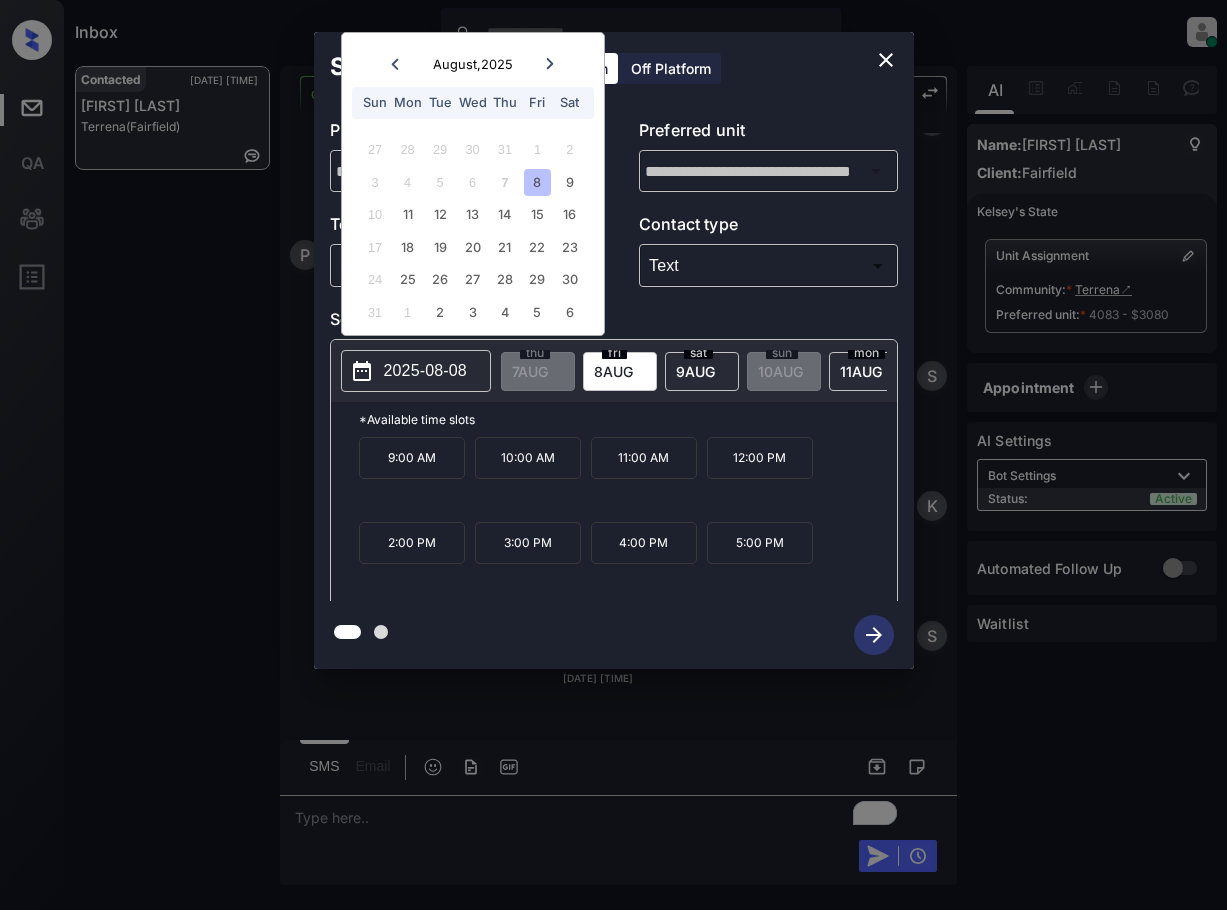 click 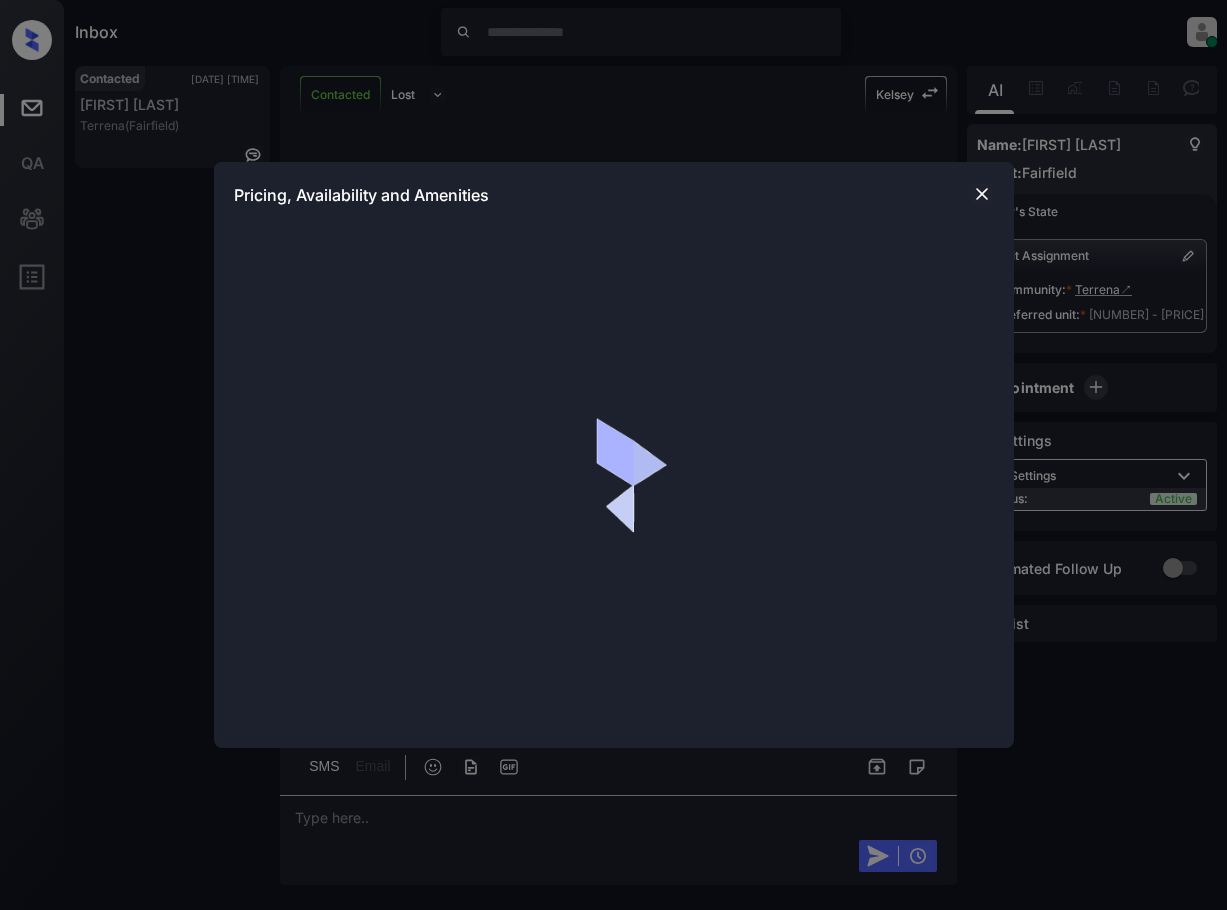 scroll, scrollTop: 0, scrollLeft: 0, axis: both 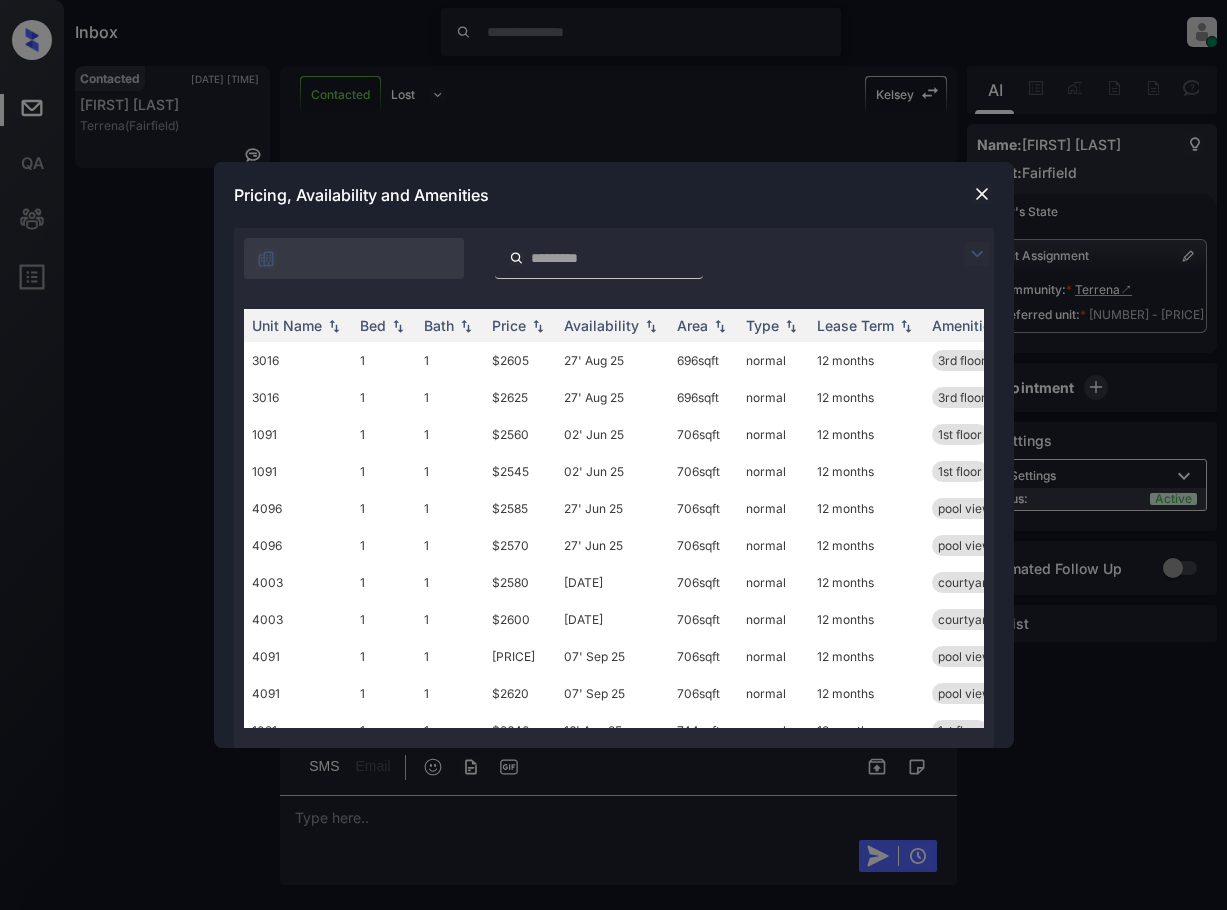 click at bounding box center (977, 254) 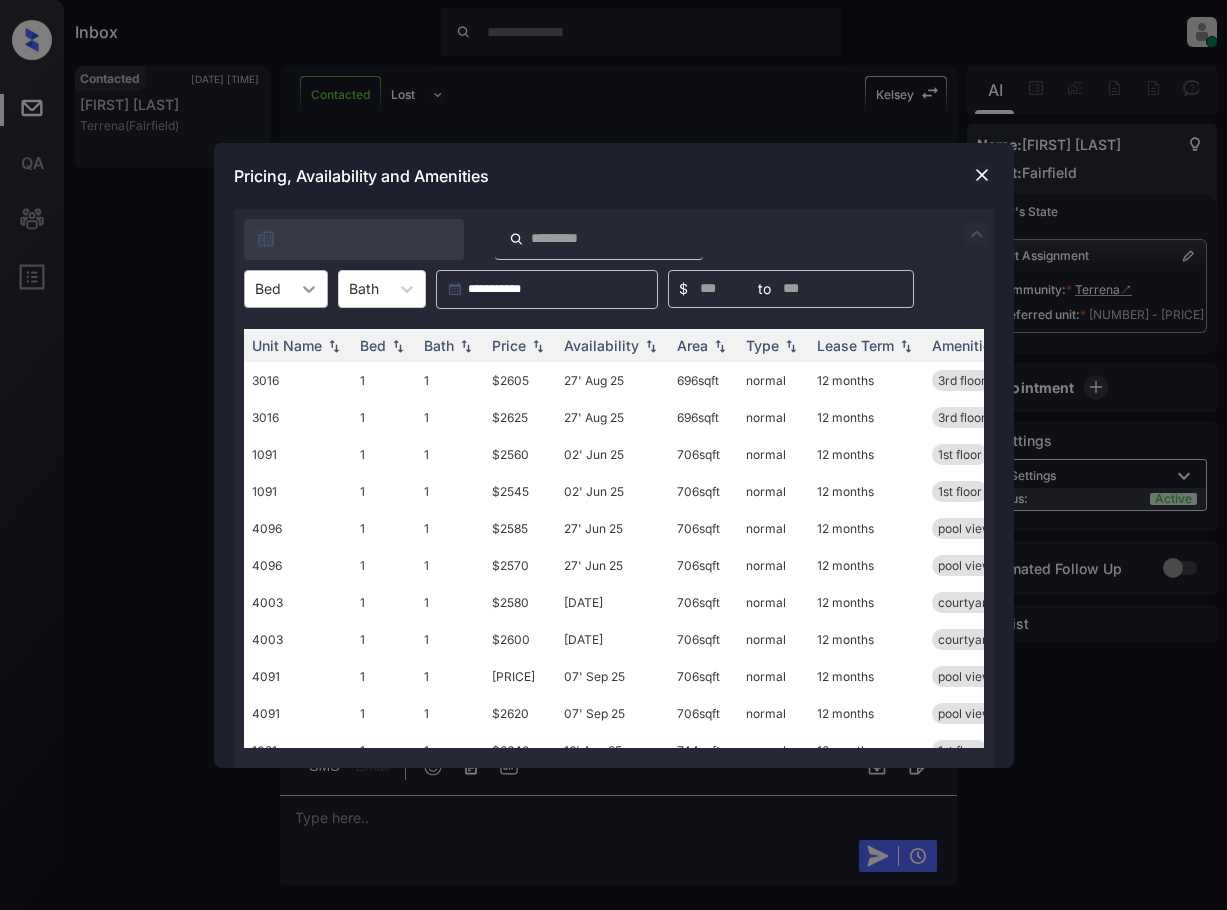 click 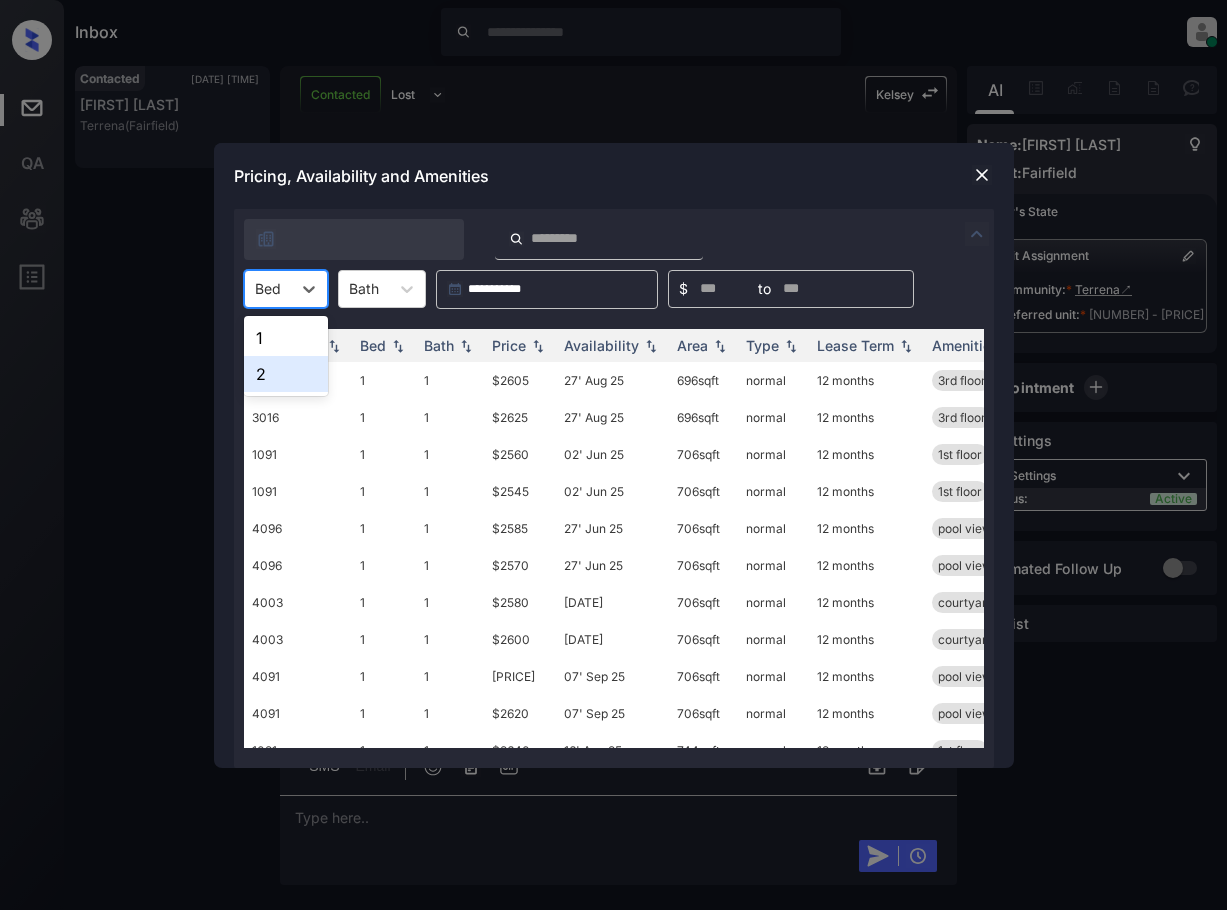 click on "2" at bounding box center (286, 374) 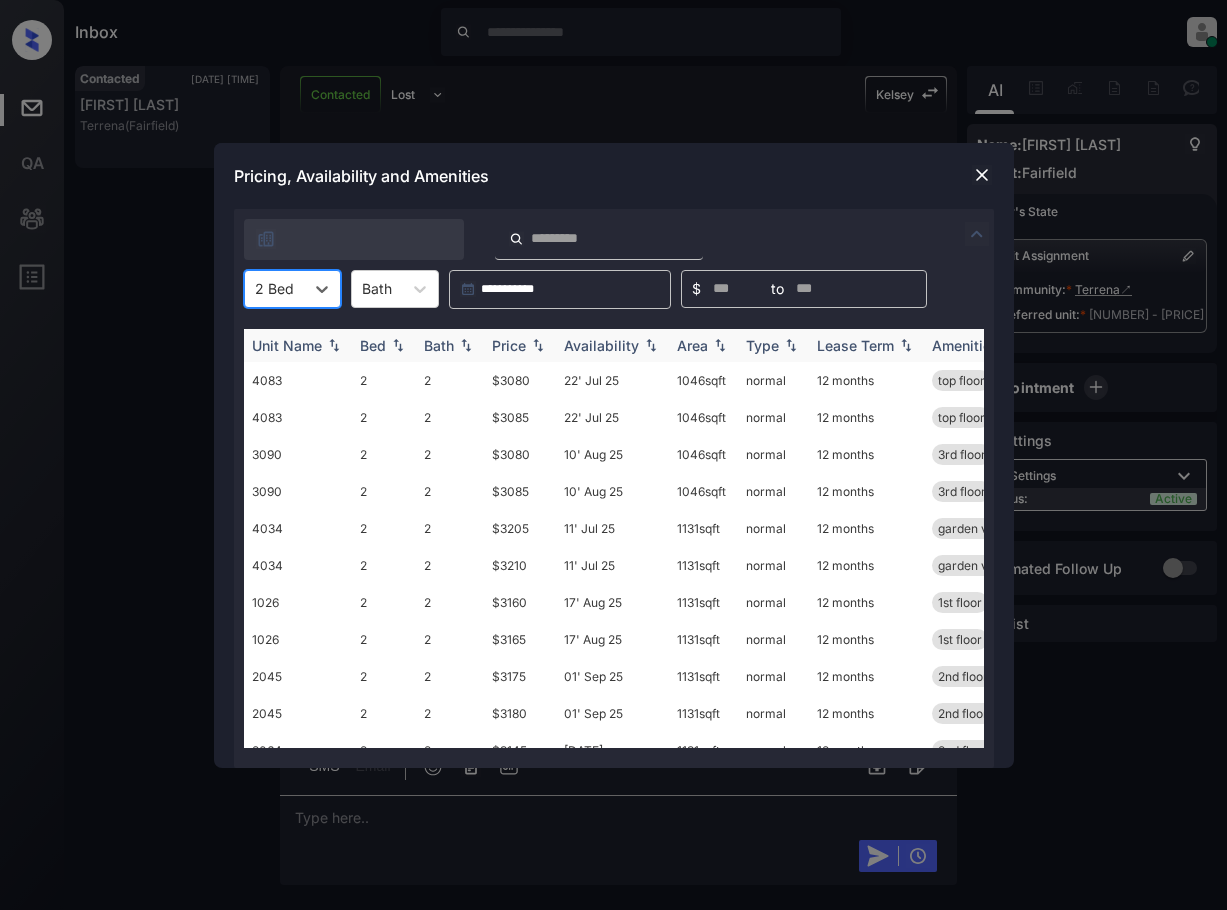 click at bounding box center [538, 345] 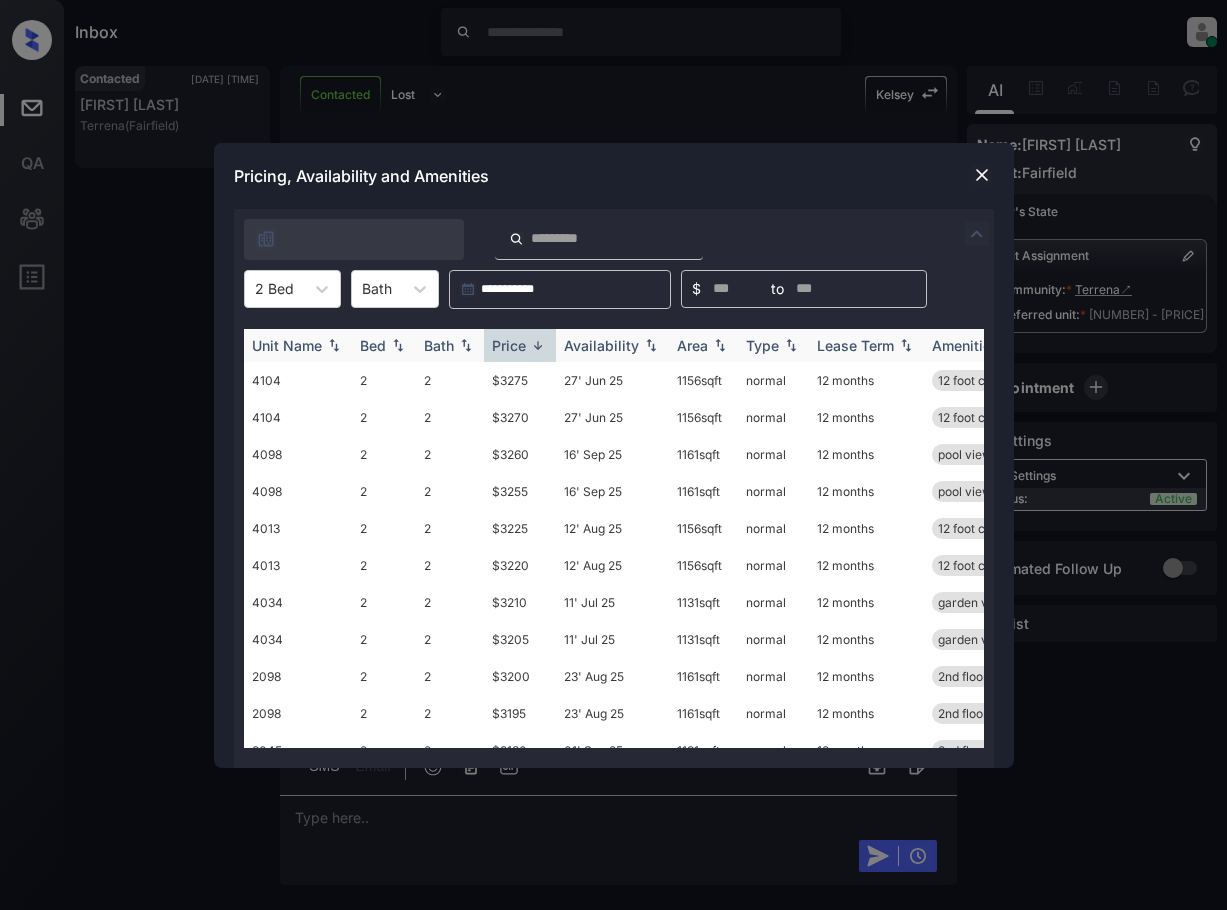 click at bounding box center [538, 345] 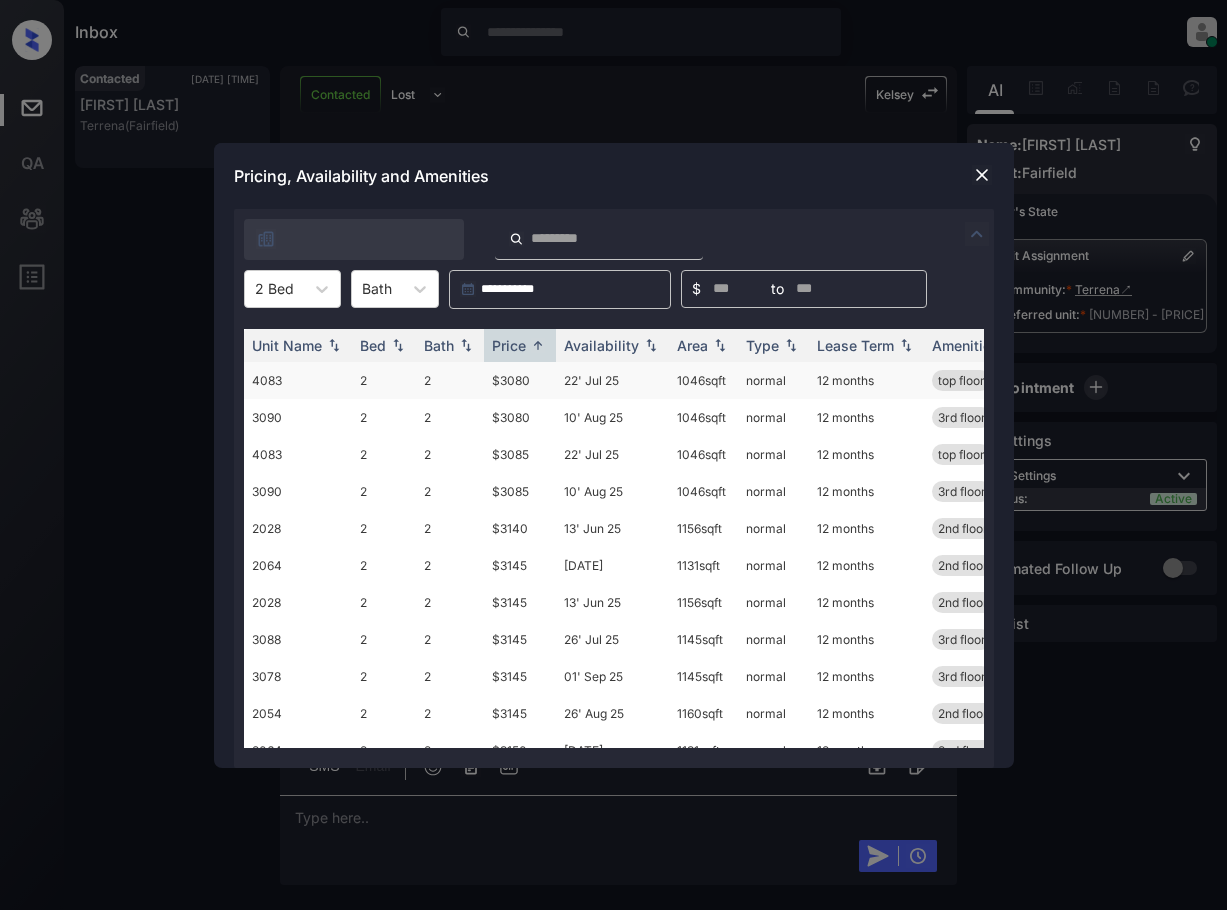 click on "$3080" at bounding box center (520, 380) 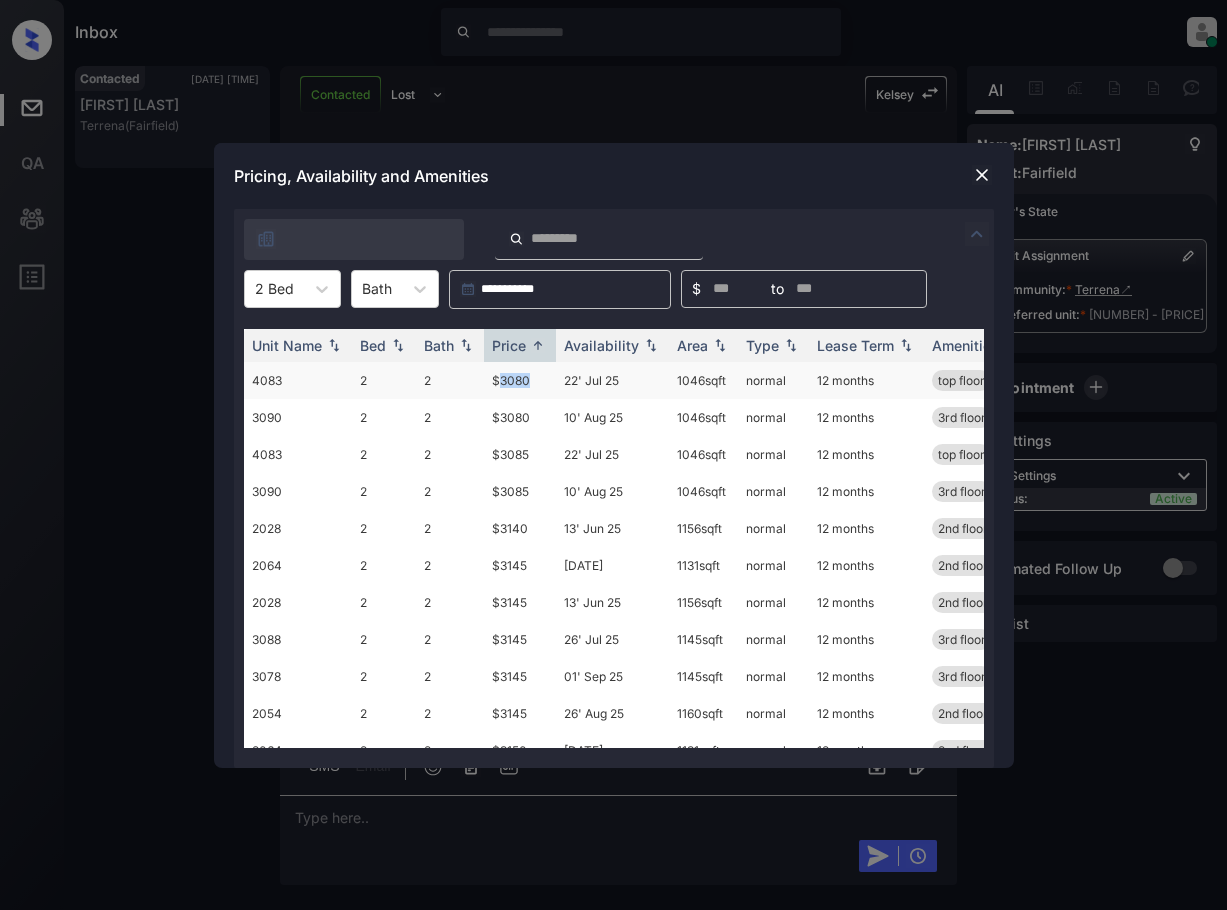click on "$3080" at bounding box center (520, 380) 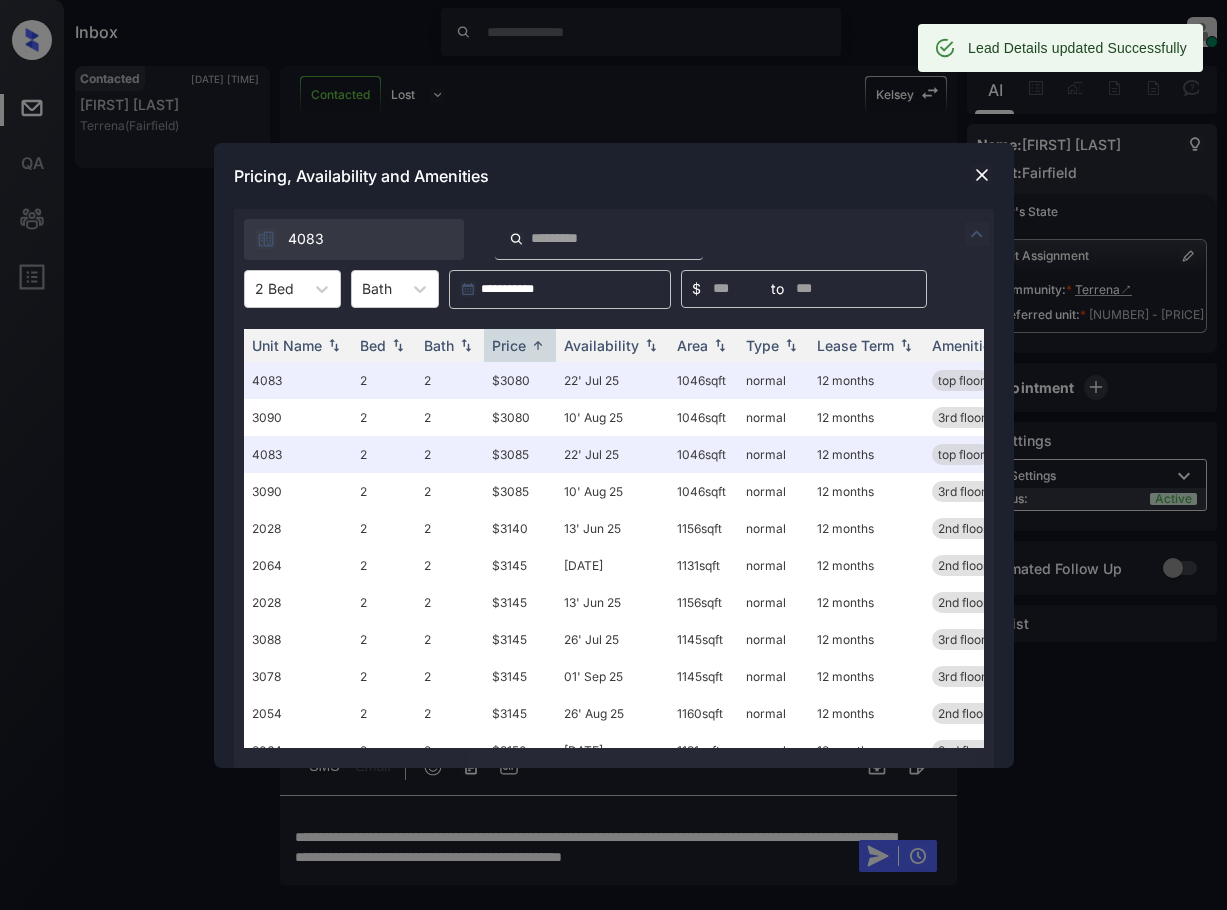 drag, startPoint x: 1181, startPoint y: 261, endPoint x: 925, endPoint y: 179, distance: 268.8122 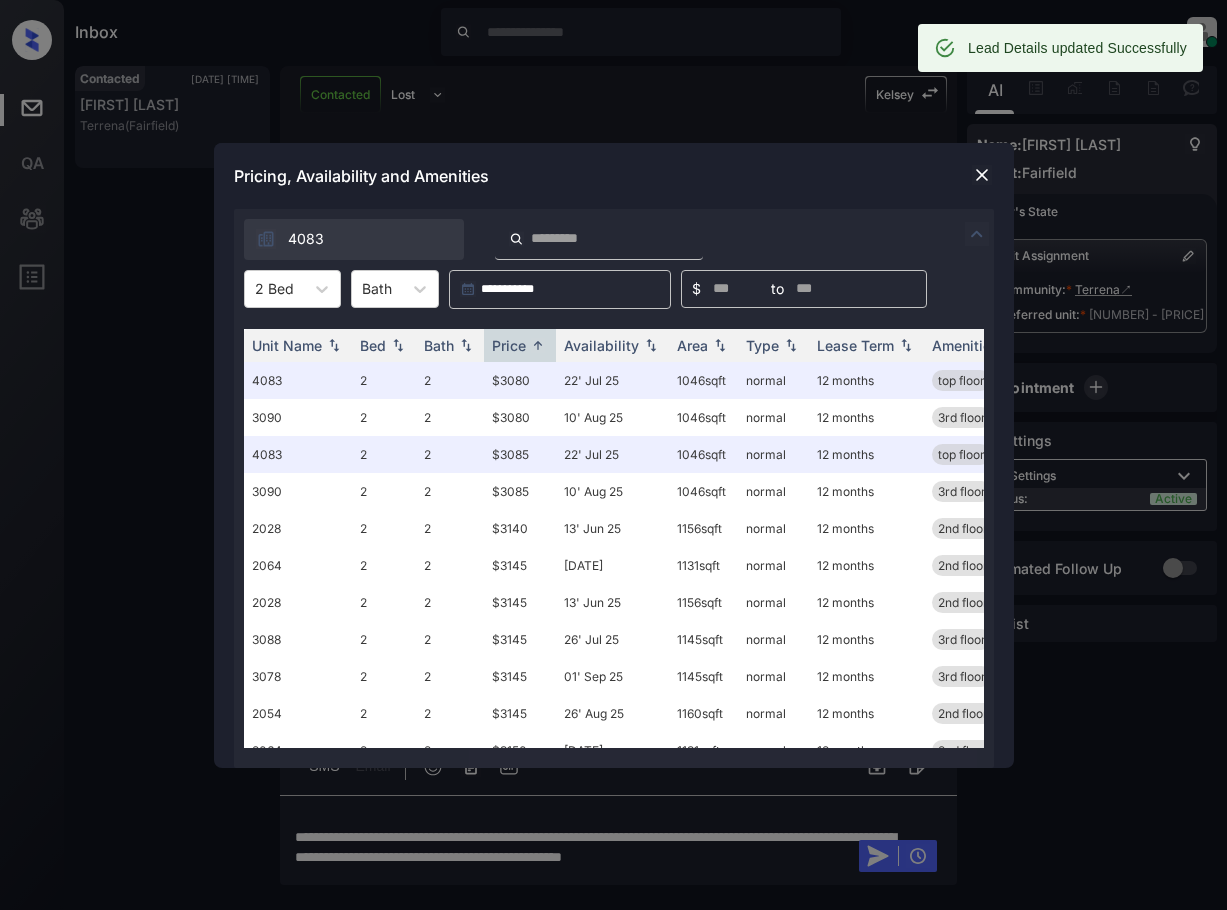 click on "**********" at bounding box center [613, 455] 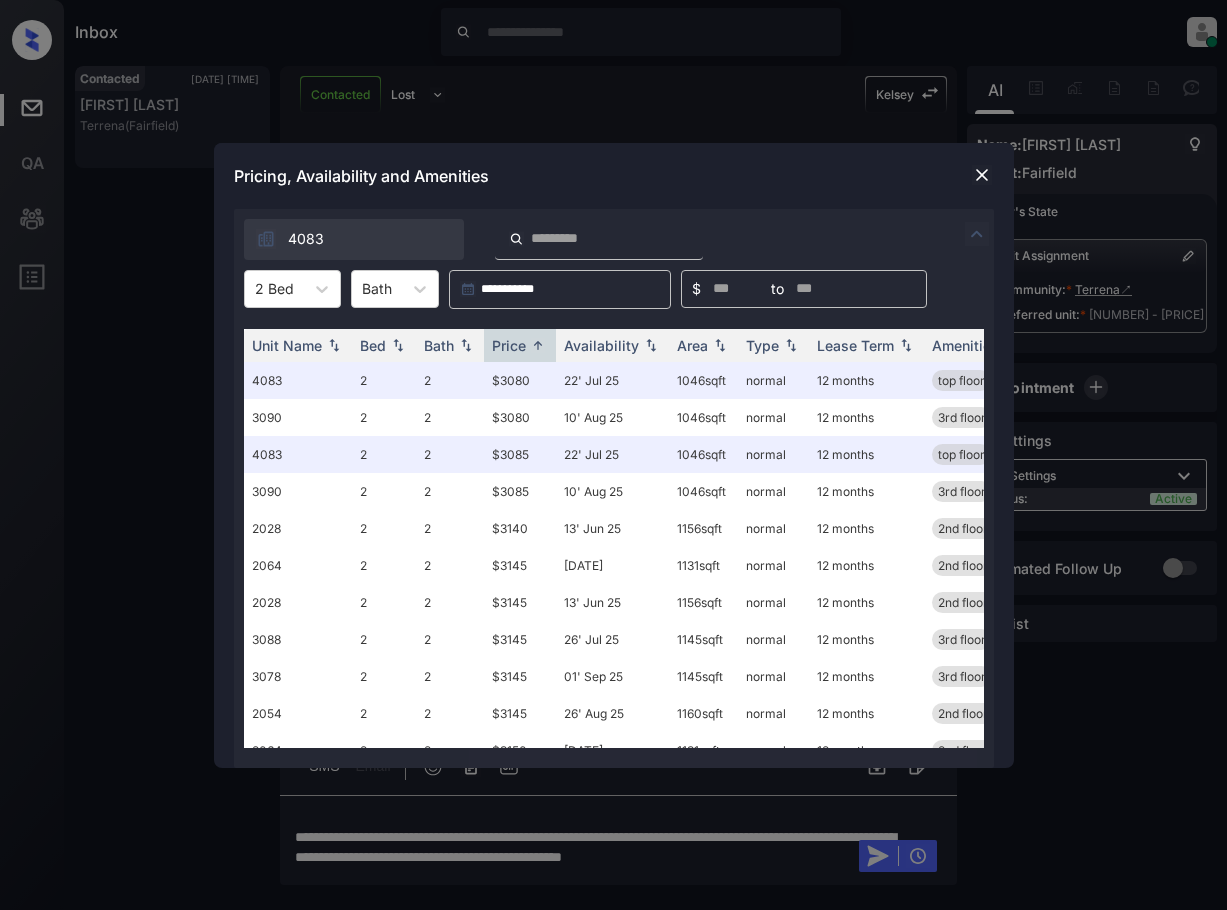 click at bounding box center [982, 175] 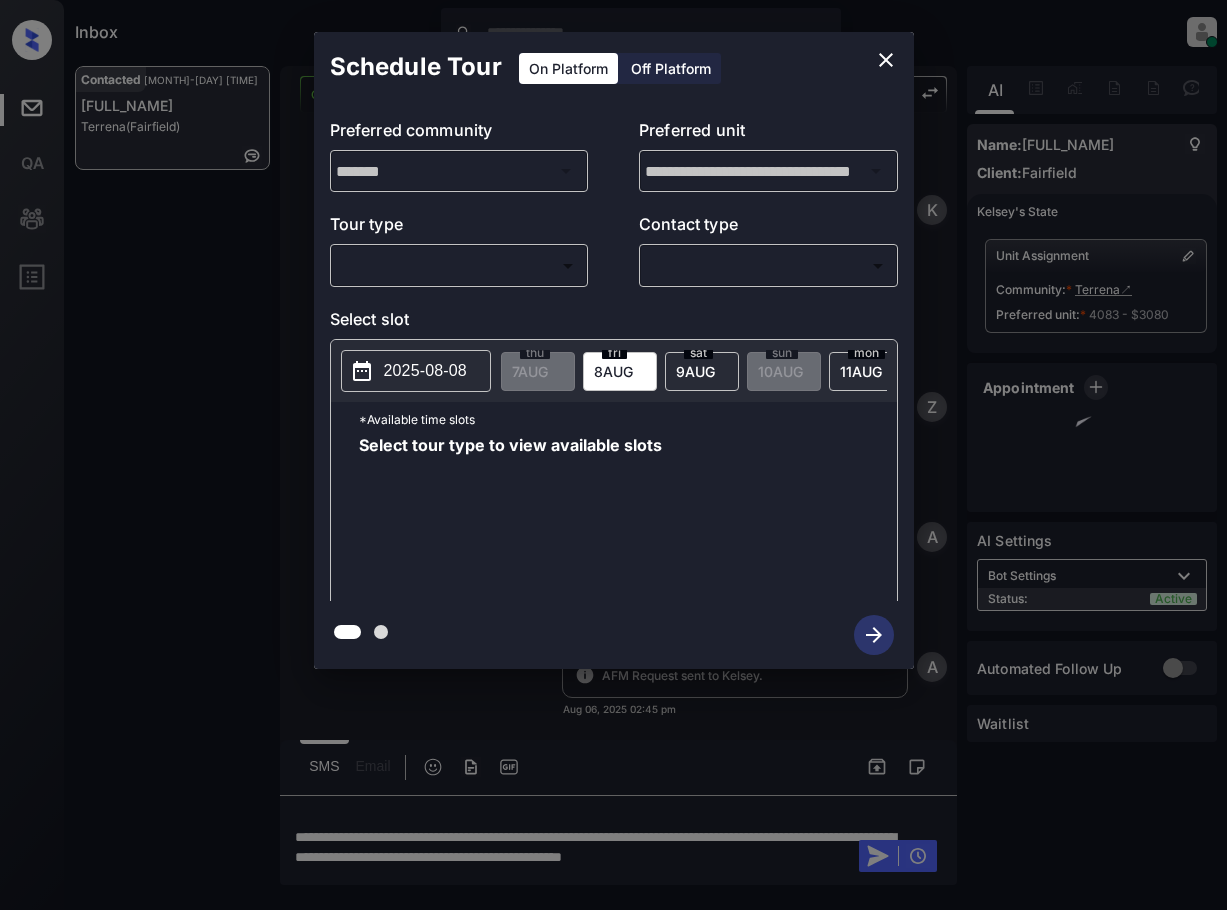 scroll, scrollTop: 0, scrollLeft: 0, axis: both 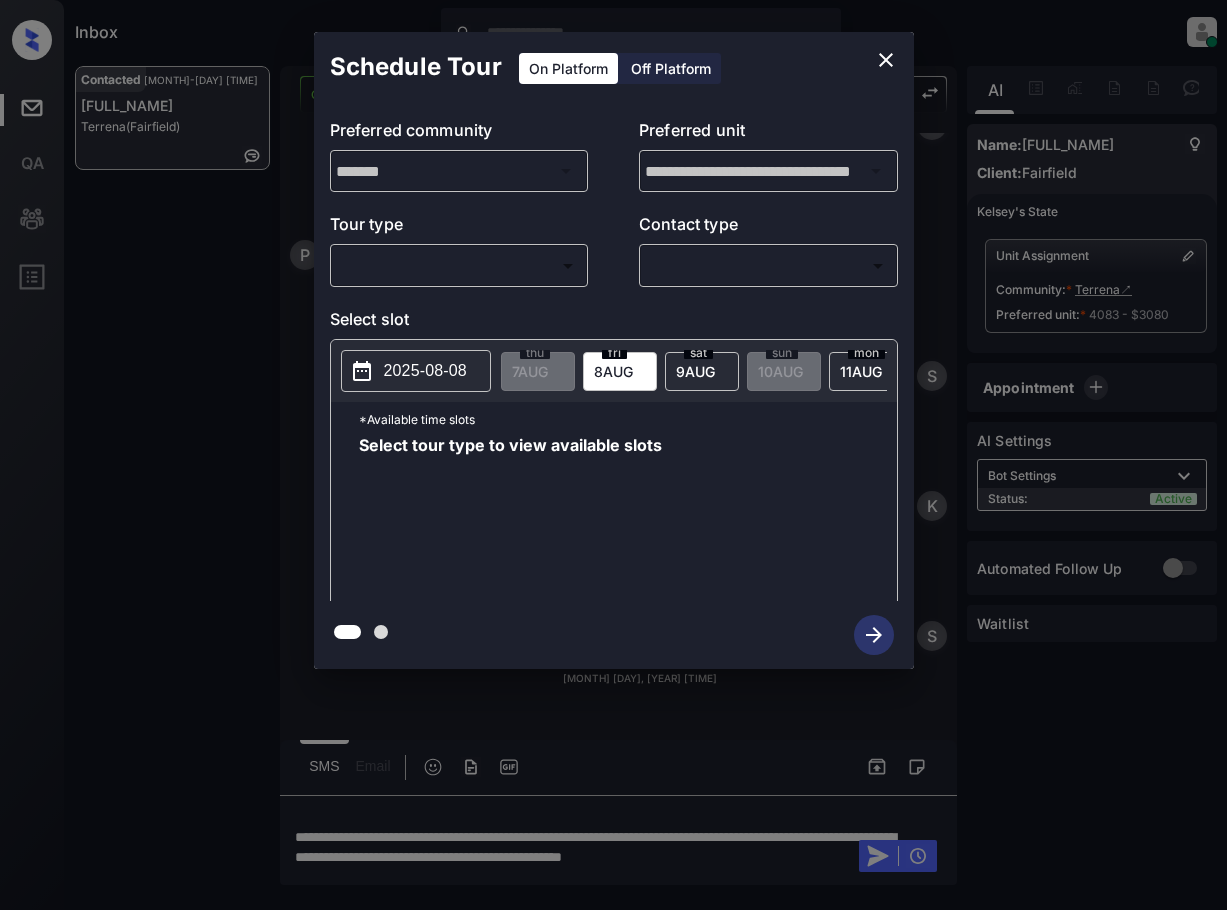 click on "Inbox [FULL_NAME] Online Set yourself   offline Set yourself   on break Profile Switch to  light  mode Sign out Contacted [MONTH]-[DAY] [TIME]   [FULL_NAME] Terrena  (Fairfield) Contacted Lost Lead Sentiment: Angry Upon sliding the acknowledgement:  Lead will move to lost stage. * ​ SMS and call option will be set to opt out. AFM will be turned off for the lead. [FIRST] New Message [FIRST] Notes Note: [URL] - Paste this link into your browser to view [FIRST]’s conversation with the prospect [MONTH] [DAY], [YEAR] [TIME] [FIRST] New Message Zuma Lead transferred to leasing agent: [FIRST] [MONTH] [DAY], [YEAR] [TIME]  Sync'd w  yardi [FIRST] New Message Agent Lead created via leadPoller in Inbound stage. [MONTH] [DAY], [YEAR] [TIME] [FIRST] New Message Agent AFM Request sent to [FIRST]. [MONTH] [DAY], [YEAR] [TIME] [FIRST] New Message Agent Notes Note: [MONTH] [DAY], [YEAR] [TIME] [FIRST] New Message [FIRST] Lead Details Updated
BedRoom: [NUMBER]
[MONTH] [DAY], [YEAR] [TIME] [FIRST] New Message [FIRST] [MONTH] [DAY], [YEAR] [TIME] [FIRST] New Message" at bounding box center (613, 455) 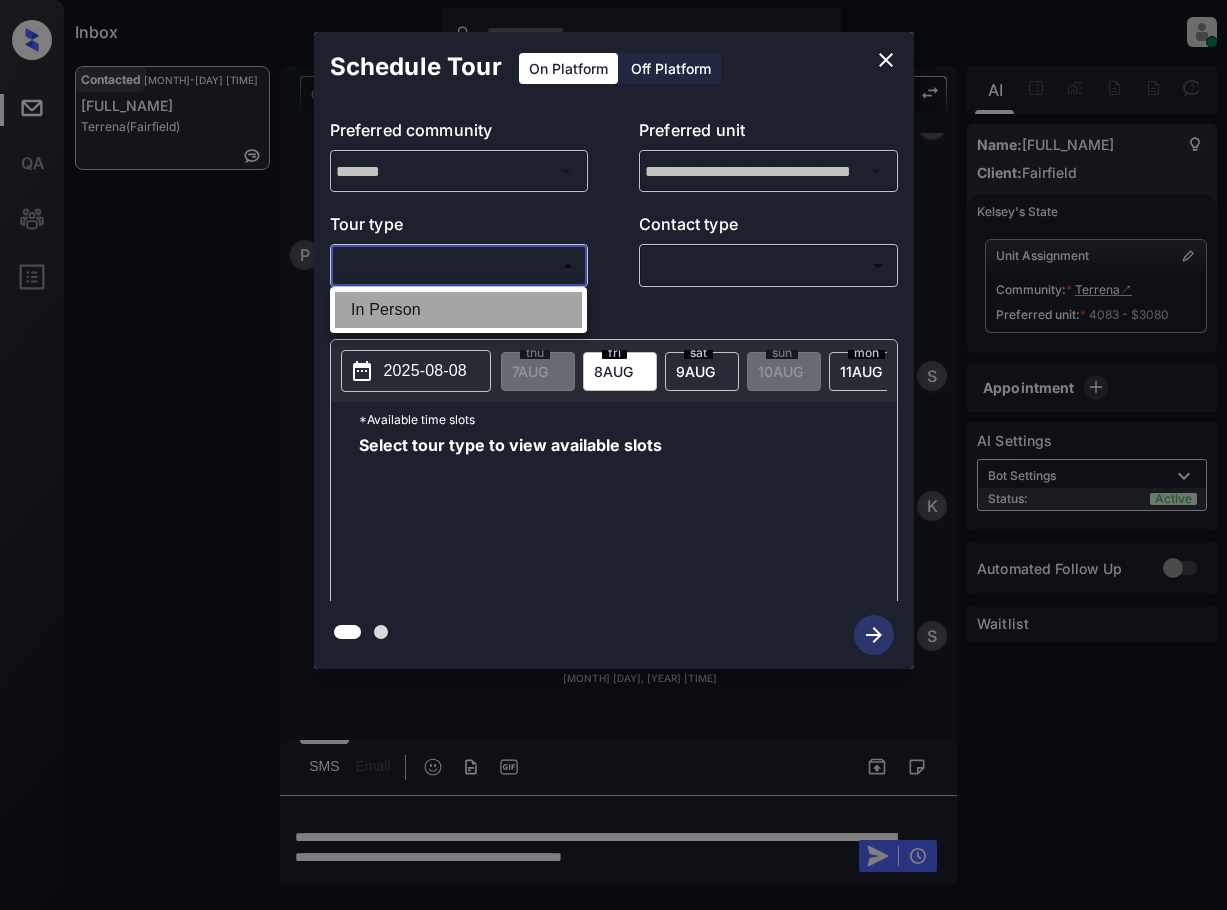 drag, startPoint x: 373, startPoint y: 313, endPoint x: 391, endPoint y: 308, distance: 18.681541 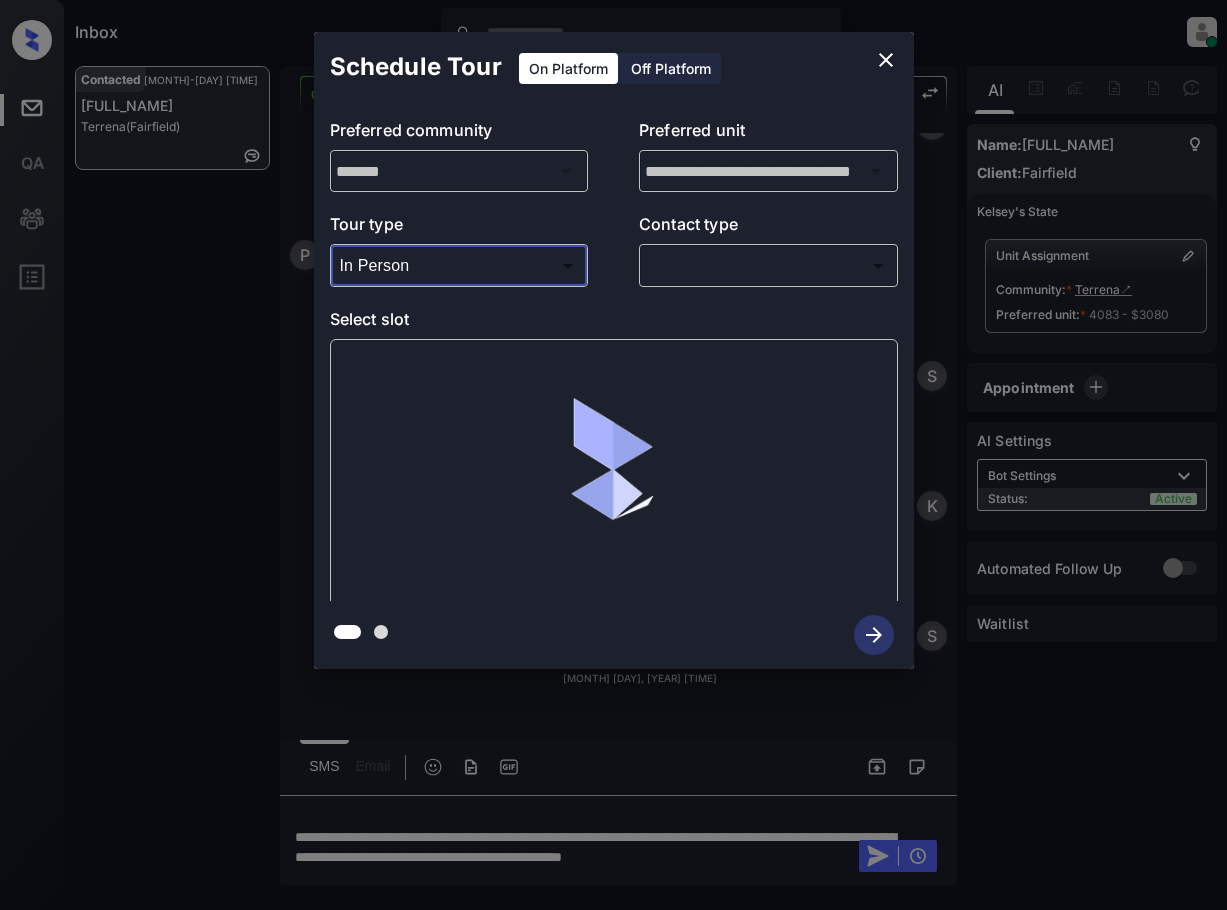click on "Inbox [FULL_NAME] Online Set yourself   offline Set yourself   on break Profile Switch to  light  mode Sign out Contacted [MONTH]-[DAY] [TIME]   [FULL_NAME] Terrena  (Fairfield) Contacted Lost Lead Sentiment: Angry Upon sliding the acknowledgement:  Lead will move to lost stage. * ​ SMS and call option will be set to opt out. AFM will be turned off for the lead. [FIRST] New Message [FIRST] Notes Note: [URL] - Paste this link into your browser to view [FIRST]’s conversation with the prospect [MONTH] [DAY], [YEAR] [TIME] [FIRST] New Message Zuma Lead transferred to leasing agent: [FIRST] [MONTH] [DAY], [YEAR] [TIME]  Sync'd w  yardi [FIRST] New Message Agent Lead created via leadPoller in Inbound stage. [MONTH] [DAY], [YEAR] [TIME] [FIRST] New Message Agent AFM Request sent to [FIRST]. [MONTH] [DAY], [YEAR] [TIME] [FIRST] New Message Agent Notes Note: [MONTH] [DAY], [YEAR] [TIME] [FIRST] New Message [FIRST] Lead Details Updated
BedRoom: [NUMBER]
[MONTH] [DAY], [YEAR] [TIME] [FIRST] New Message [FIRST] [MONTH] [DAY], [YEAR] [TIME] [FIRST] New Message" at bounding box center (613, 455) 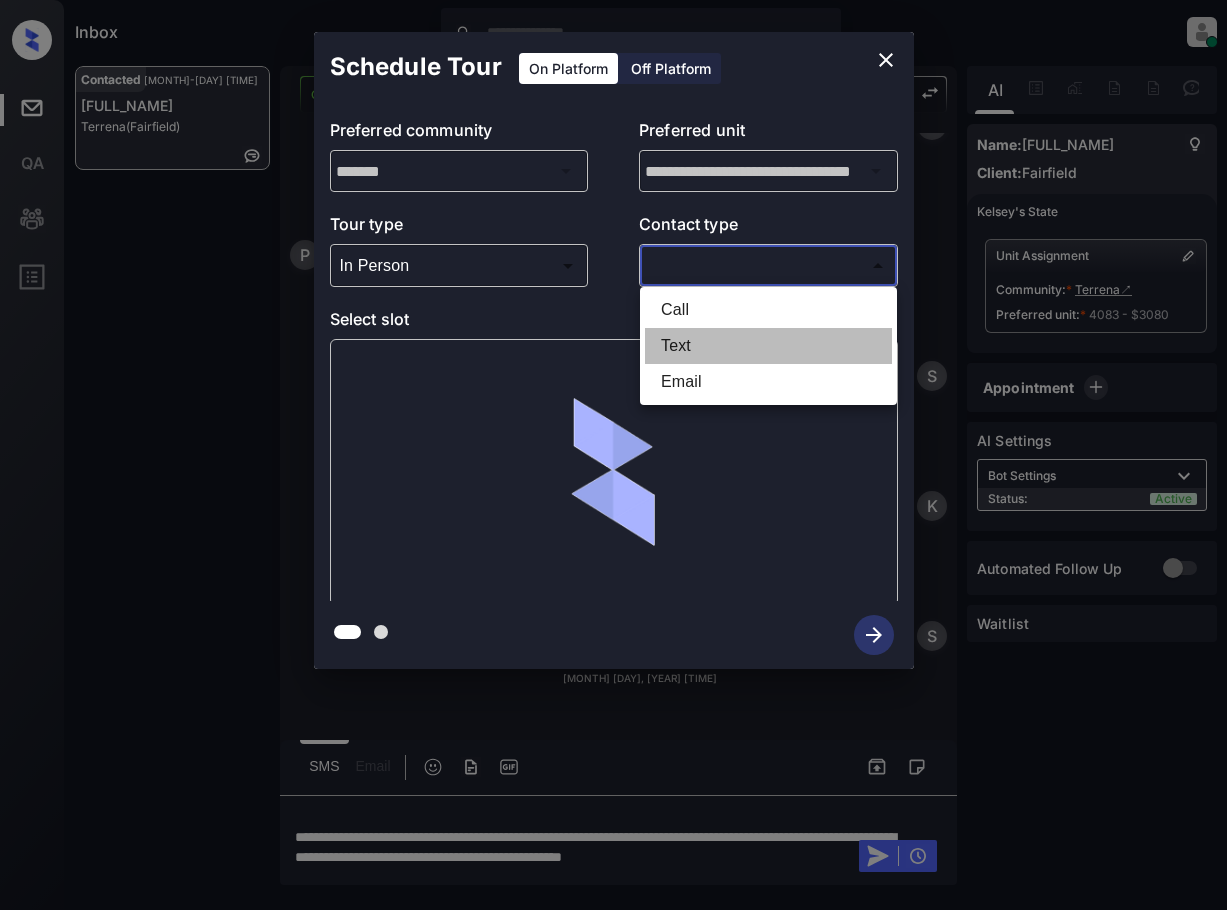 click on "Text" at bounding box center (768, 346) 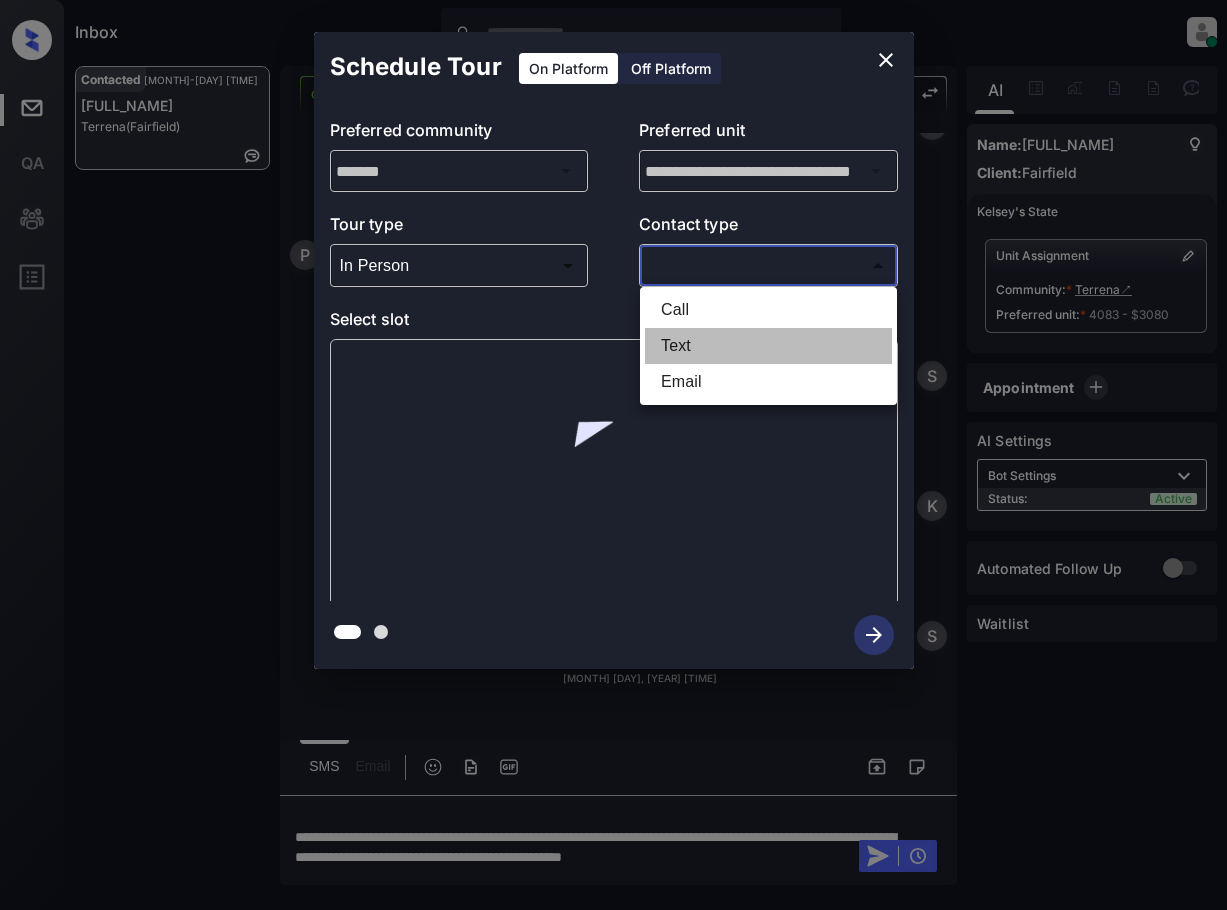 type on "****" 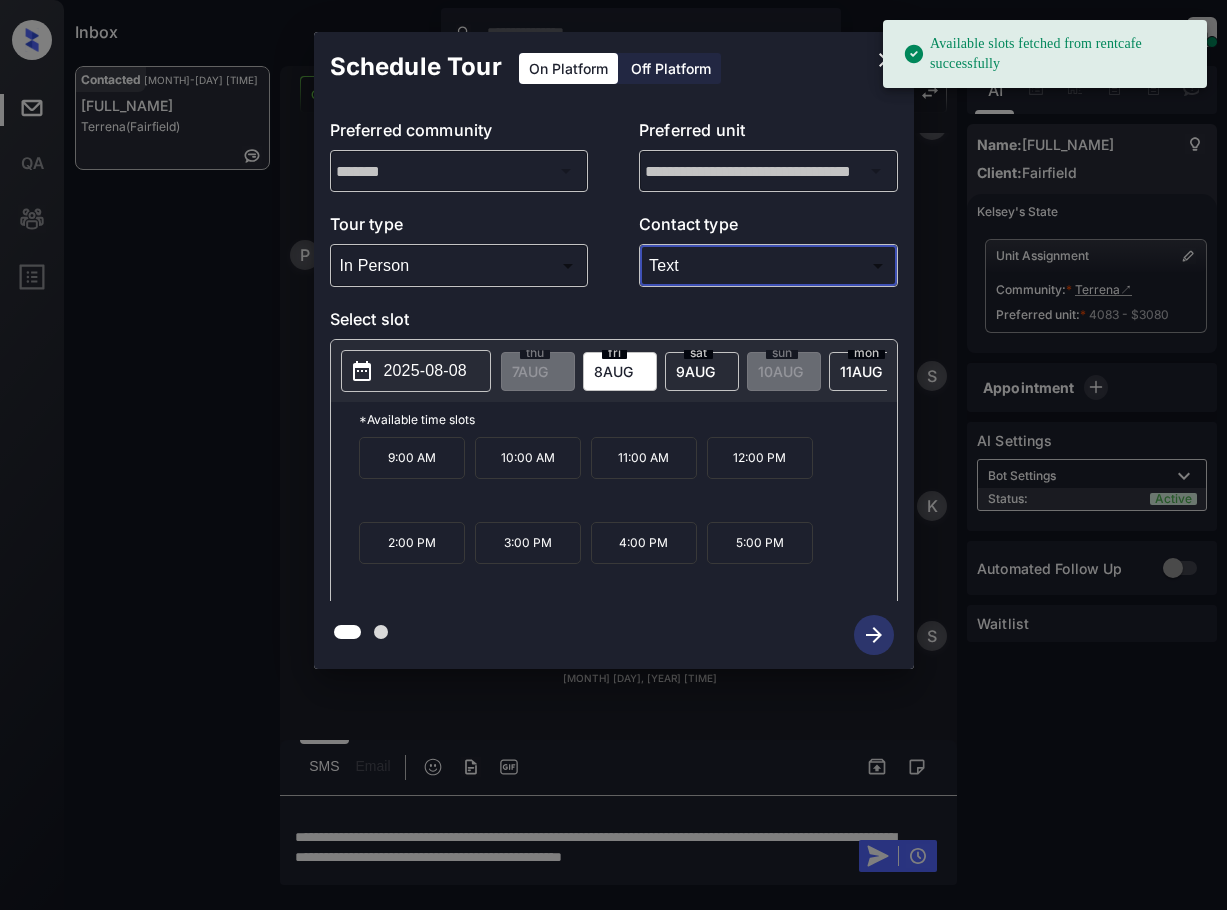 click on "2025-08-08" at bounding box center [416, 371] 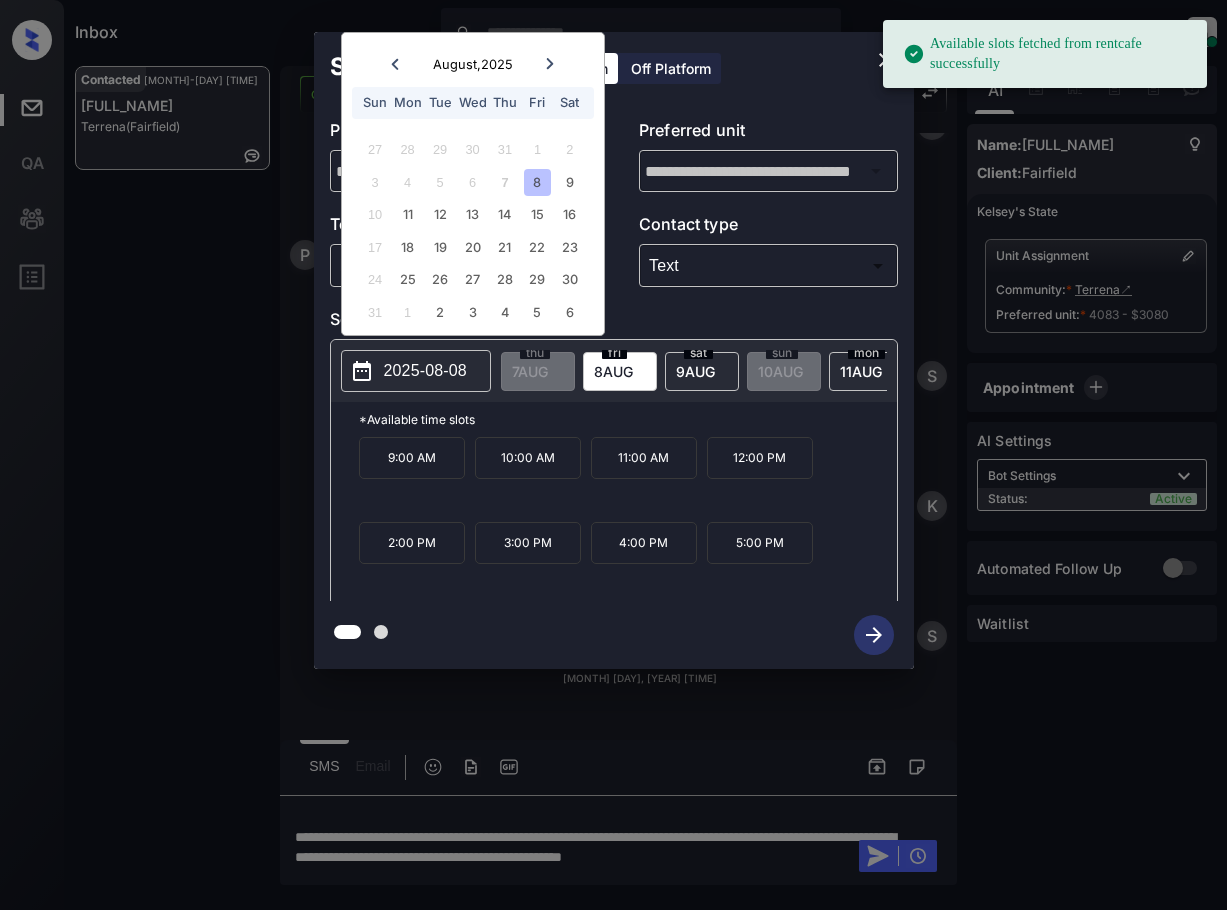 click on "8" at bounding box center (537, 182) 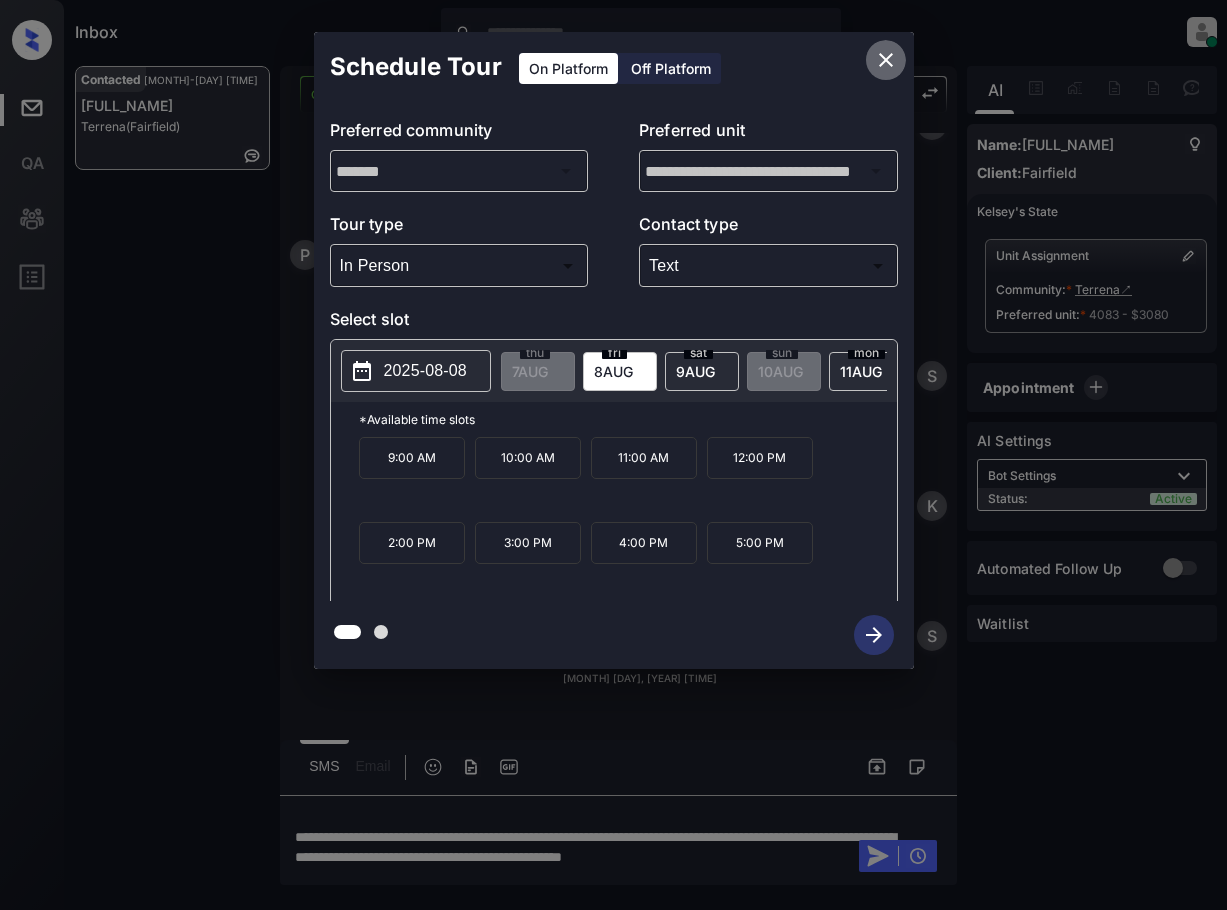 click 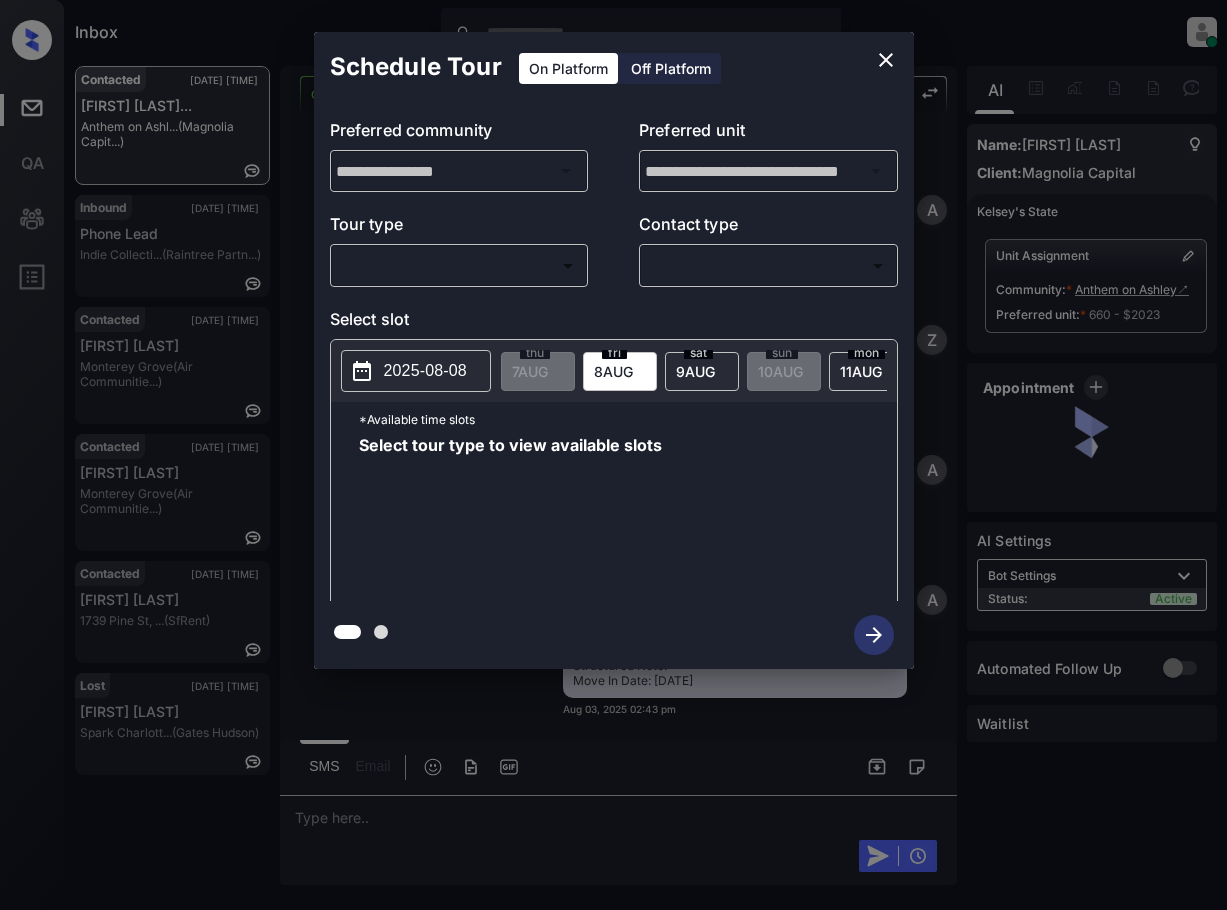 scroll, scrollTop: 0, scrollLeft: 0, axis: both 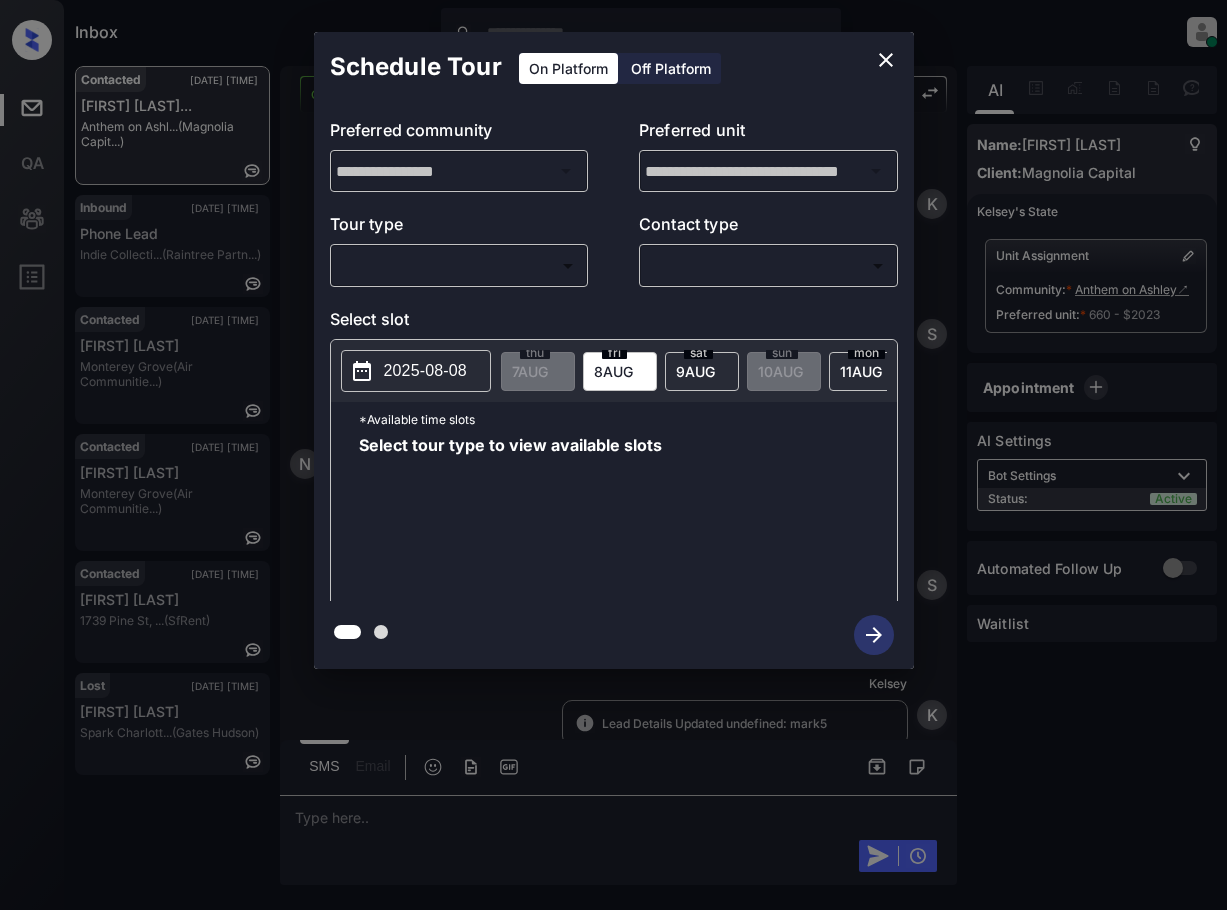 click on "Inbox Lyzzelle M. Ceralde Online Set yourself   offline Set yourself   on break Profile Switch to  light  mode Sign out Contacted Aug-07 04:32 pm   Nicholas Winte... Anthem on Ashl...  (Magnolia Capit...) Inbound Aug-07 04:31 pm   Phone Lead Indie Collecti...  (Raintree Partn...) Contacted Aug-07 04:35 pm   Nadia Martinez Monterey Grove  (Air Communitie...) Contacted Aug-07 04:35 pm   Nadia Martinez Monterey Grove  (Air Communitie...) Contacted Aug-07 04:29 pm   Leslie Parness 1739 Pine St, ...  (SfRent) Lost Aug-07 04:30 pm   Dinora Rivera Spark Charlott...  (Gates Hudson) Contacted Lost Lead Sentiment: Angry Upon sliding the acknowledgement:  Lead will move to lost stage. * ​ SMS and call option will be set to opt out. AFM will be turned off for the lead. Kelsey New Message Agent Lead created via webhook in Inbound stage. Aug 03, 2025 02:43 pm A New Message Zuma Lead transferred to leasing agent: kelsey Aug 03, 2025 02:43 pm  Sync'd w  knock Z New Message Agent AFM Request sent to Kelsey. A New Message A" at bounding box center (613, 455) 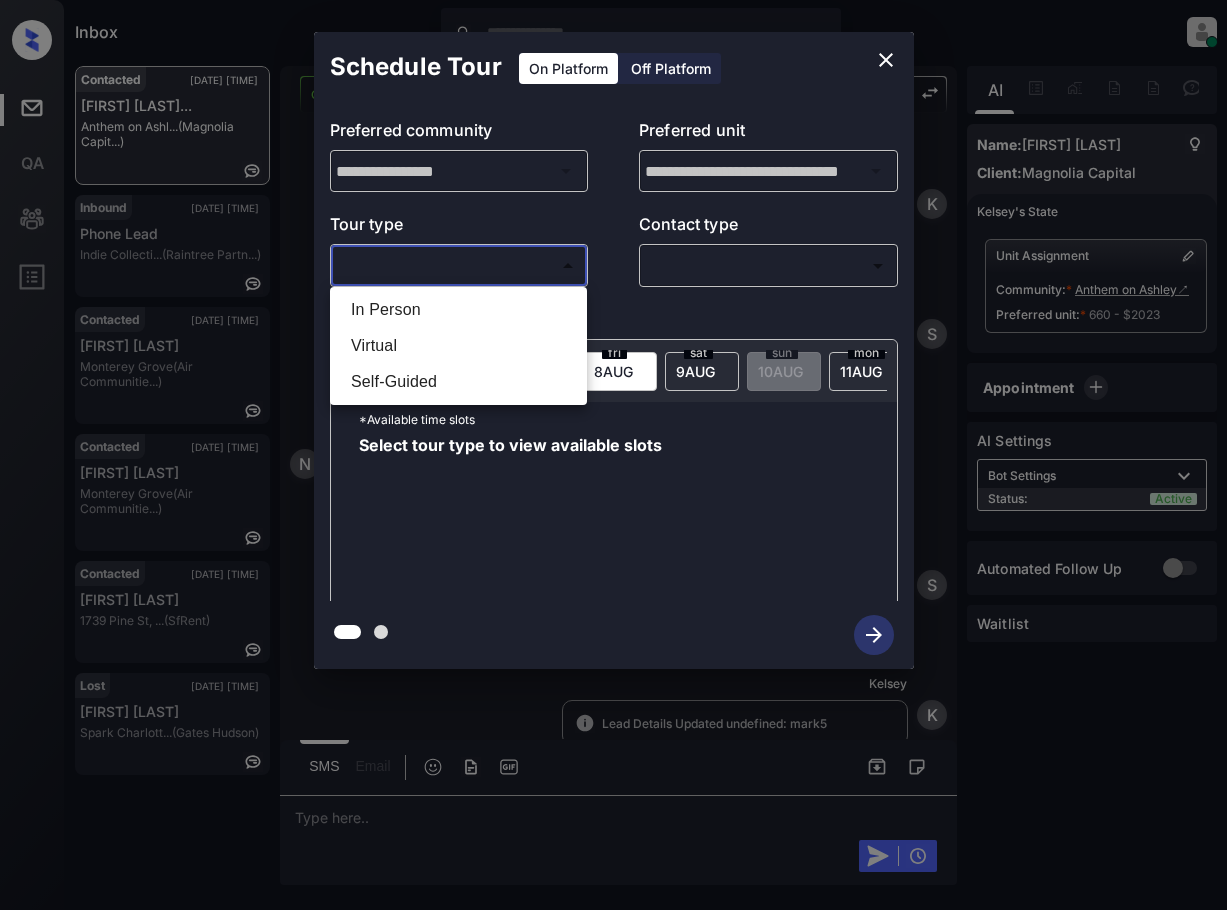 click at bounding box center [613, 455] 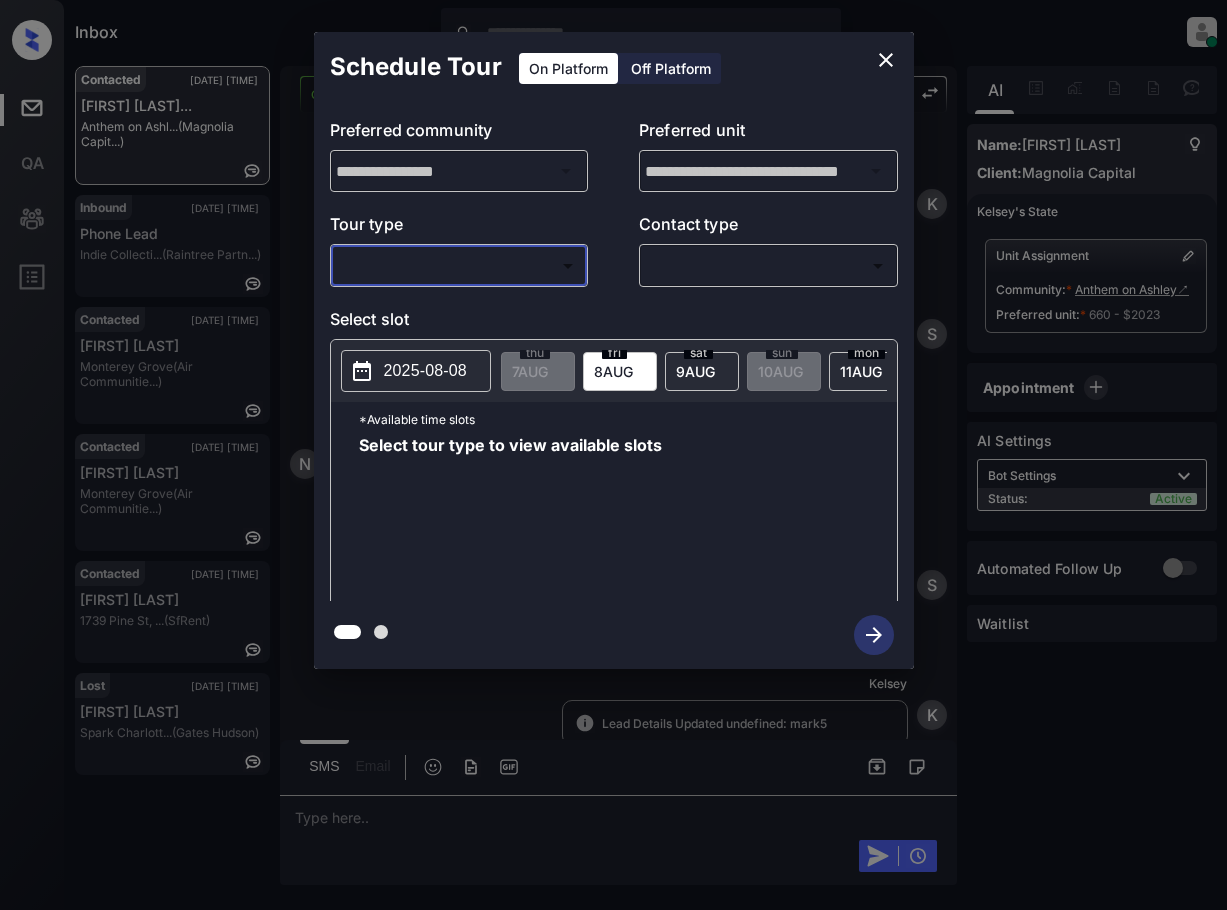 click 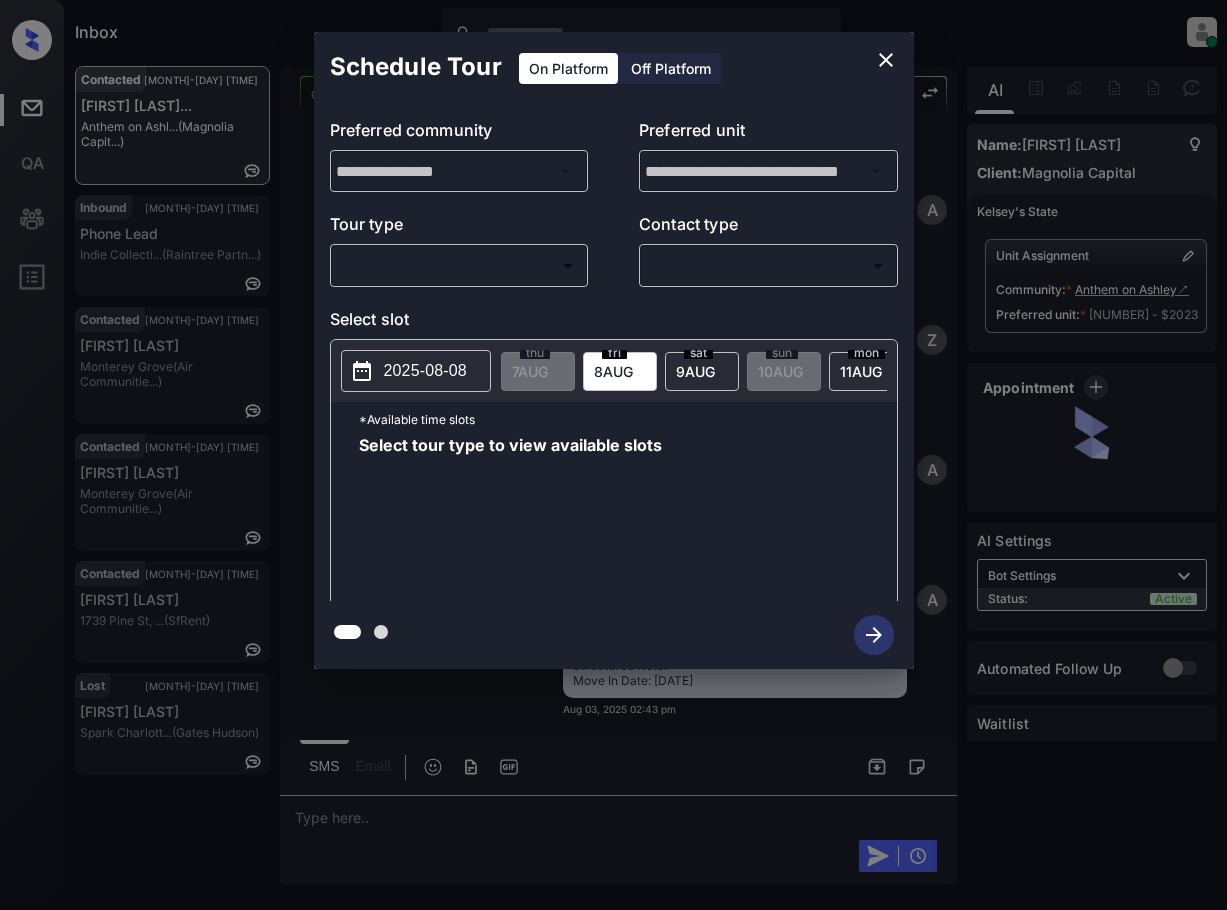 scroll, scrollTop: 0, scrollLeft: 0, axis: both 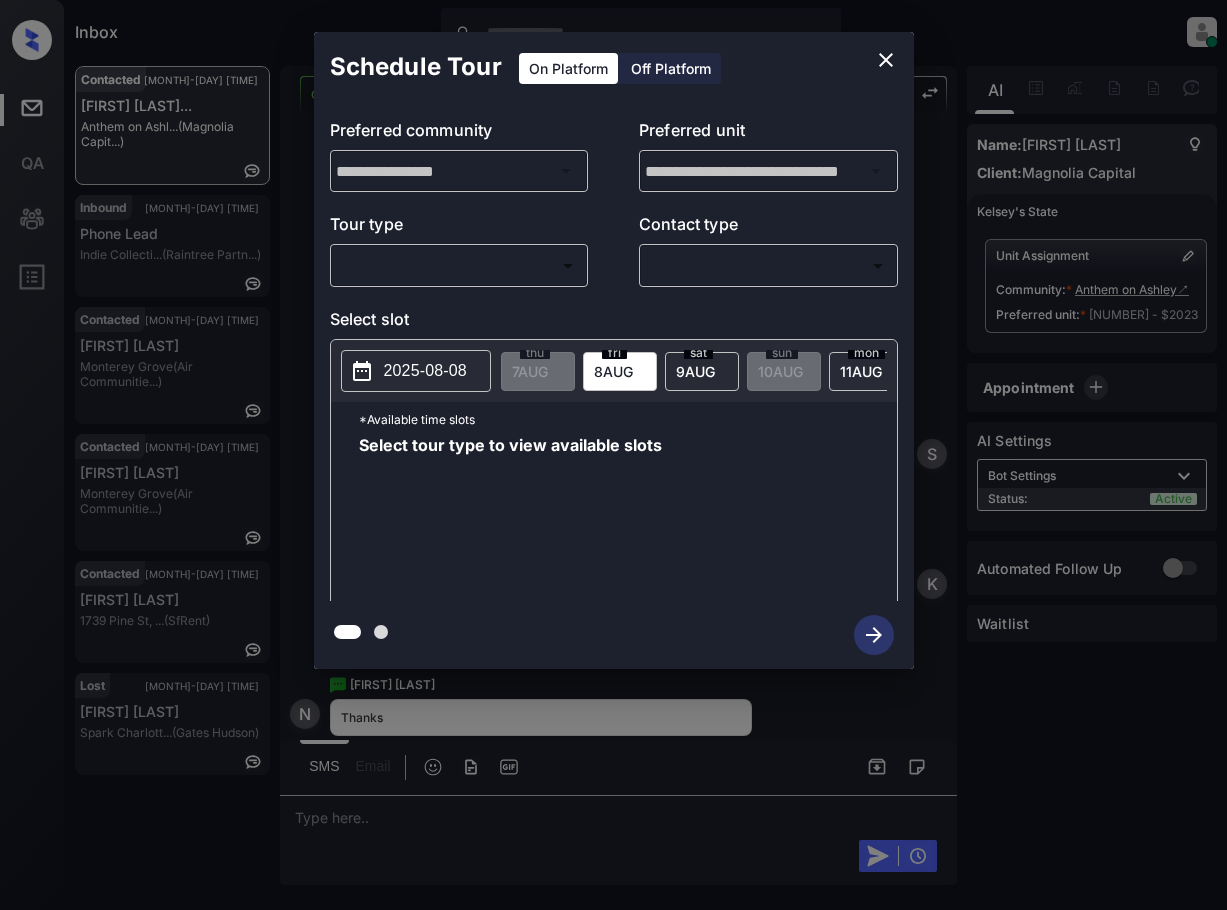 click on "Inbox [FIRST] [LAST] Online Set yourself   offline Set yourself   on break Profile Switch to  light  mode Sign out Contacted [MONTH]-[DAY] [TIME]   [FIRST]... Anthem on Ashl...  (Magnolia Capit...) Inbound [MONTH]-[DAY] [TIME]   Phone Lead Indie Collecti...  (Raintree Partn...) Contacted [MONTH]-[DAY] [TIME]   [FIRST] [LAST] Monterey Grove  (Air Communitie...) Contacted [MONTH]-[DAY] [TIME]   [FIRST] [LAST] Monterey Grove  (Air Communitie...) Contacted [MONTH]-[DAY] [TIME]   [FIRST] [LAST] [NUMBER] [STREET], ...  (SfRent) Lost [MONTH]-[DAY] [TIME]   [FIRST] [LAST] Spark Charlott...  (Gates Hudson) Contacted Lost Lead Sentiment: Angry Upon sliding the acknowledgement:  Lead will move to lost stage. * ​ SMS and call option will be set to opt out. AFM will be turned off for the lead. Kelsey New Message Agent Lead created via webhook in Inbound stage. [MONTH] [DAY], [YEAR] [TIME] A New Message Zuma Lead transferred to leasing agent: kelsey [MONTH] [DAY], [YEAR] [TIME]  Sync'd w  knock Z New Message Agent AFM Request sent to Kelsey. A New Message A" at bounding box center (613, 455) 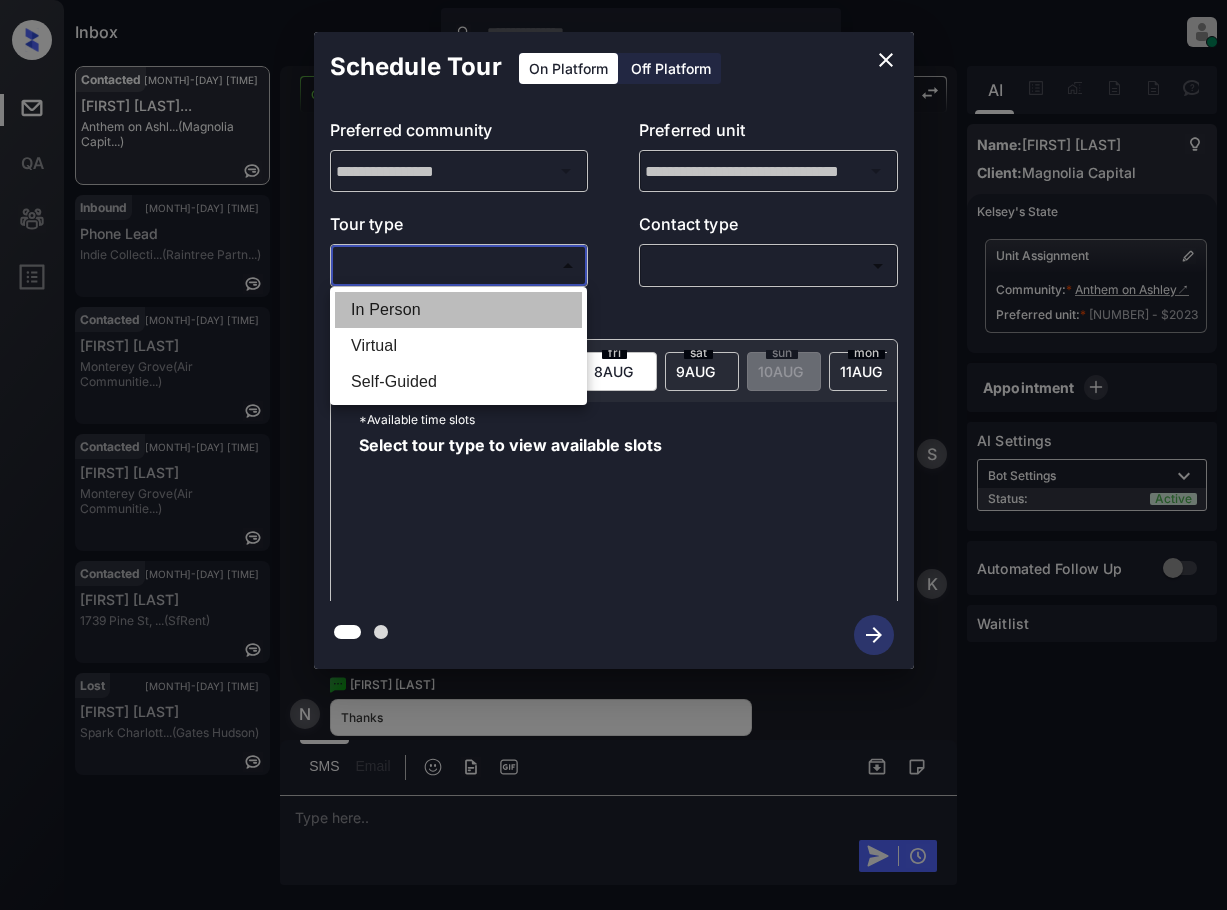 click on "In Person" at bounding box center (458, 310) 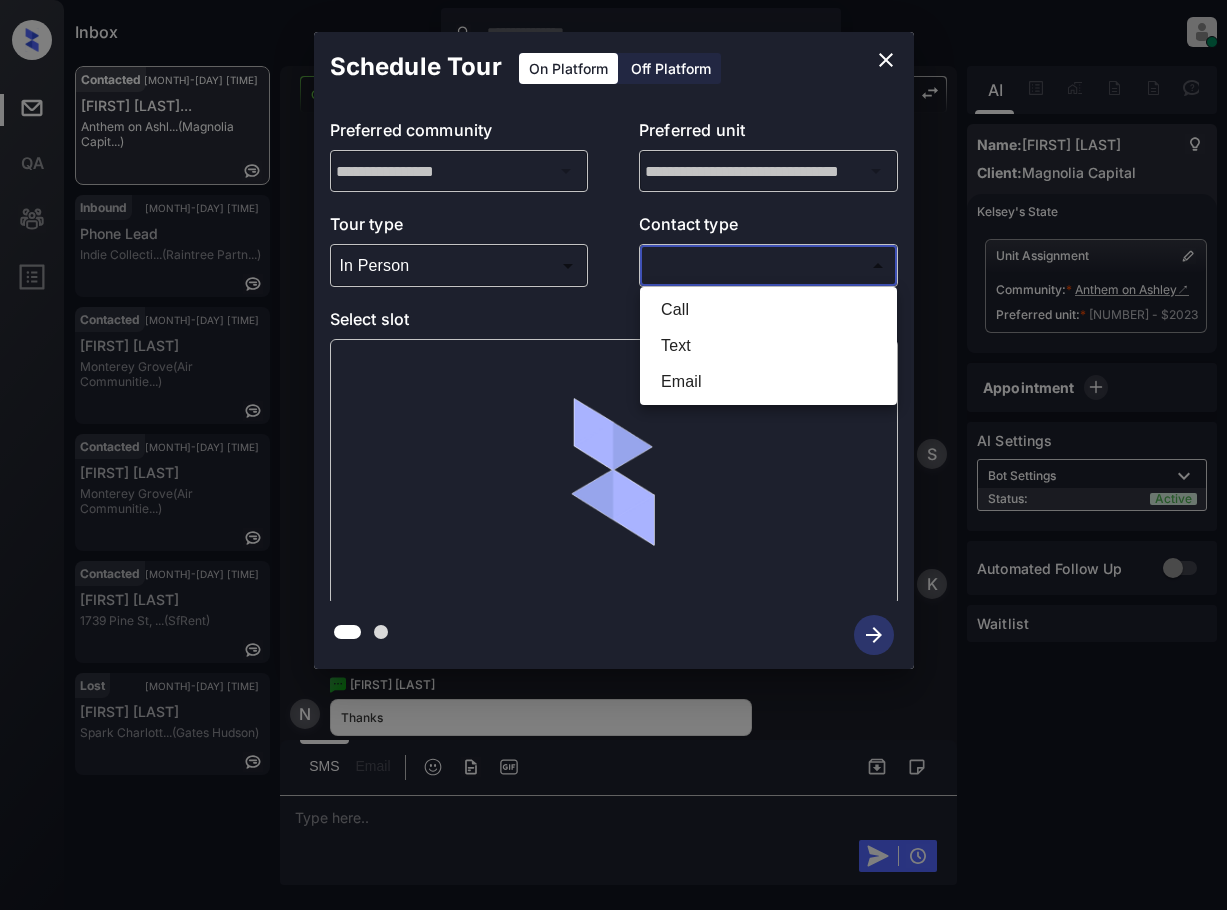 drag, startPoint x: 656, startPoint y: 263, endPoint x: 683, endPoint y: 263, distance: 27 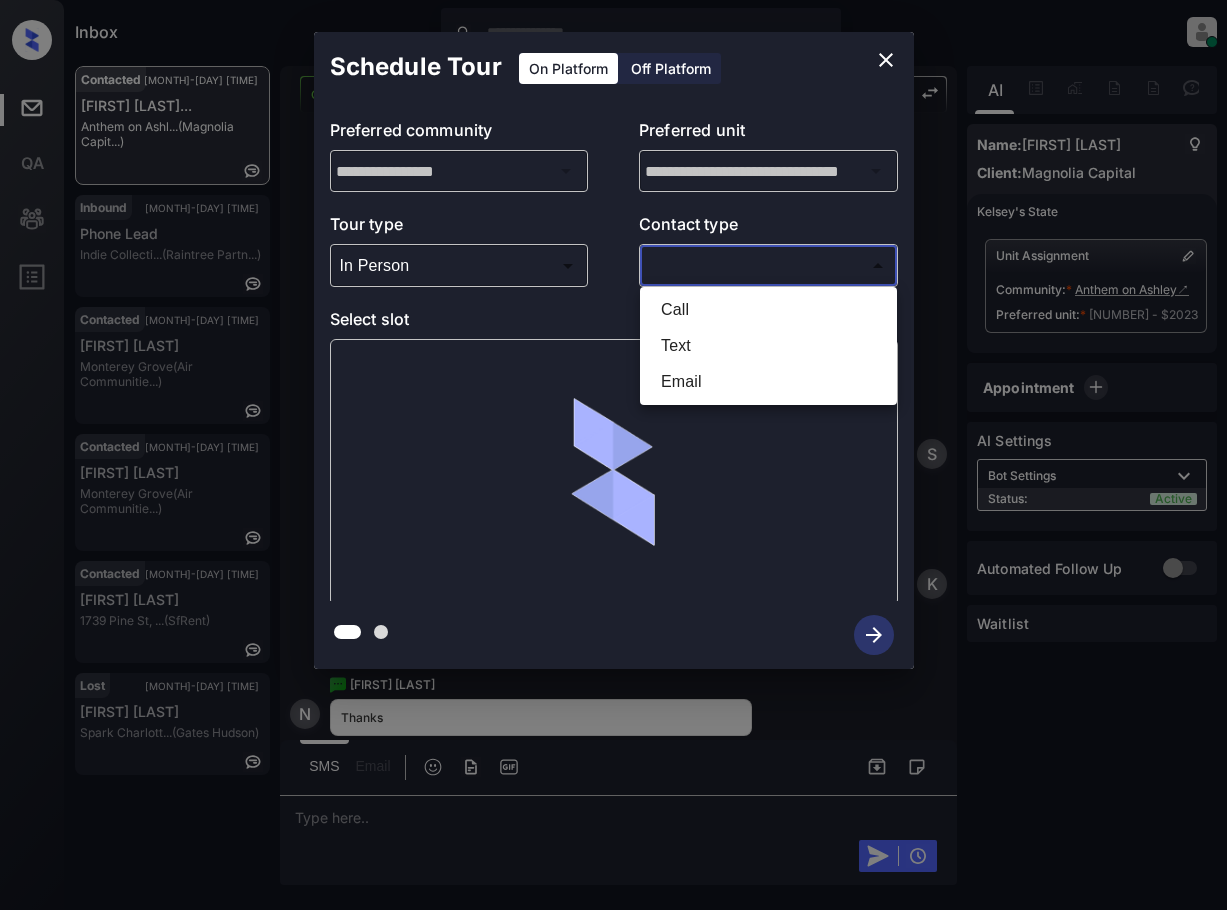 click on "Inbox Lyzzelle M. Ceralde Online Set yourself   offline Set yourself   on break Profile Switch to  light  mode Sign out Contacted Aug-07 04:32 pm   Nicholas Winte... Anthem on Ashl...  (Magnolia Capit...) Inbound Aug-07 04:31 pm   Phone Lead Indie Collecti...  (Raintree Partn...) Contacted Aug-07 04:35 pm   Nadia Martinez Monterey Grove  (Air Communitie...) Contacted Aug-07 04:35 pm   Nadia Martinez Monterey Grove  (Air Communitie...) Contacted Aug-07 04:29 pm   Leslie Parness 1739 Pine St, ...  (SfRent) Lost Aug-07 04:30 pm   Dinora Rivera Spark Charlott...  (Gates Hudson) Contacted Lost Lead Sentiment: Angry Upon sliding the acknowledgement:  Lead will move to lost stage. * ​ SMS and call option will be set to opt out. AFM will be turned off for the lead. Kelsey New Message Agent Lead created via webhook in Inbound stage. Aug 03, 2025 02:43 pm A New Message Zuma Lead transferred to leasing agent: kelsey Aug 03, 2025 02:43 pm  Sync'd w  knock Z New Message Agent AFM Request sent to Kelsey. A New Message A" at bounding box center [613, 455] 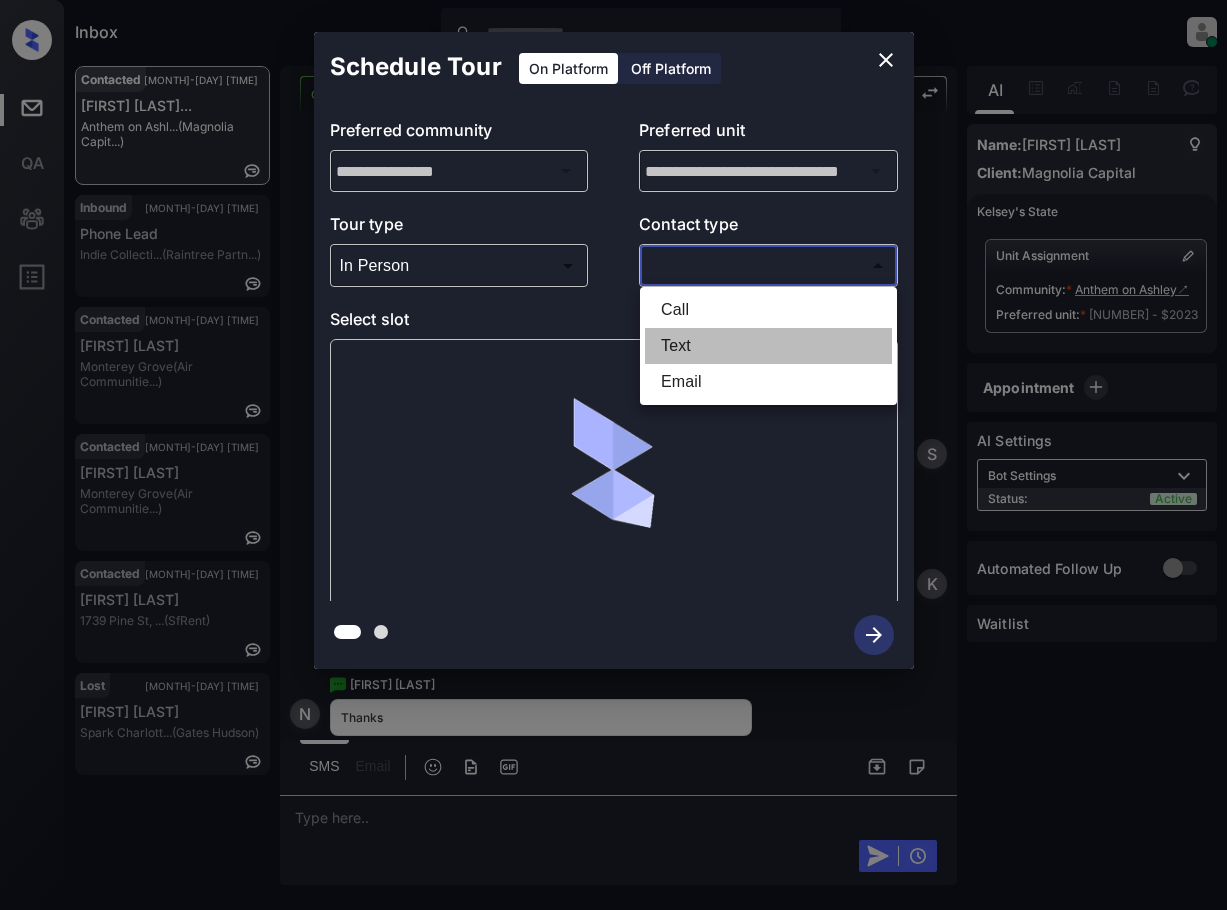 click on "Text" at bounding box center [768, 346] 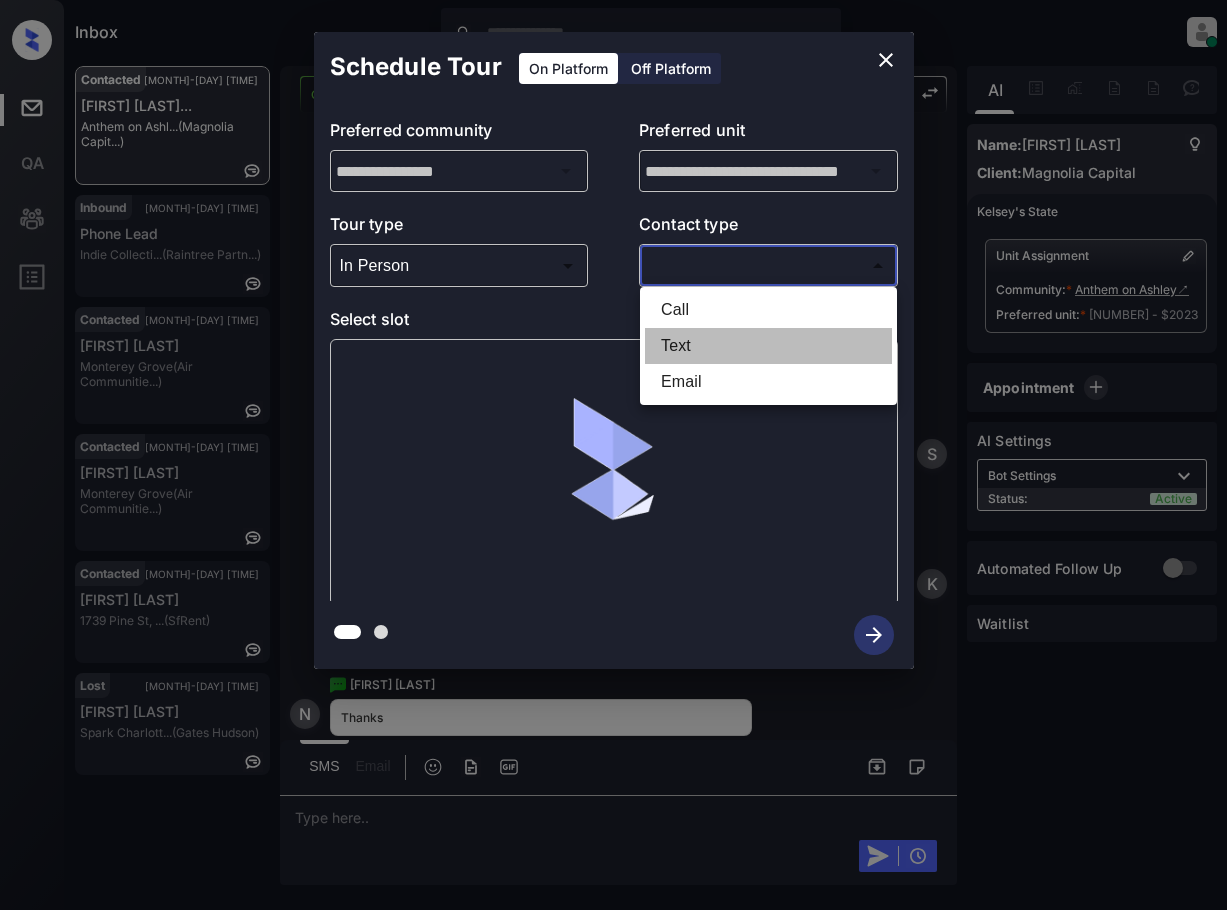 type on "****" 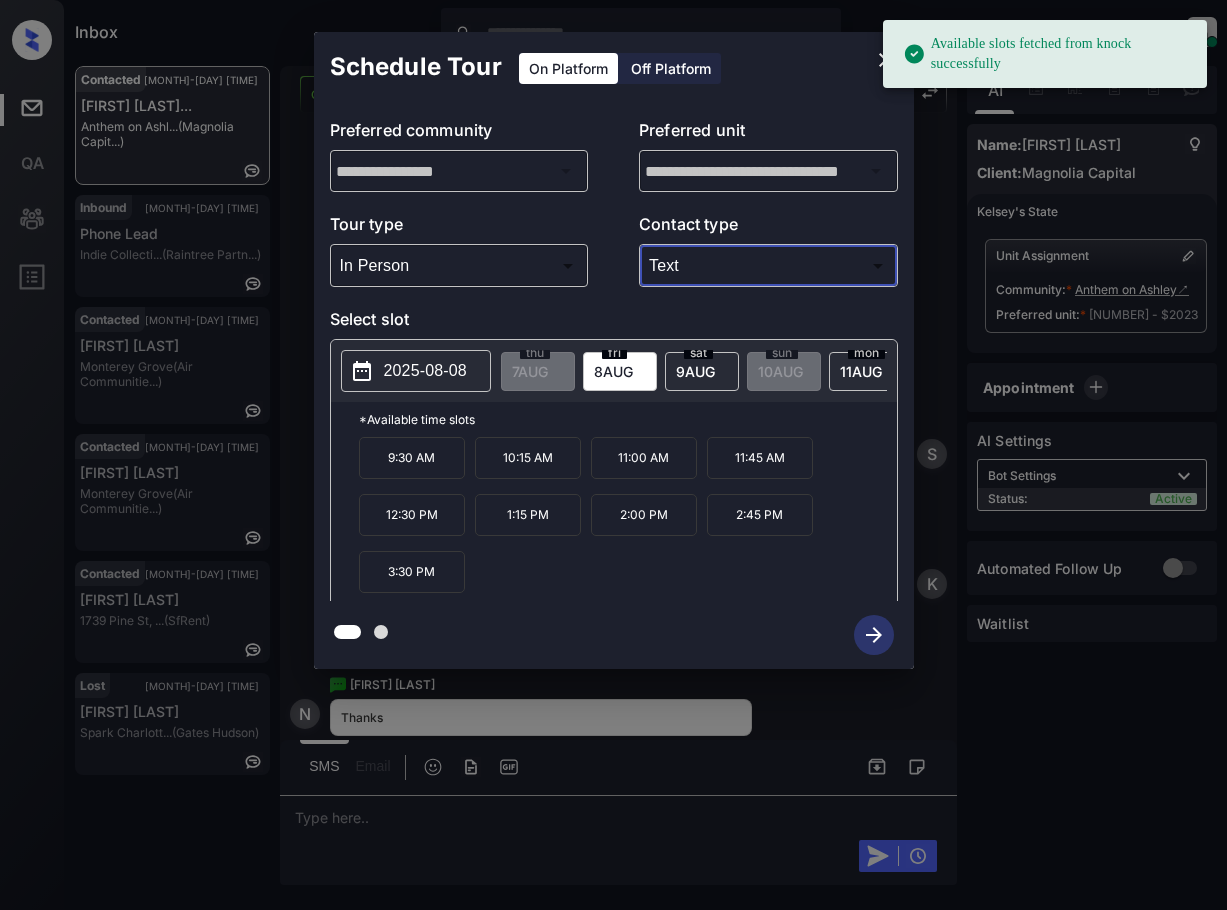 click on "2025-08-08" at bounding box center (425, 371) 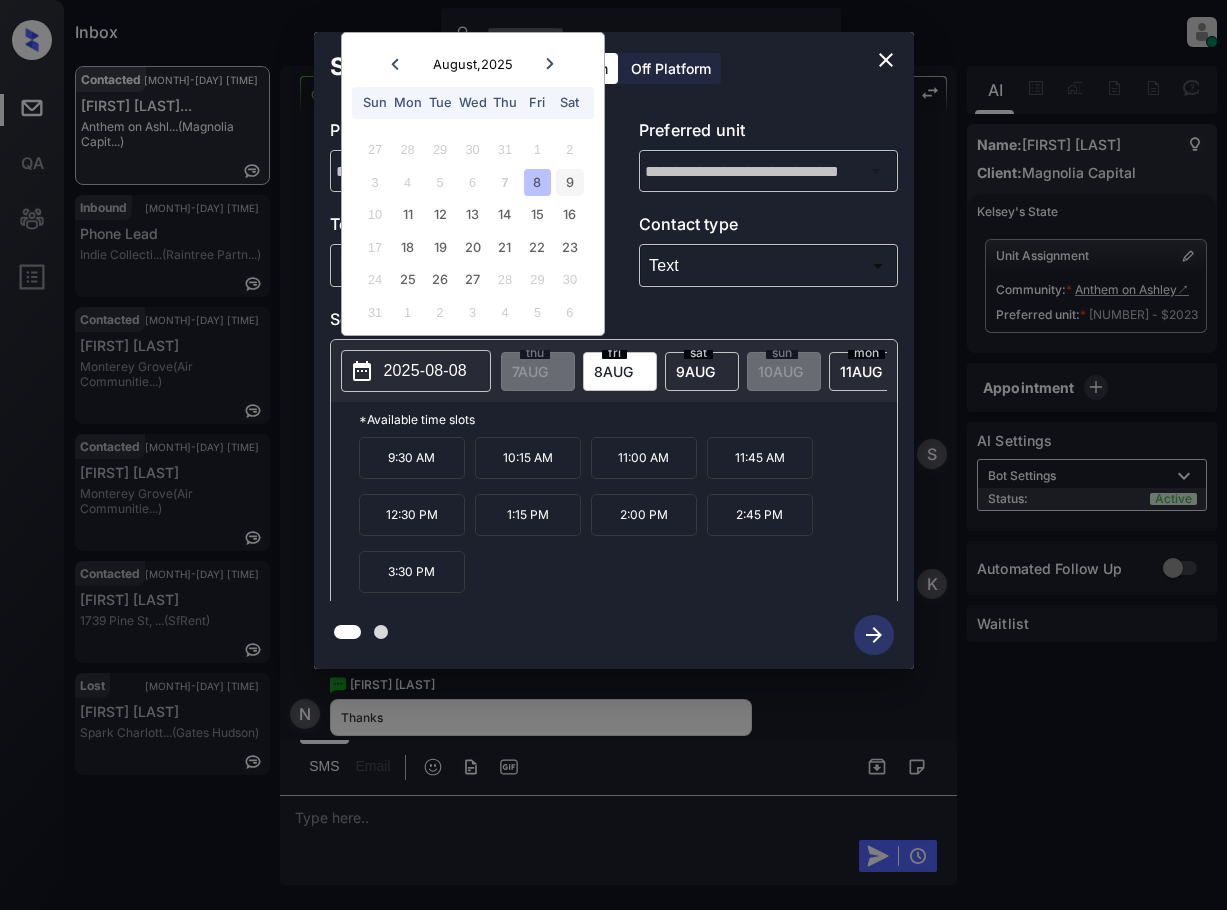 click on "9" at bounding box center [569, 182] 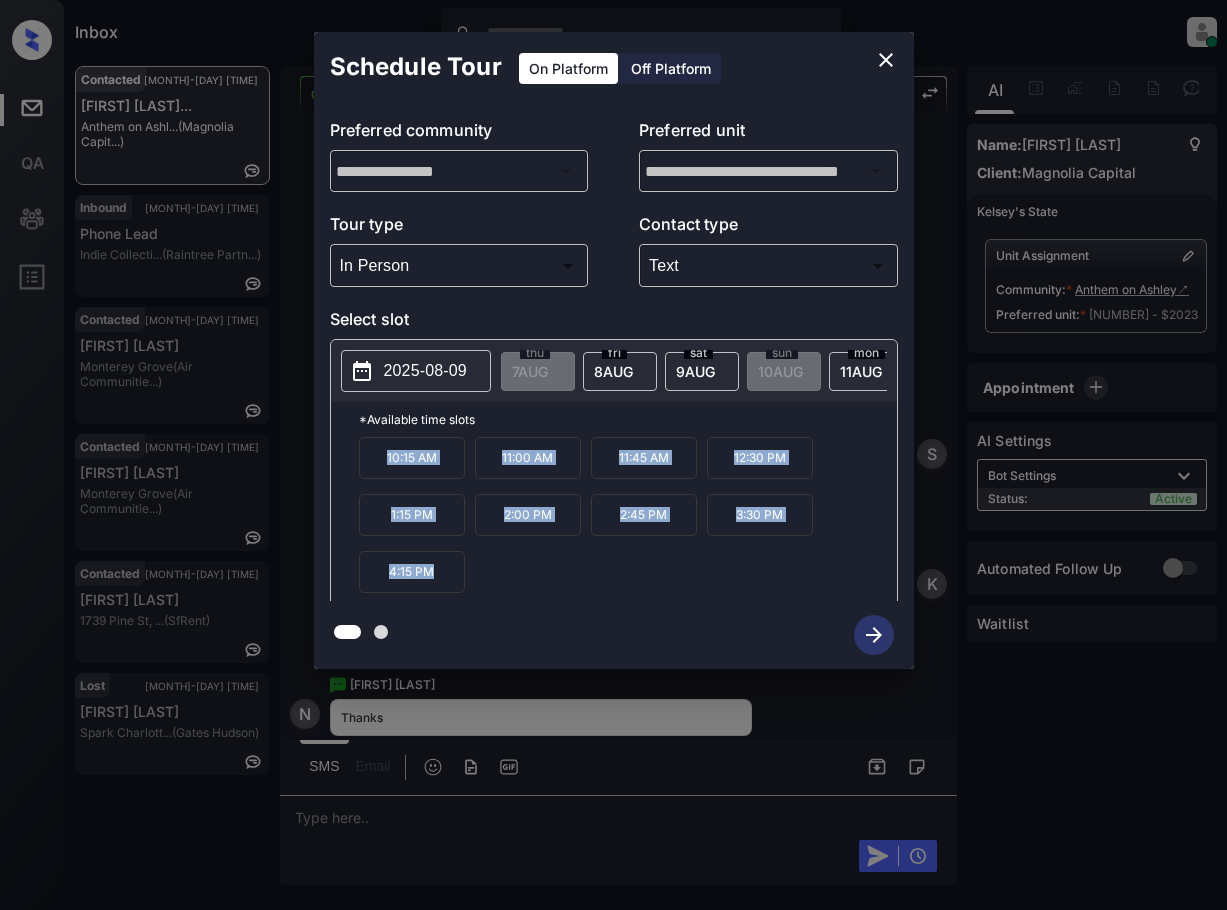 drag, startPoint x: 380, startPoint y: 456, endPoint x: 475, endPoint y: 594, distance: 167.53806 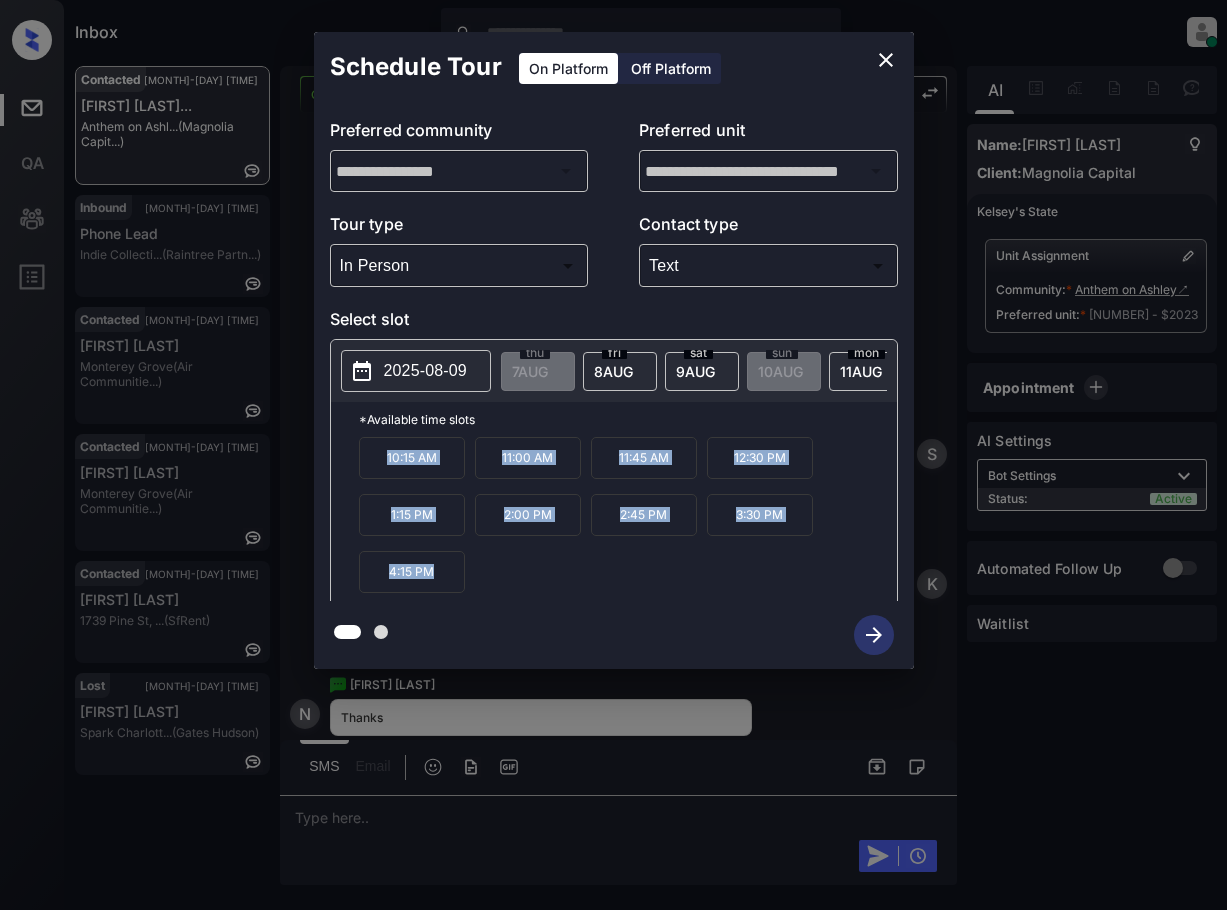 copy on "10:15 AM 11:00 AM 11:45 AM 12:30 PM 1:15 PM 2:00 PM 2:45 PM 3:30 PM 4:15 PM" 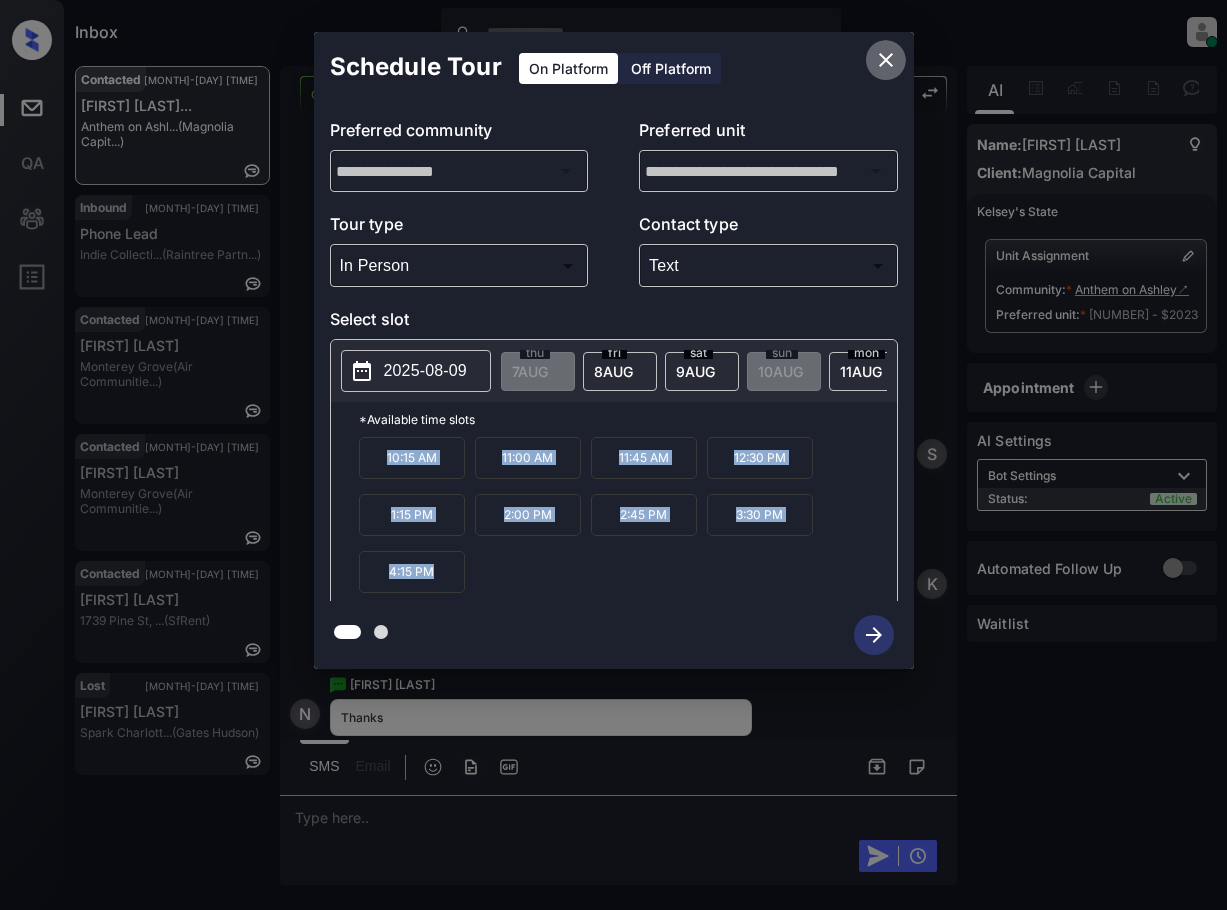 click 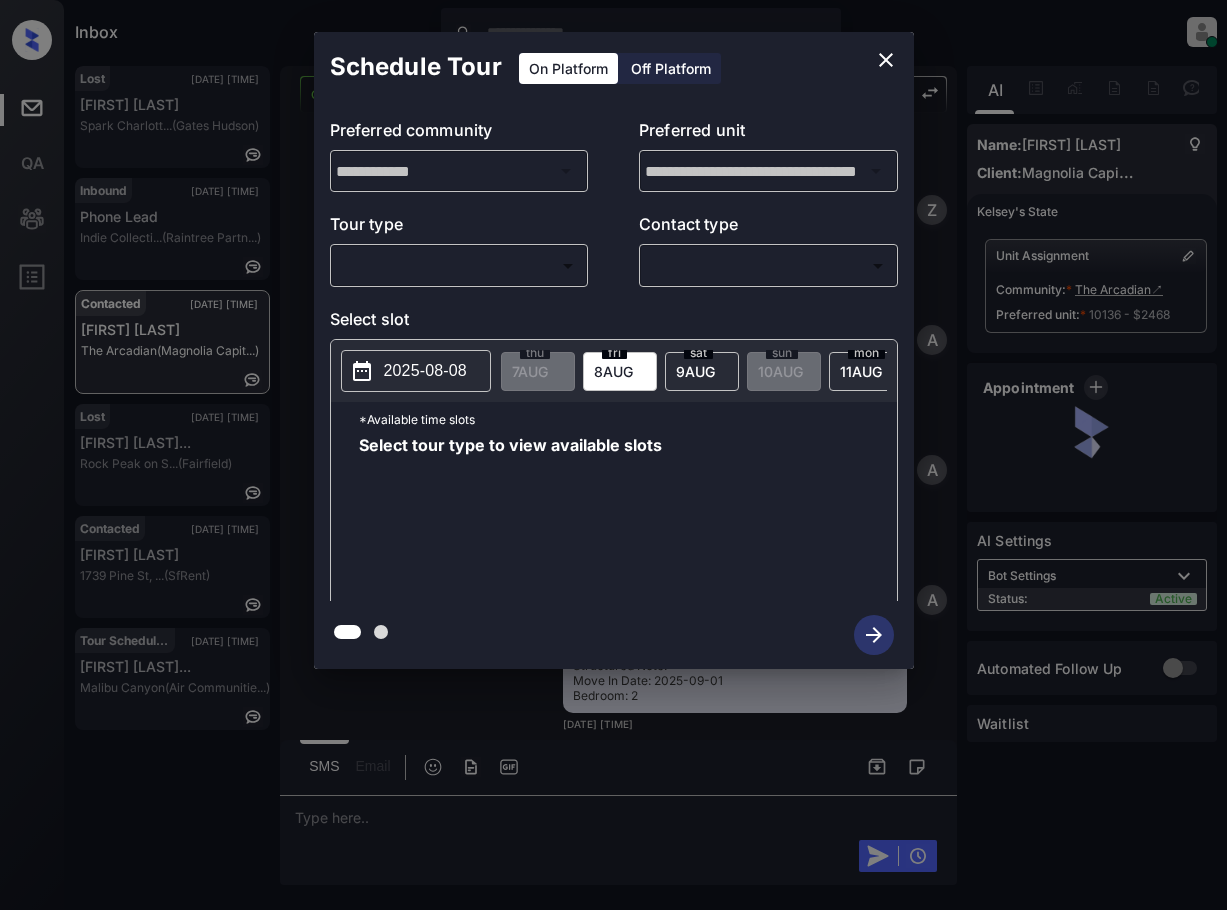 scroll, scrollTop: 0, scrollLeft: 0, axis: both 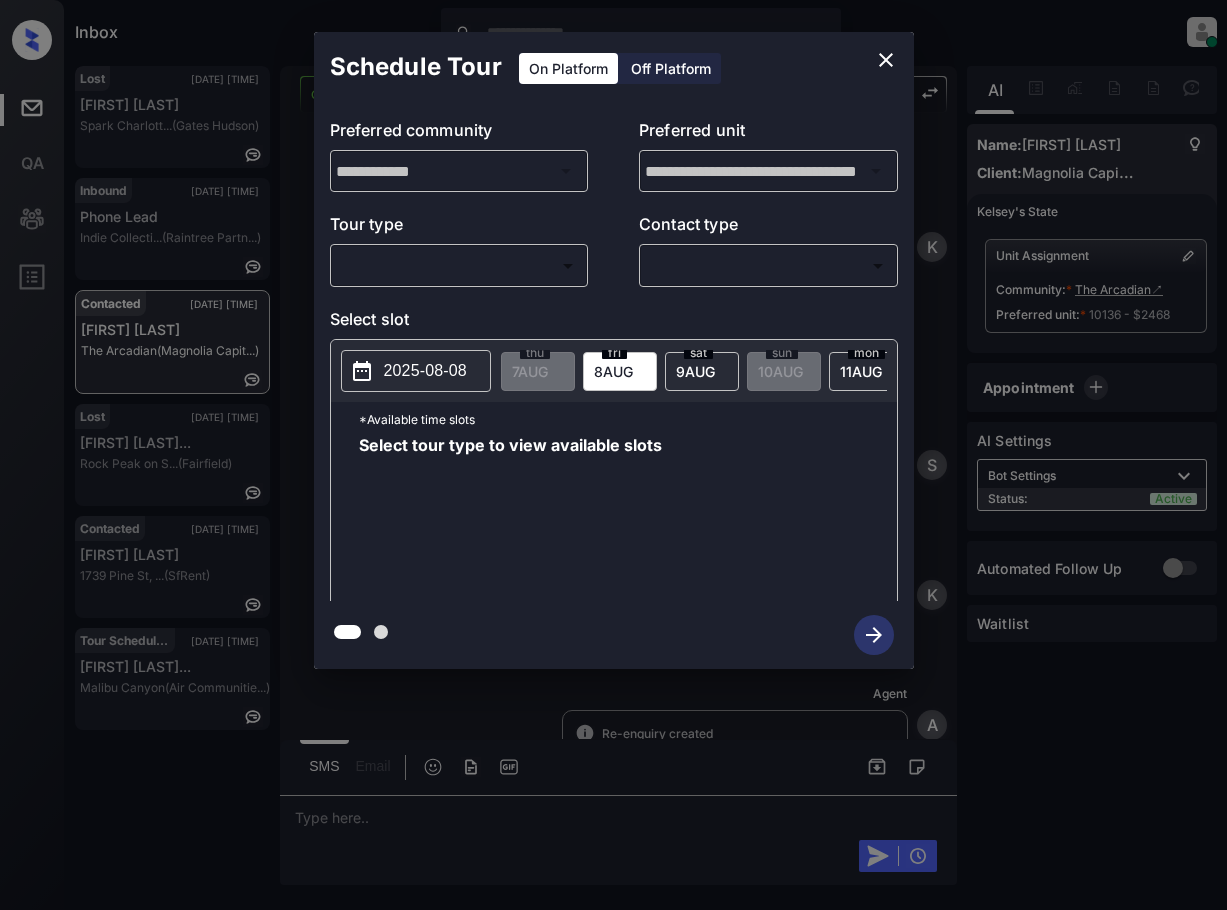 click 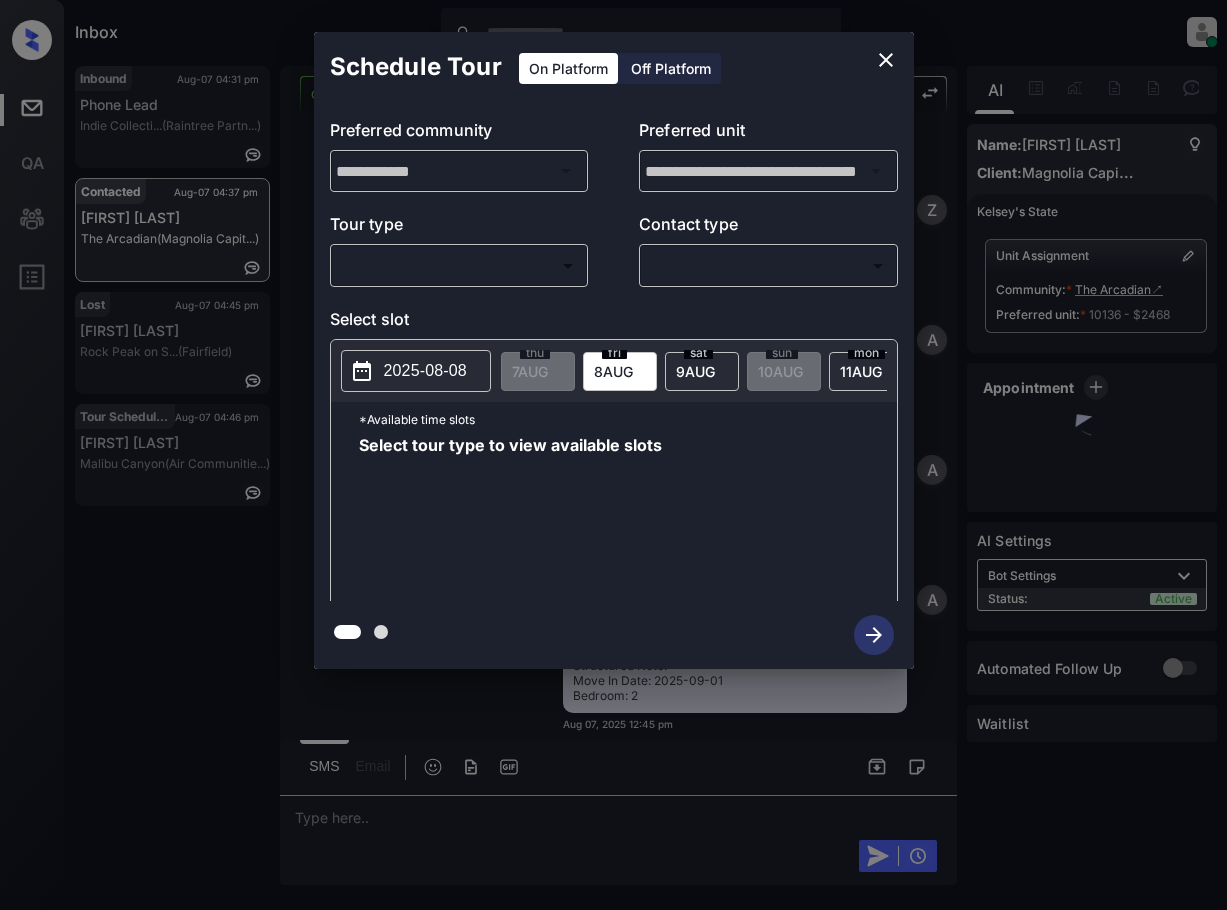 scroll, scrollTop: 0, scrollLeft: 0, axis: both 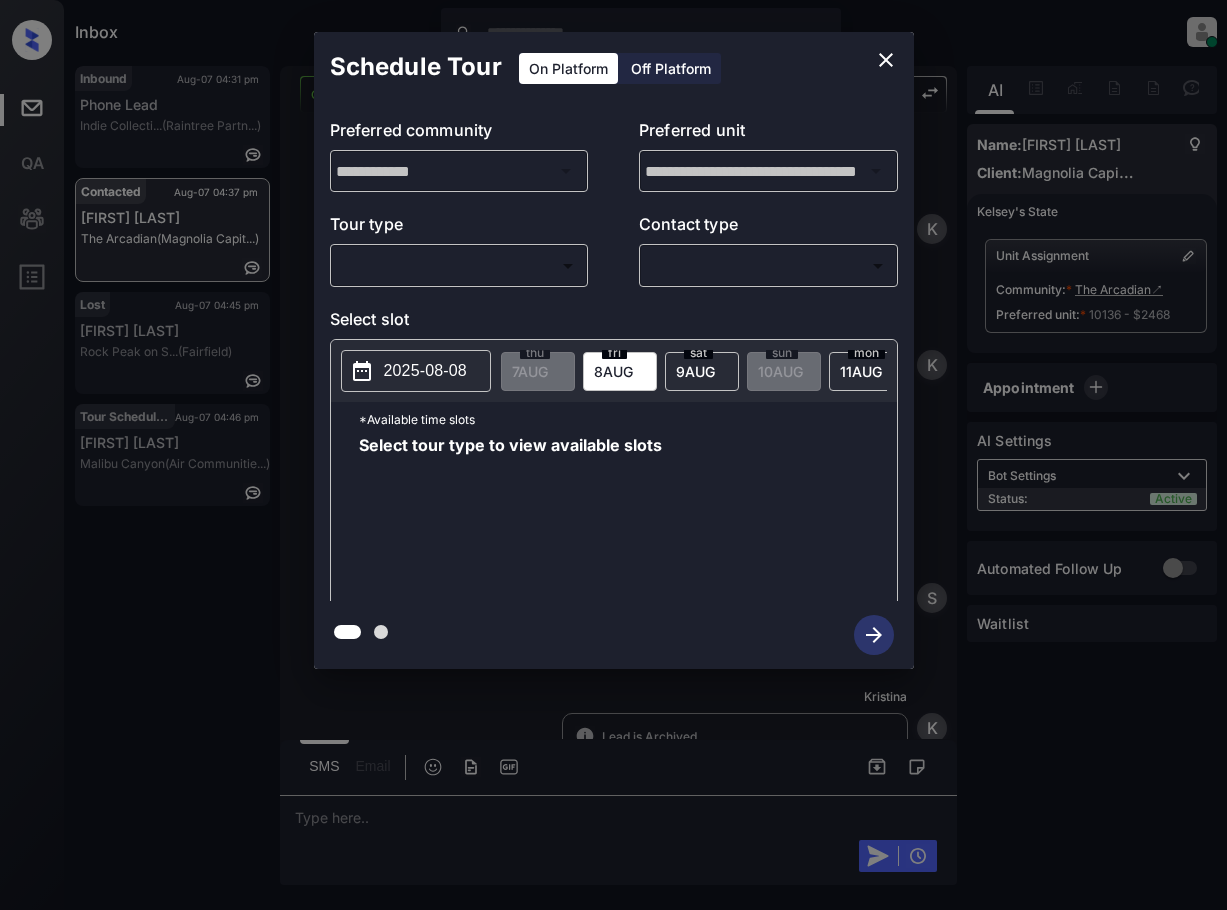click on "Inbox Lyzzelle M. Ceralde Online Set yourself   offline Set yourself   on break Profile Switch to  light  mode Sign out Inbound Aug-07 04:31 pm   Phone Lead Indie Collecti...  (Raintree Partn...) Contacted Aug-07 04:37 pm   Chris Yancey The Arcadian  (Magnolia Capit...) Lost Aug-07 04:45 pm   Cecilia Contre... Rock Peak on S...  (Fairfield) Tour Scheduled Aug-07 04:46 pm   Michael Siracu... Malibu Canyon  (Air Communitie...) Contacted Lost Lead Sentiment: Angry Upon sliding the acknowledgement:  Lead will move to lost stage. * ​ SMS and call option will be set to opt out. AFM will be turned off for the lead. Kelsey New Message Zuma Lead transferred to leasing agent: kelsey Aug 07, 2025 12:45 pm  Sync'd w  knock Z New Message Agent Lead created via webhook in Inbound stage. Aug 07, 2025 12:45 pm A New Message Agent AFM Request sent to Kelsey. Aug 07, 2025 12:45 pm A New Message Agent Notes Note: Structured Note:
Move In Date: 2025-09-01
Bedroom: 2
Aug 07, 2025 12:45 pm A New Message Kelsey K New Message K" at bounding box center [613, 455] 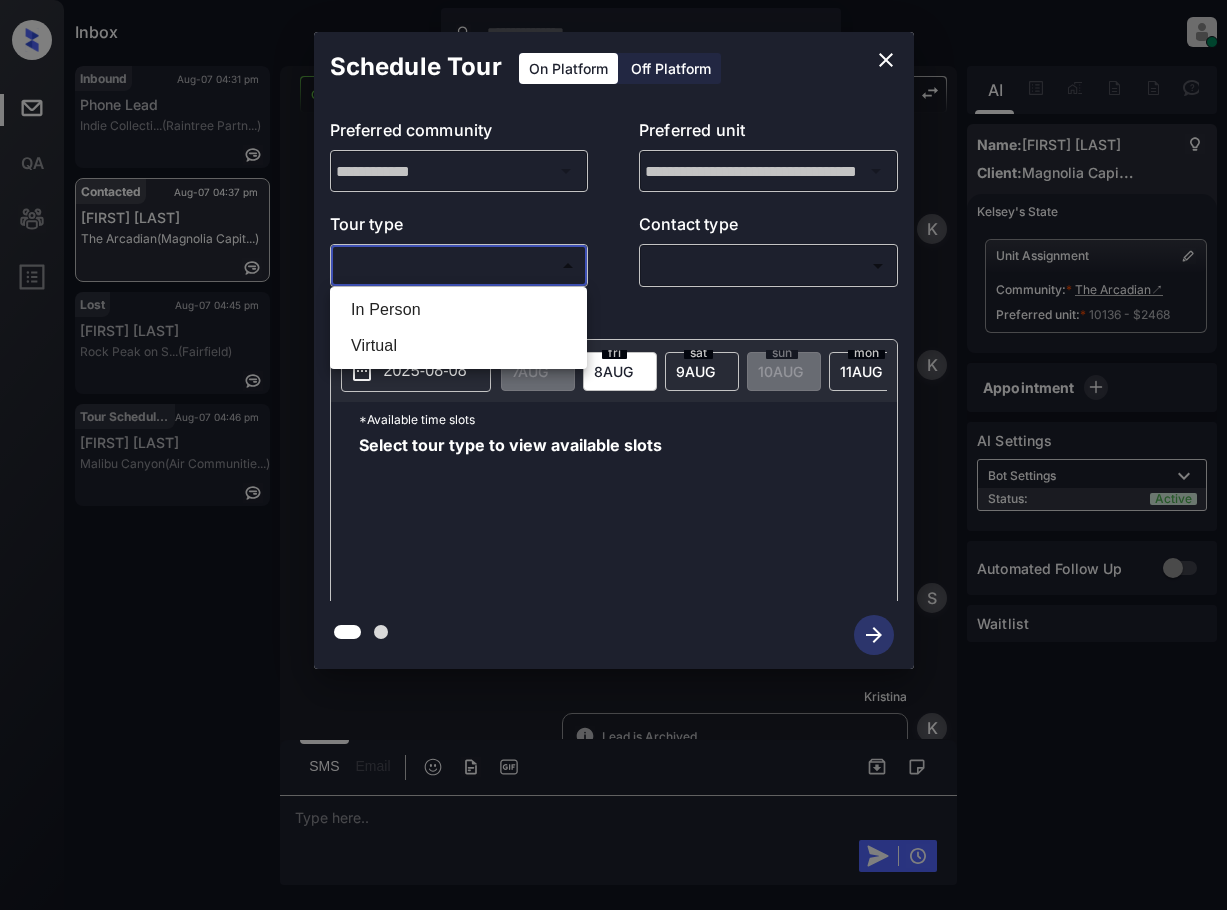 click on "In Person" at bounding box center [458, 310] 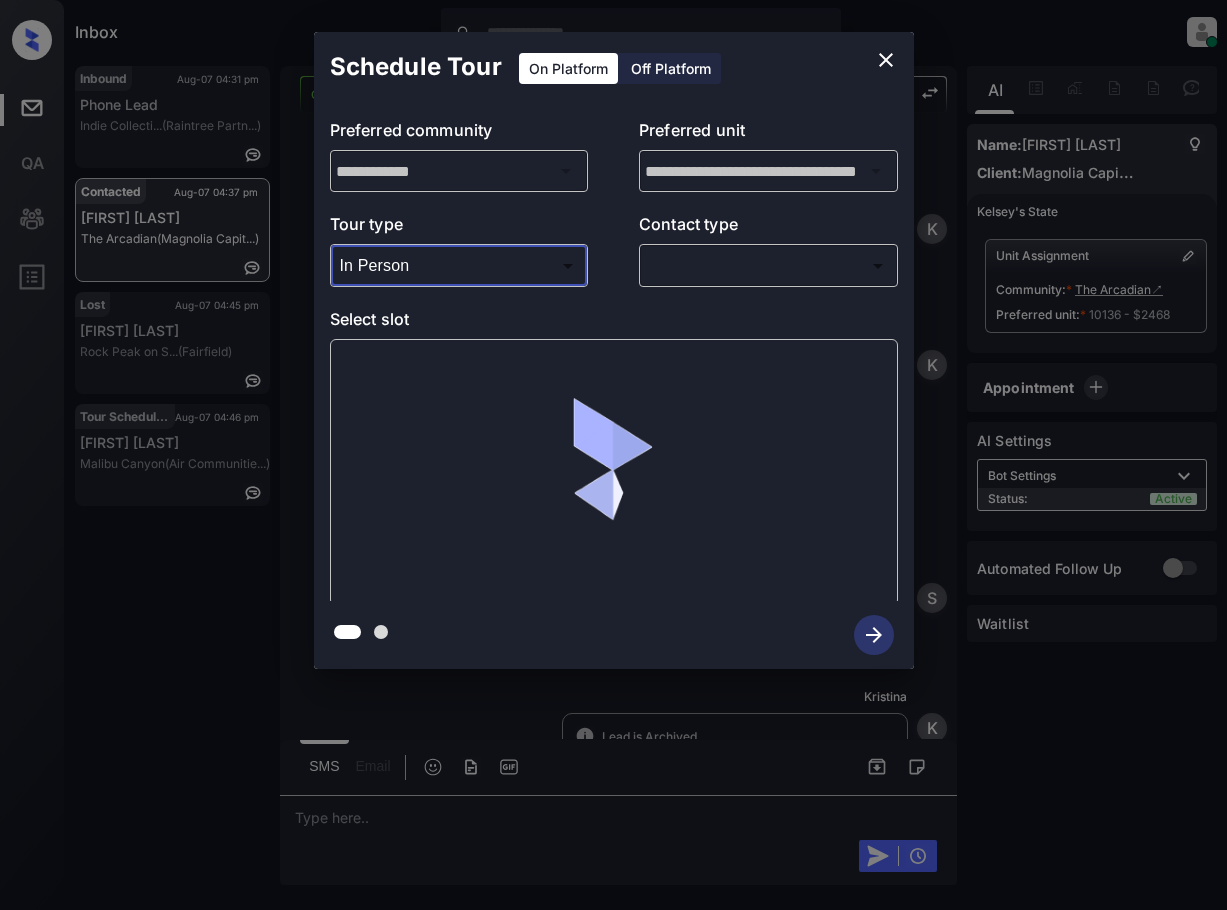 click on "Inbox Lyzzelle M. Ceralde Online Set yourself   offline Set yourself   on break Profile Switch to  light  mode Sign out Inbound Aug-07 04:31 pm   Phone Lead Indie Collecti...  (Raintree Partn...) Contacted Aug-07 04:37 pm   Chris Yancey The Arcadian  (Magnolia Capit...) Lost Aug-07 04:45 pm   Cecilia Contre... Rock Peak on S...  (Fairfield) Tour Scheduled Aug-07 04:46 pm   Michael Siracu... Malibu Canyon  (Air Communitie...) Contacted Lost Lead Sentiment: Angry Upon sliding the acknowledgement:  Lead will move to lost stage. * ​ SMS and call option will be set to opt out. AFM will be turned off for the lead. Kelsey New Message Zuma Lead transferred to leasing agent: kelsey Aug 07, 2025 12:45 pm  Sync'd w  knock Z New Message Agent Lead created via webhook in Inbound stage. Aug 07, 2025 12:45 pm A New Message Agent AFM Request sent to Kelsey. Aug 07, 2025 12:45 pm A New Message Agent Notes Note: Structured Note:
Move In Date: 2025-09-01
Bedroom: 2
Aug 07, 2025 12:45 pm A New Message Kelsey K New Message K" at bounding box center [613, 455] 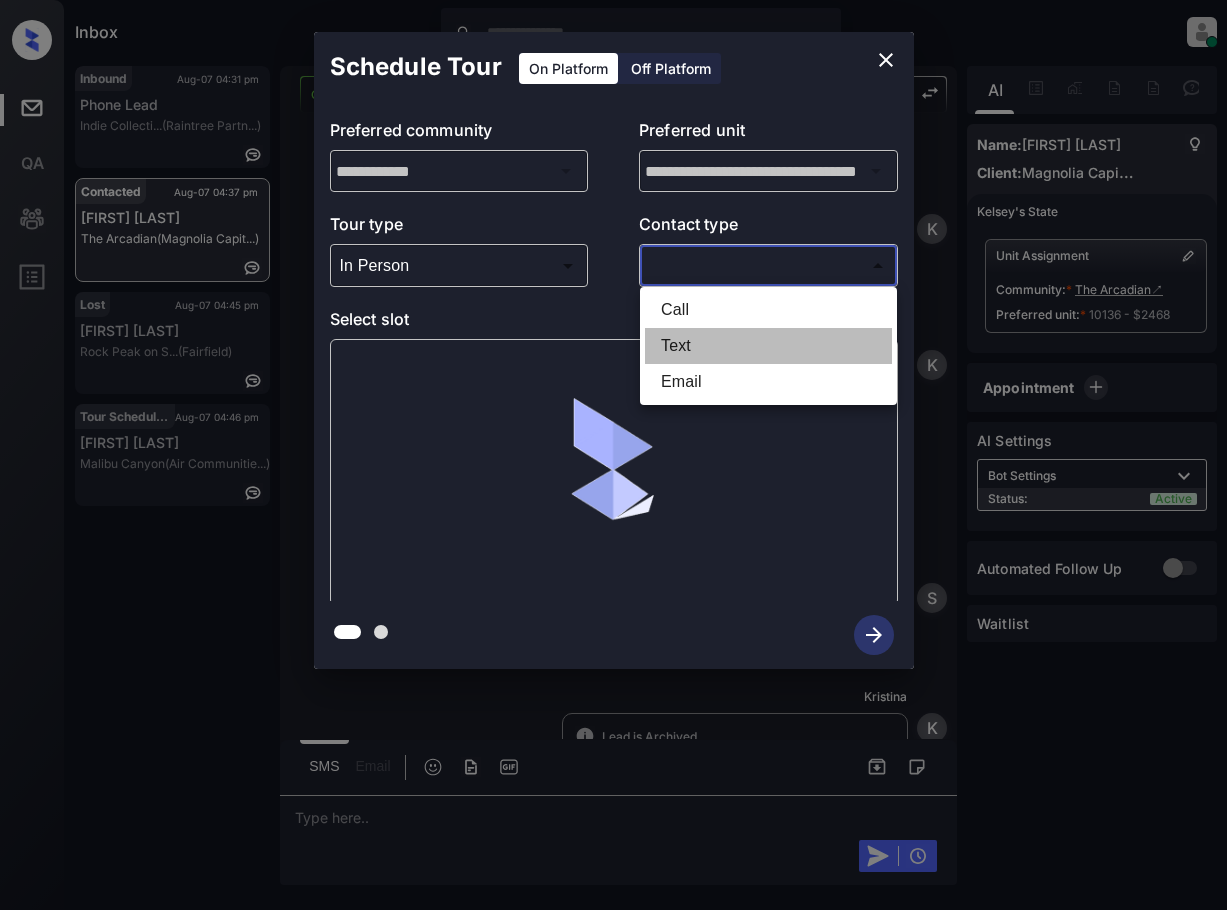 click on "Text" at bounding box center [768, 346] 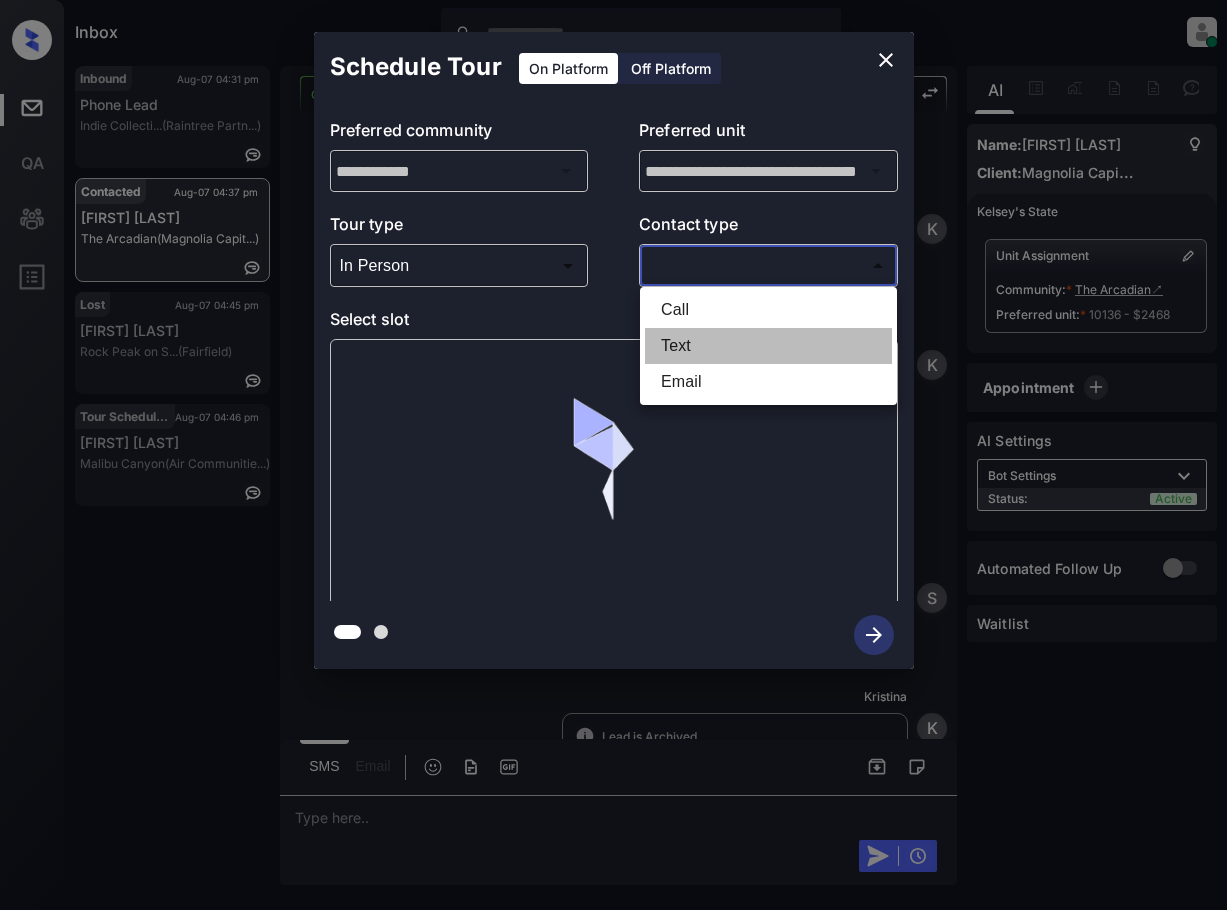 type on "****" 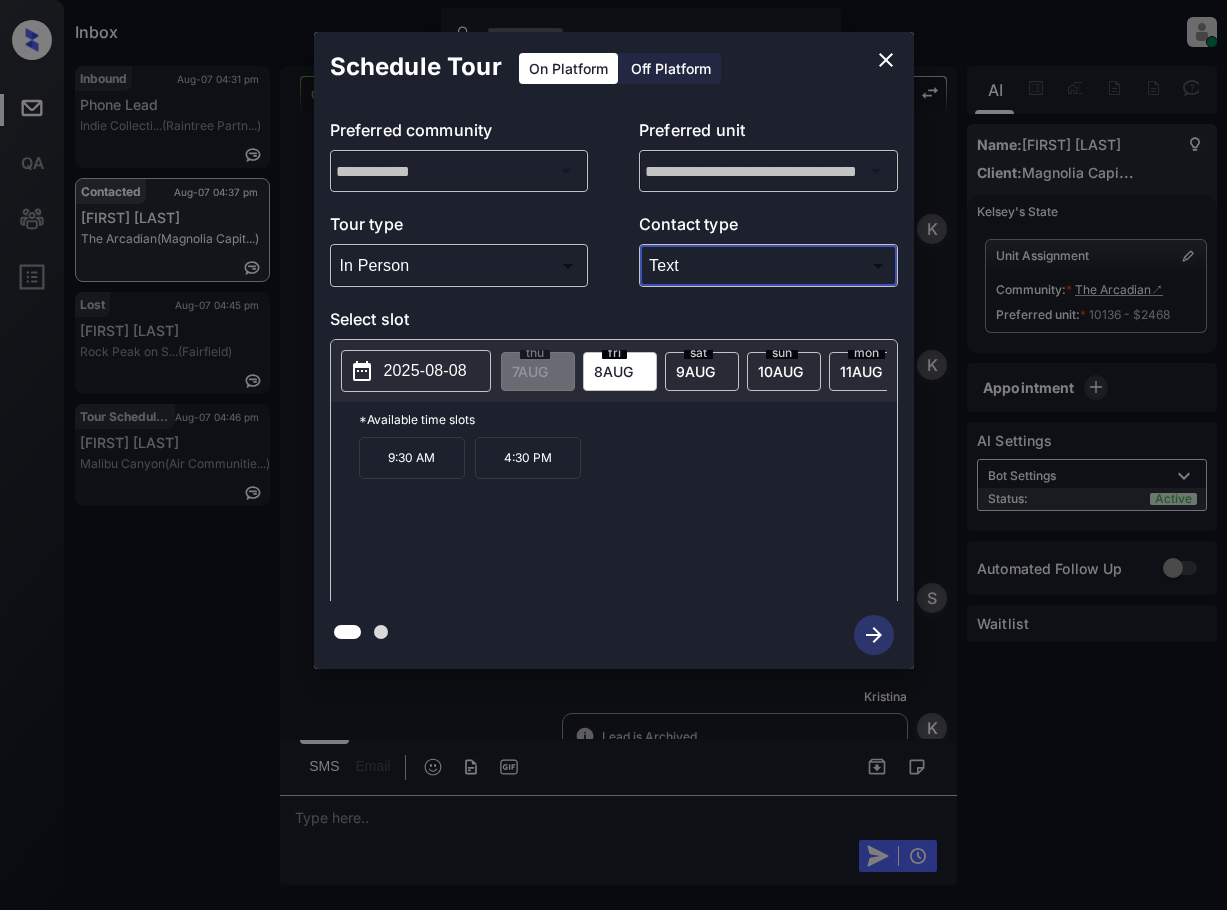 click on "2025-08-08" at bounding box center [425, 371] 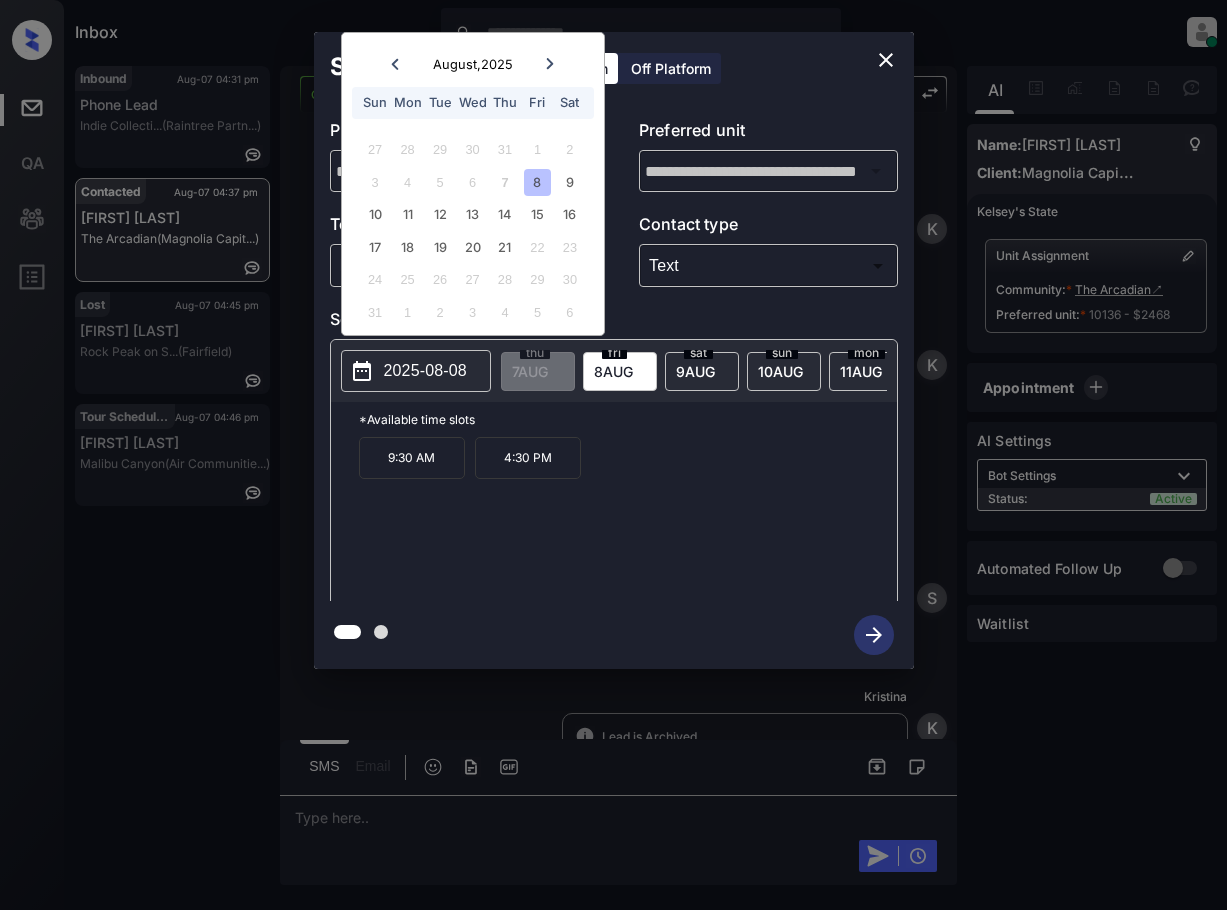 click on "8" at bounding box center (537, 182) 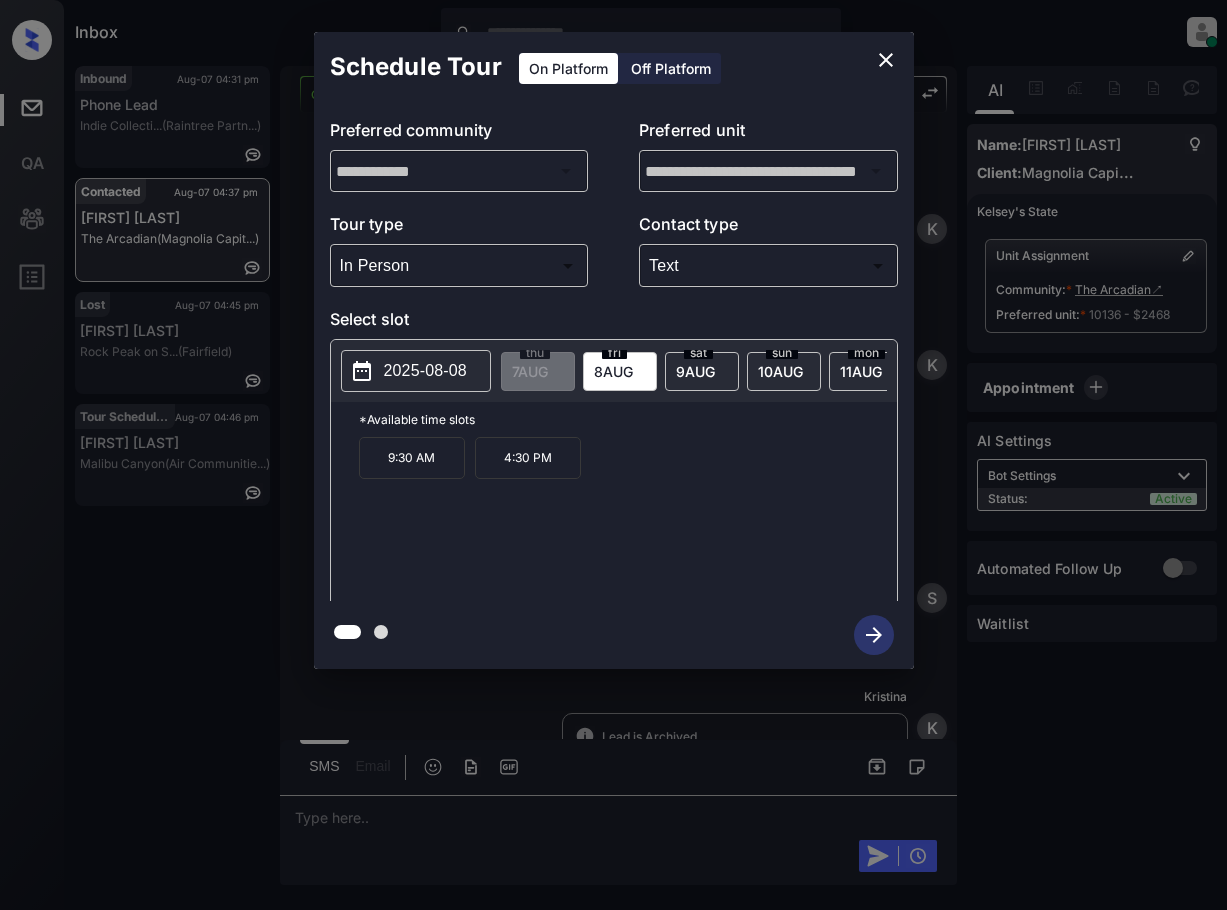 click on "4:30 PM" at bounding box center (528, 458) 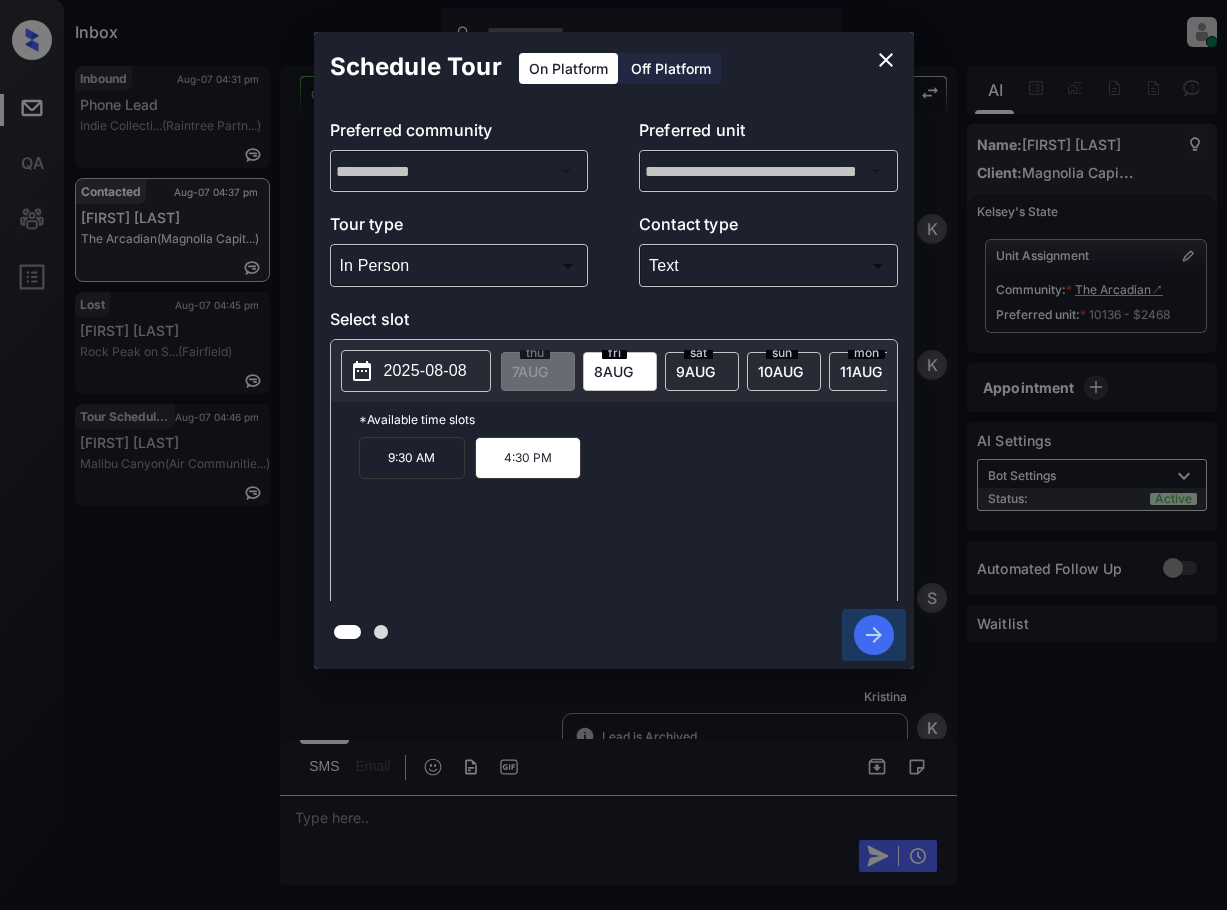 click 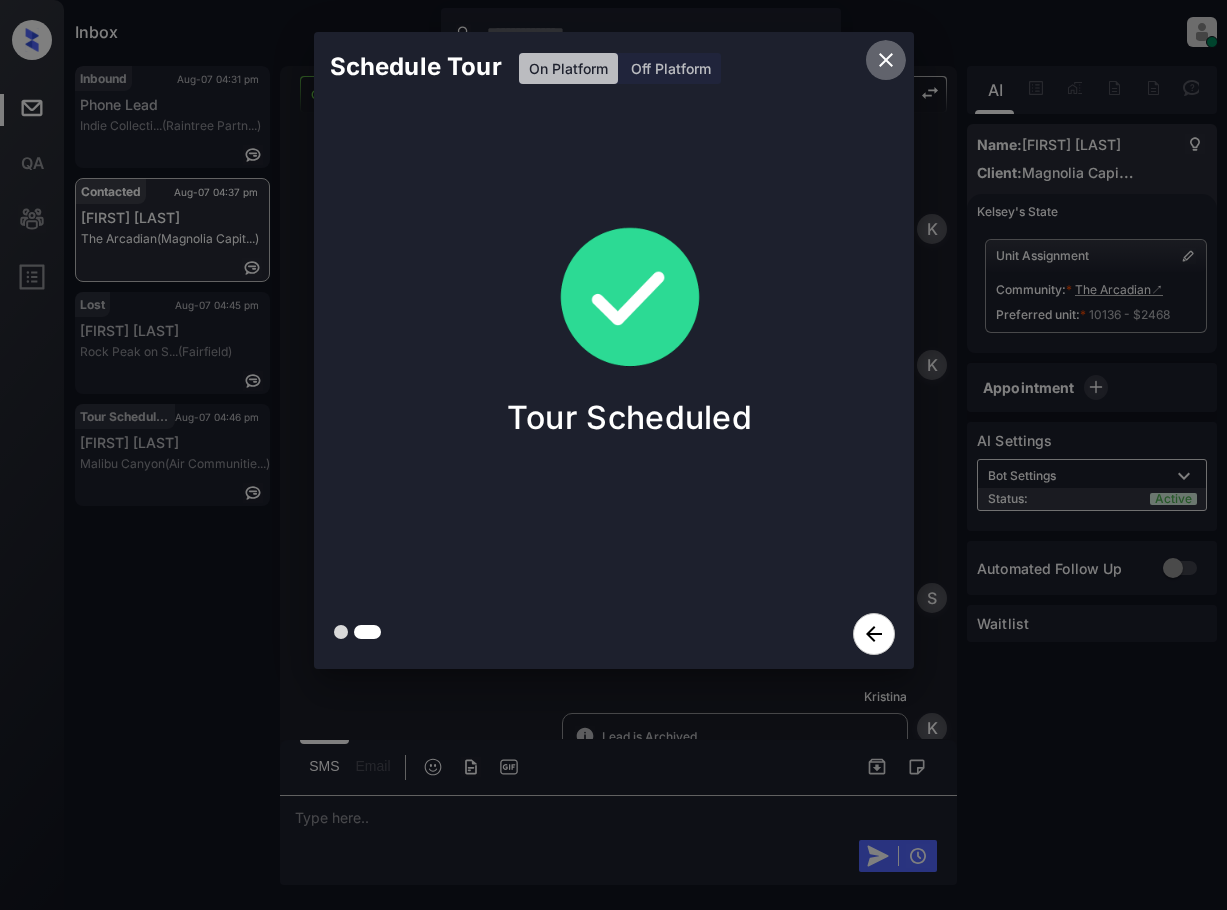 click 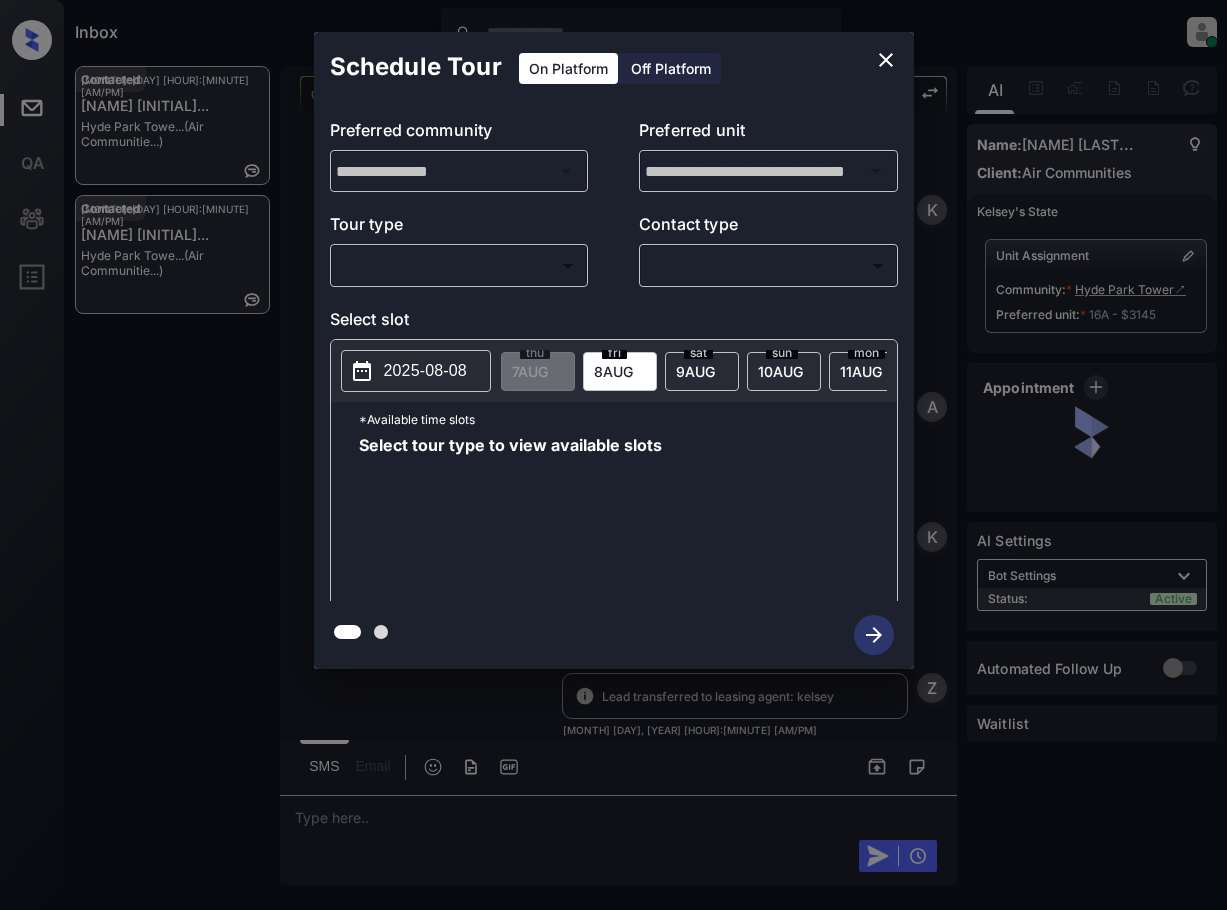 scroll, scrollTop: 0, scrollLeft: 0, axis: both 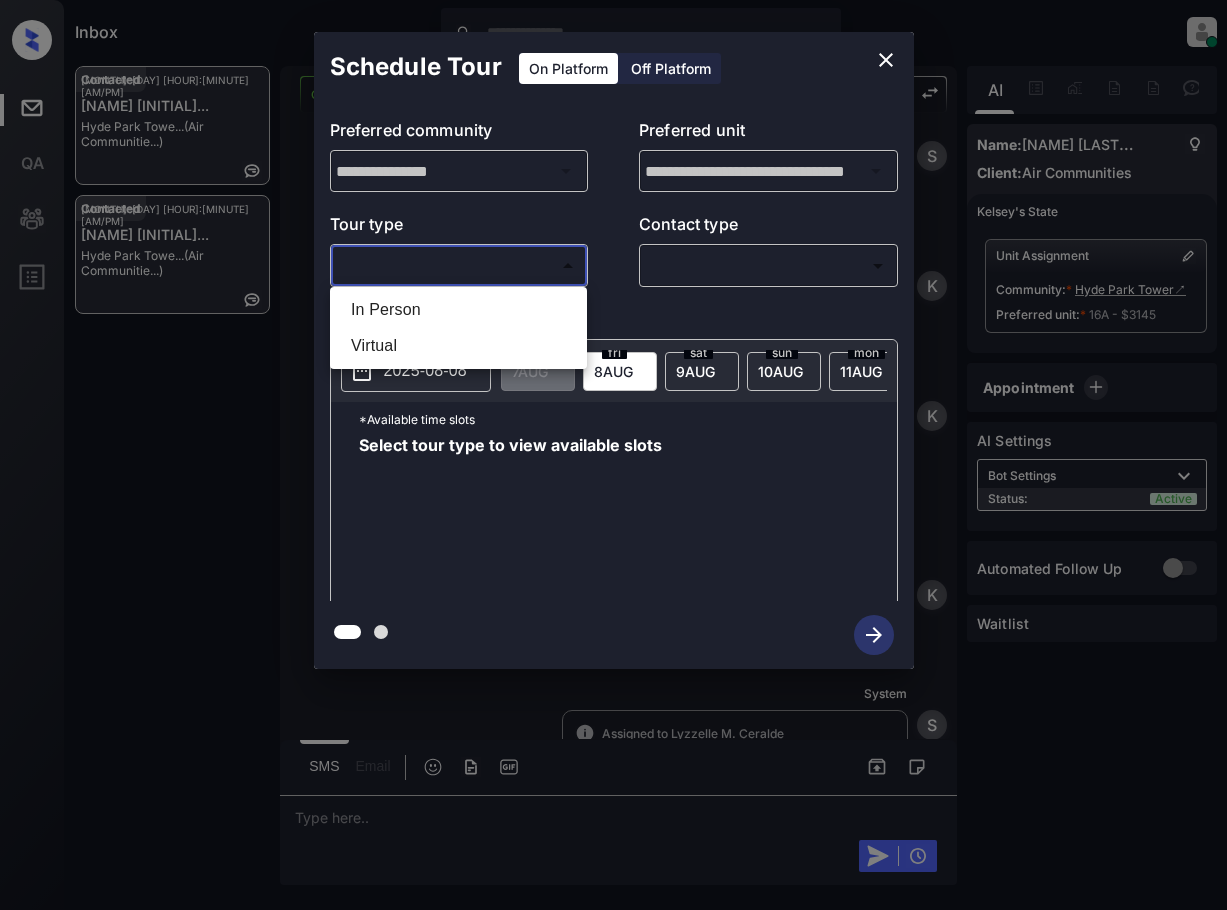 click on "Inbox [NAME] [INITIAL]. [NAME] Online Set yourself   offline Set yourself   on break Profile Switch to  light  mode Sign out Contacted [MONTH]-[DAY] [HOUR]:[MINUTE]   [NAME]... [LOCATION]  ([COMPANY]...) Contacted [MONTH]-[DAY] [HOUR]:[MINUTE]   [NAME]... [LOCATION]  ([COMPANY]...) Contacted Lost Lead Sentiment: Angry Upon sliding the acknowledgement:  Lead will move to lost stage. * ​ SMS and call option will be set to opt out. AFM will be turned off for the lead. [NAME] New Message [NAME] Notes Note: [URL] - Paste this link into your browser to view [NAME]’s conversation with the prospect [MONTH] [DAY], [YEAR] [HOUR]:[MINUTE]  Sync'd w  entrata [NAME] New Message Agent Lead created via emailParser in Inbound stage. [MONTH] [DAY], [YEAR] [HOUR]:[MINUTE] [NAME] New Message [NAME] Due to the activation of disableLeadTransfer feature flag, [NAME] will no longer transfer ownership of this CRM guest card [NAME] New Message [NAME]" at bounding box center [613, 455] 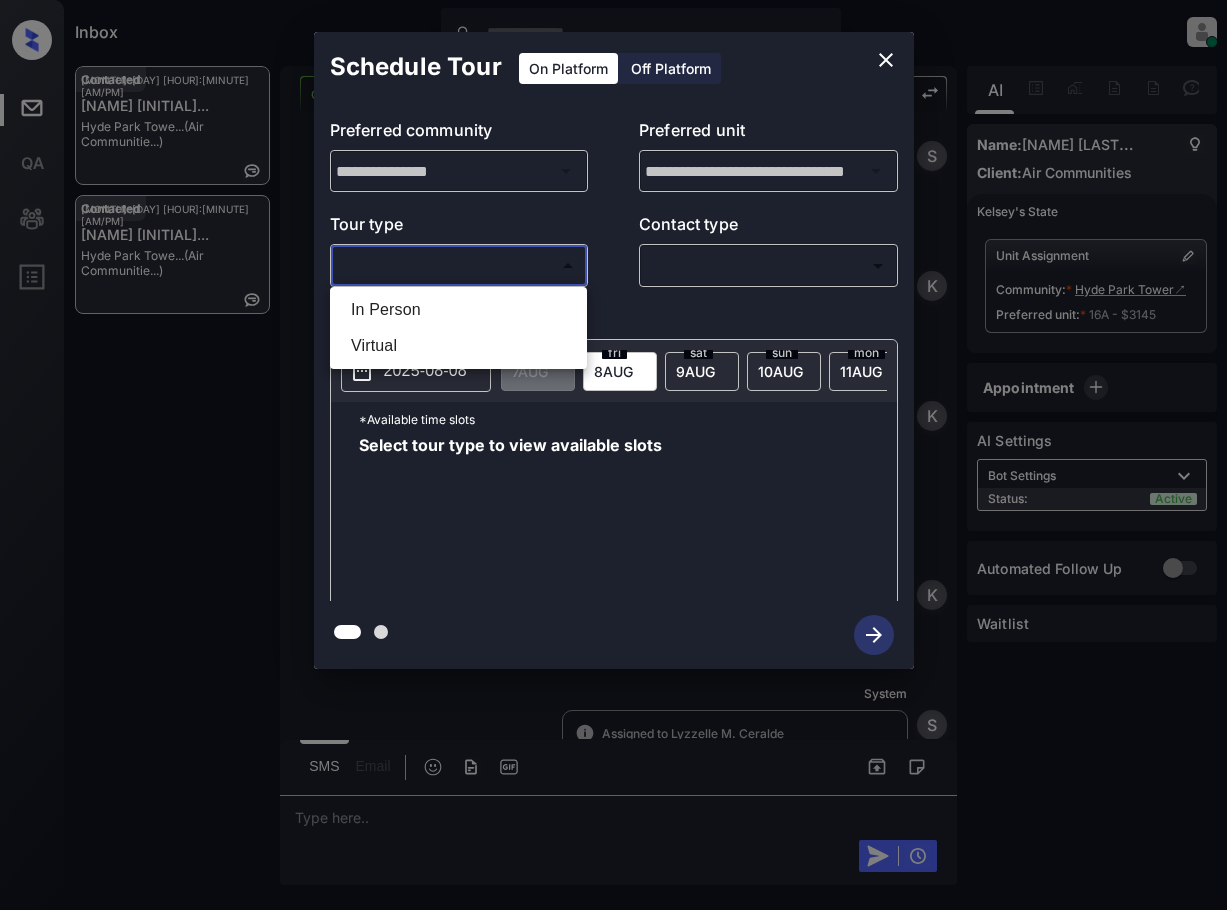click on "In Person" at bounding box center [458, 310] 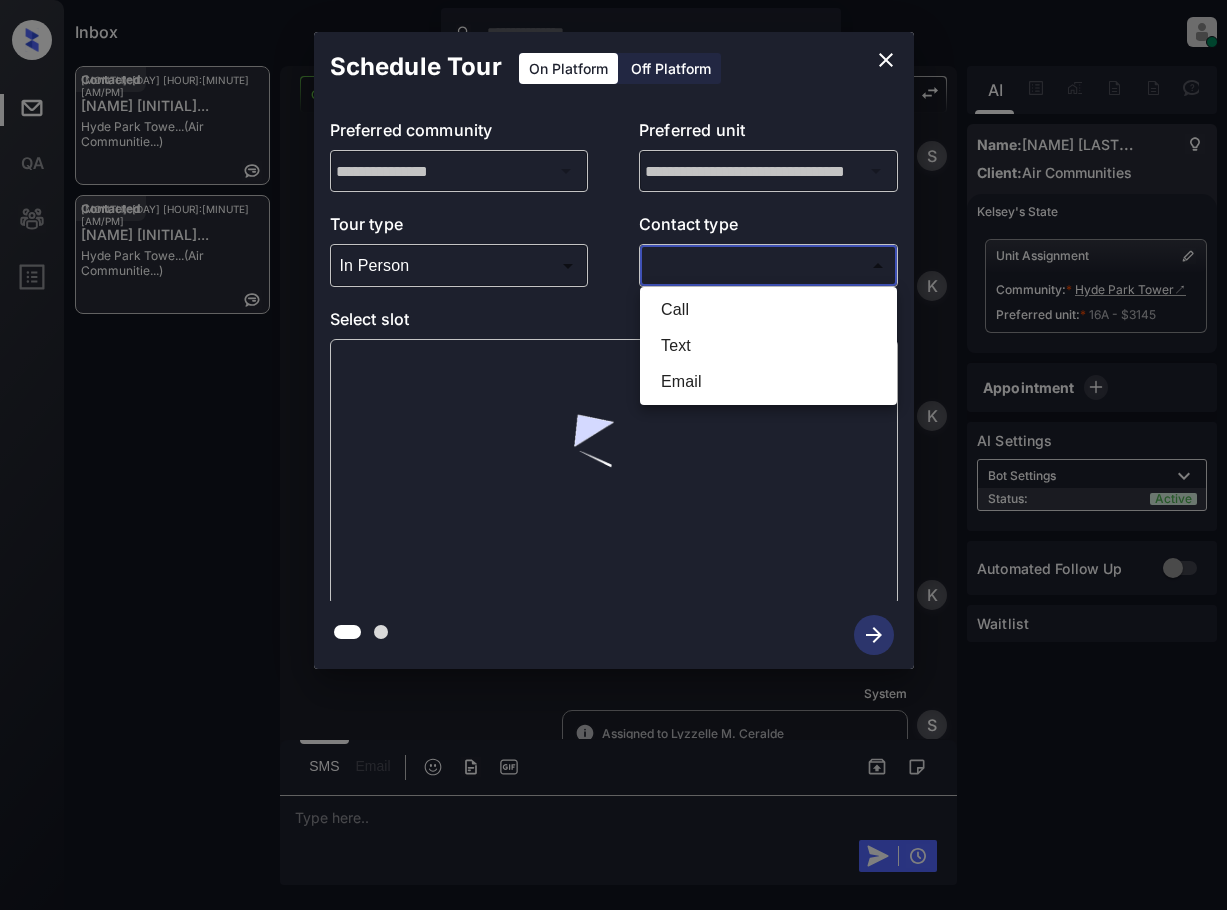 click on "Inbox [NAME] [INITIAL]. [NAME] Online Set yourself   offline Set yourself   on break Profile Switch to  light  mode Sign out Contacted [MONTH]-[DAY] [HOUR]:[MINUTE]   [NAME]... [LOCATION]  ([COMPANY]...) Contacted [MONTH]-[DAY] [HOUR]:[MINUTE]   [NAME]... [LOCATION]  ([COMPANY]...) Contacted Lost Lead Sentiment: Angry Upon sliding the acknowledgement:  Lead will move to lost stage. * ​ SMS and call option will be set to opt out. AFM will be turned off for the lead. [NAME] New Message [NAME] Notes Note: [URL] - Paste this link into your browser to view [NAME]’s conversation with the prospect [MONTH] [DAY], [YEAR] [HOUR]:[MINUTE]  Sync'd w  entrata [NAME] New Message Agent Lead created via emailParser in Inbound stage. [MONTH] [DAY], [YEAR] [HOUR]:[MINUTE] [NAME] New Message [NAME] Due to the activation of disableLeadTransfer feature flag, [NAME] will no longer transfer ownership of this CRM guest card [NAME] New Message [NAME]" at bounding box center (613, 455) 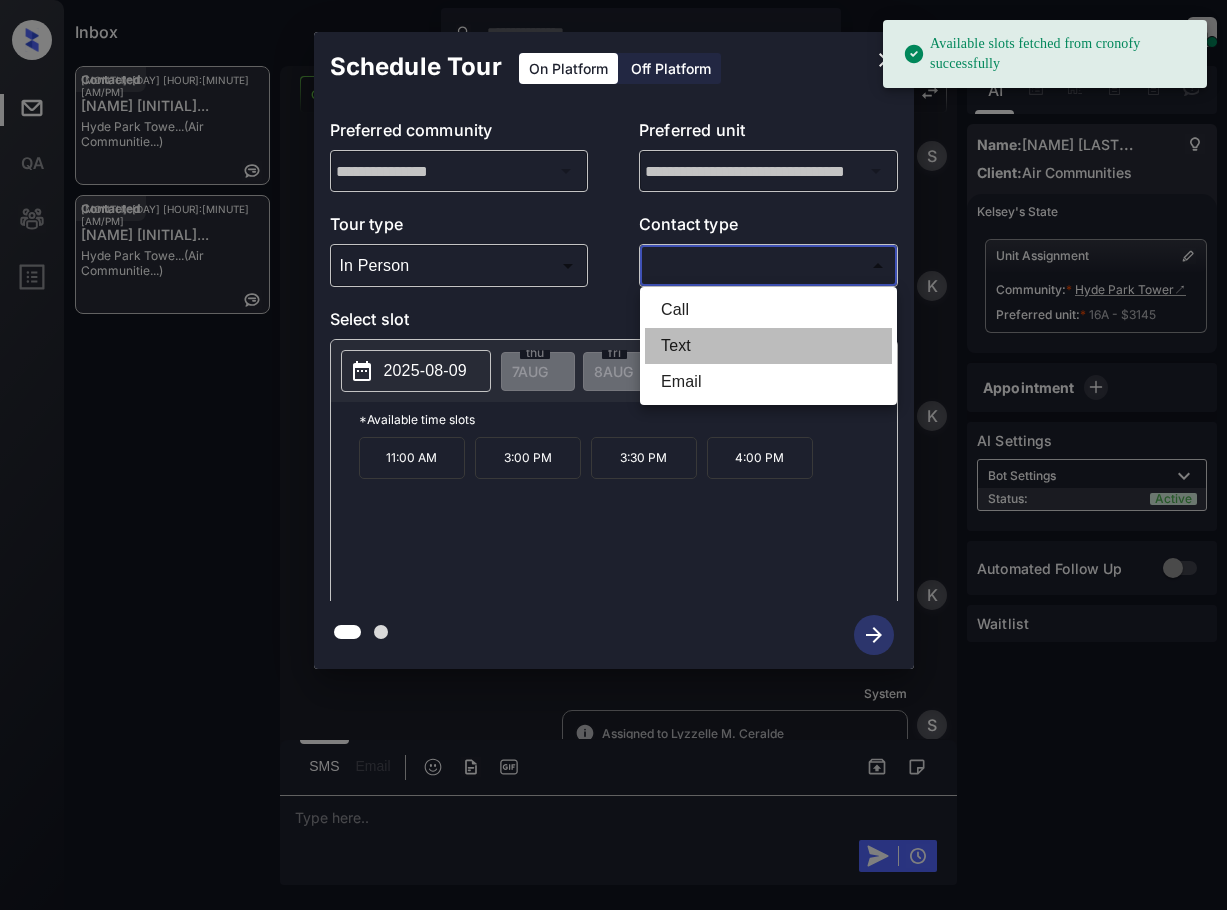 click on "Text" at bounding box center (768, 346) 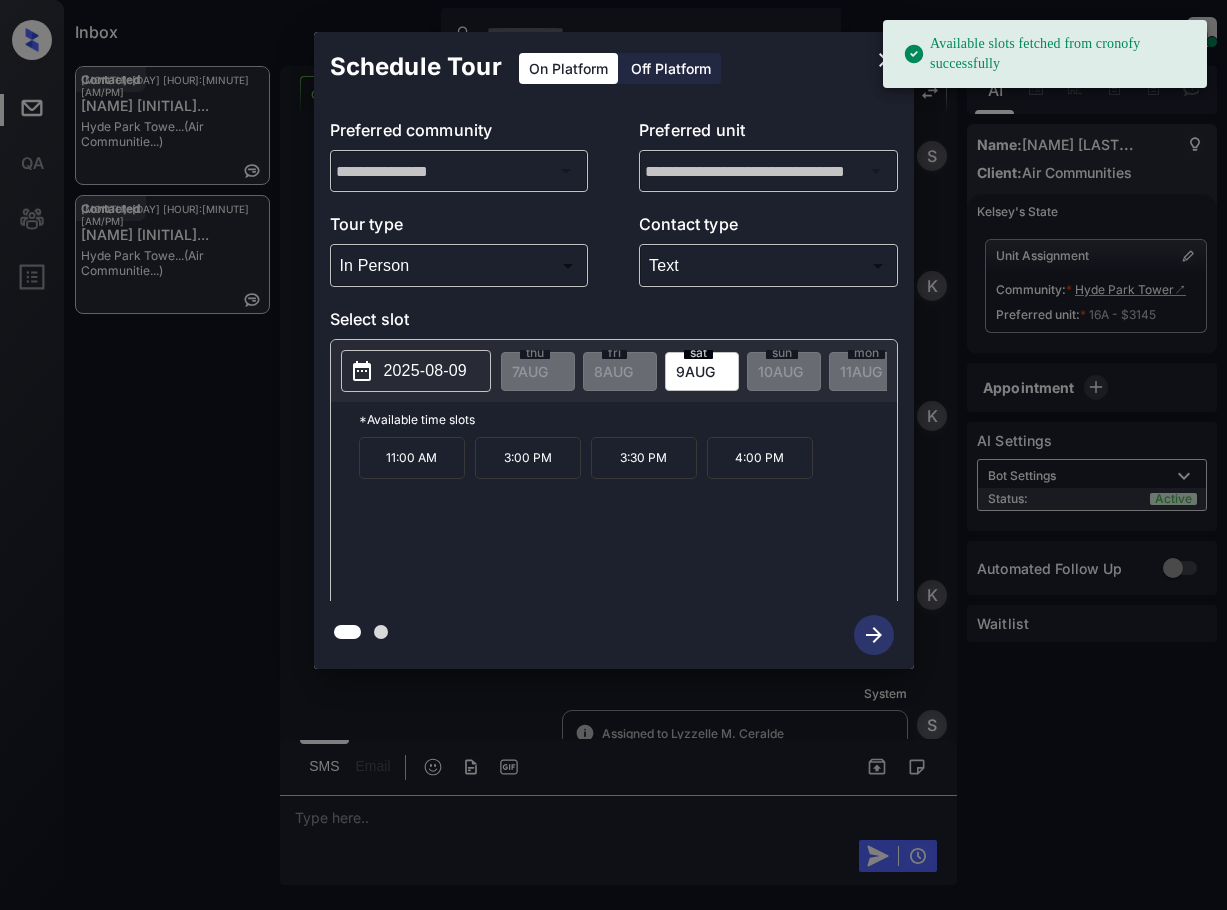 click on "2025-08-09" at bounding box center [425, 371] 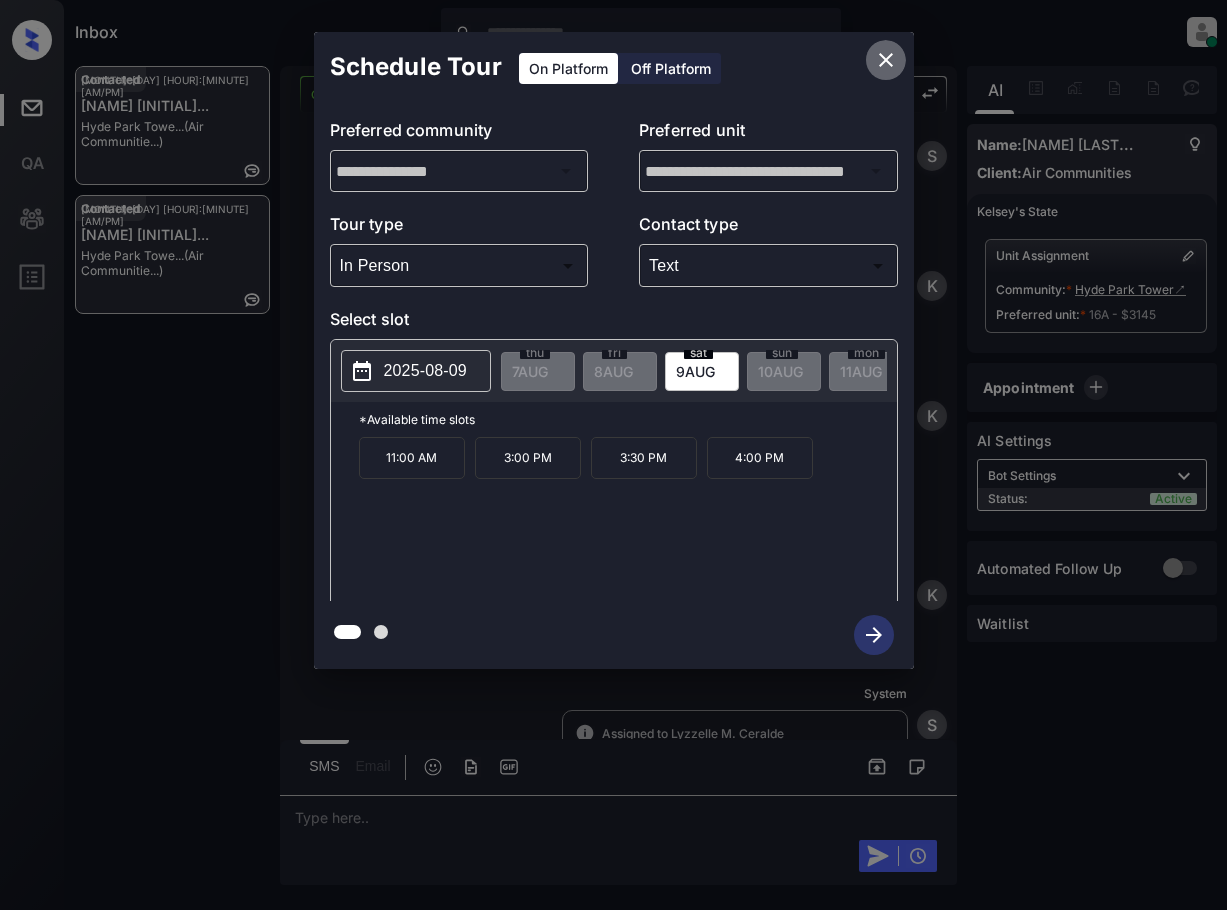 click 